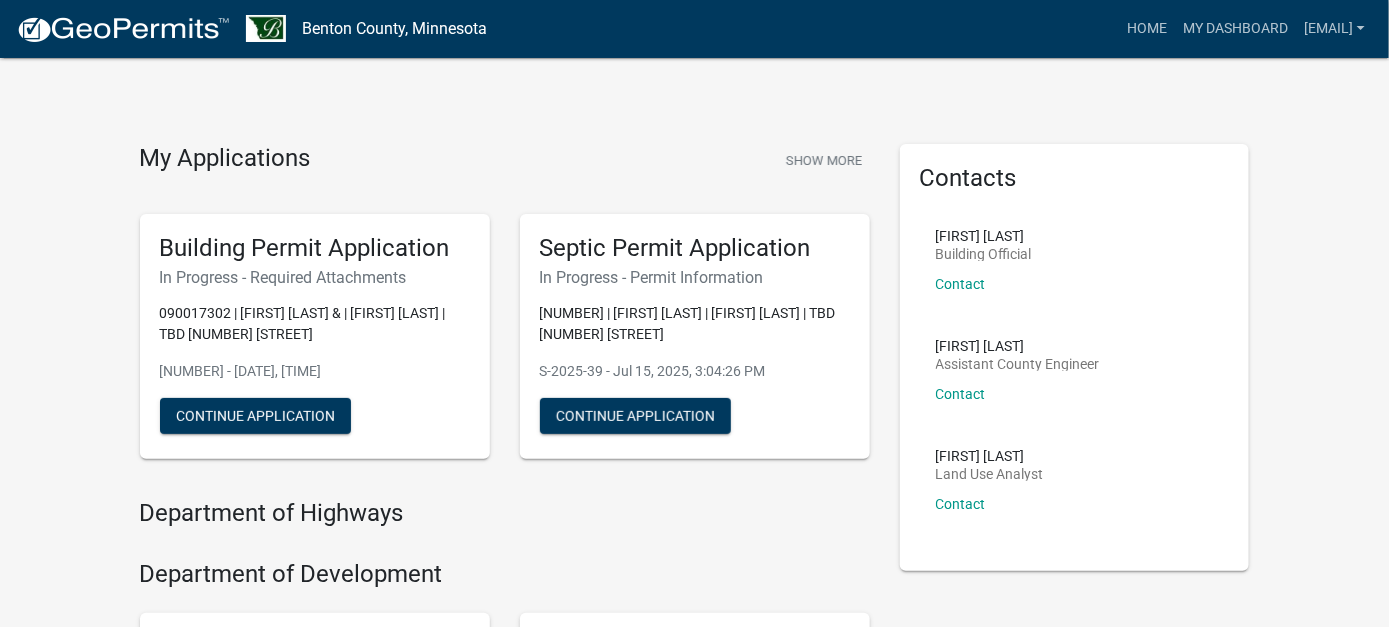scroll, scrollTop: 100, scrollLeft: 0, axis: vertical 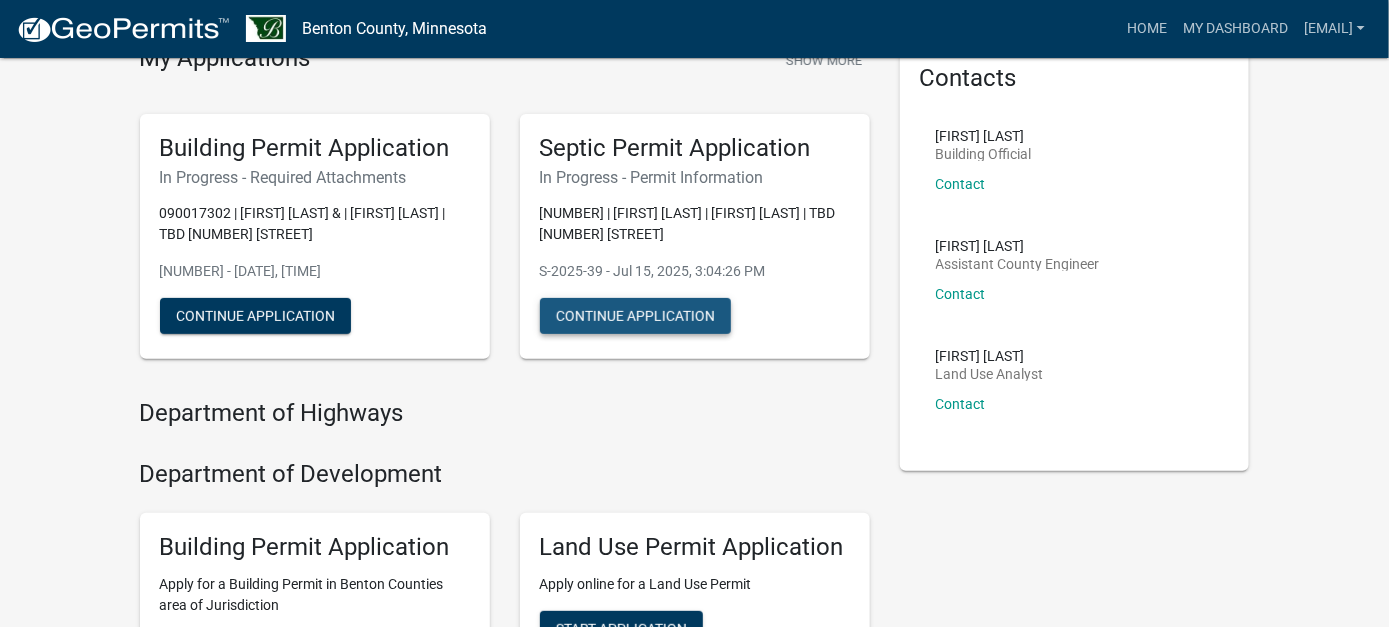 click on "Continue Application" 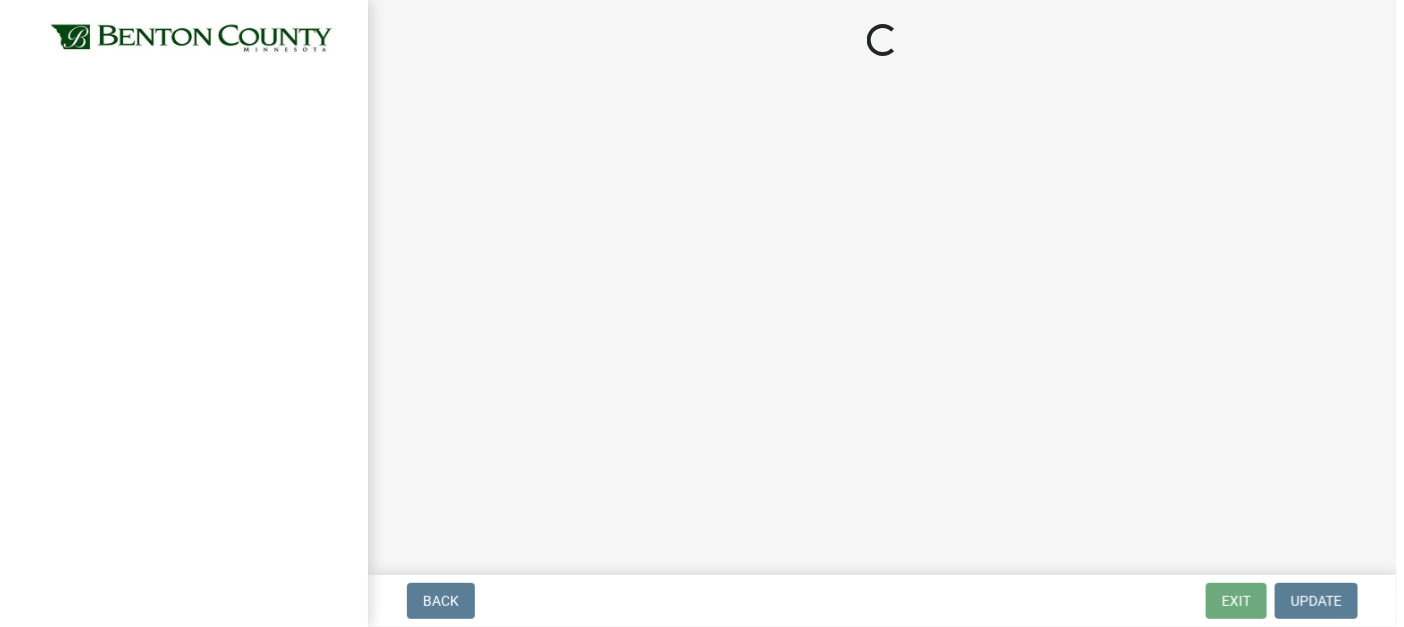 scroll, scrollTop: 0, scrollLeft: 0, axis: both 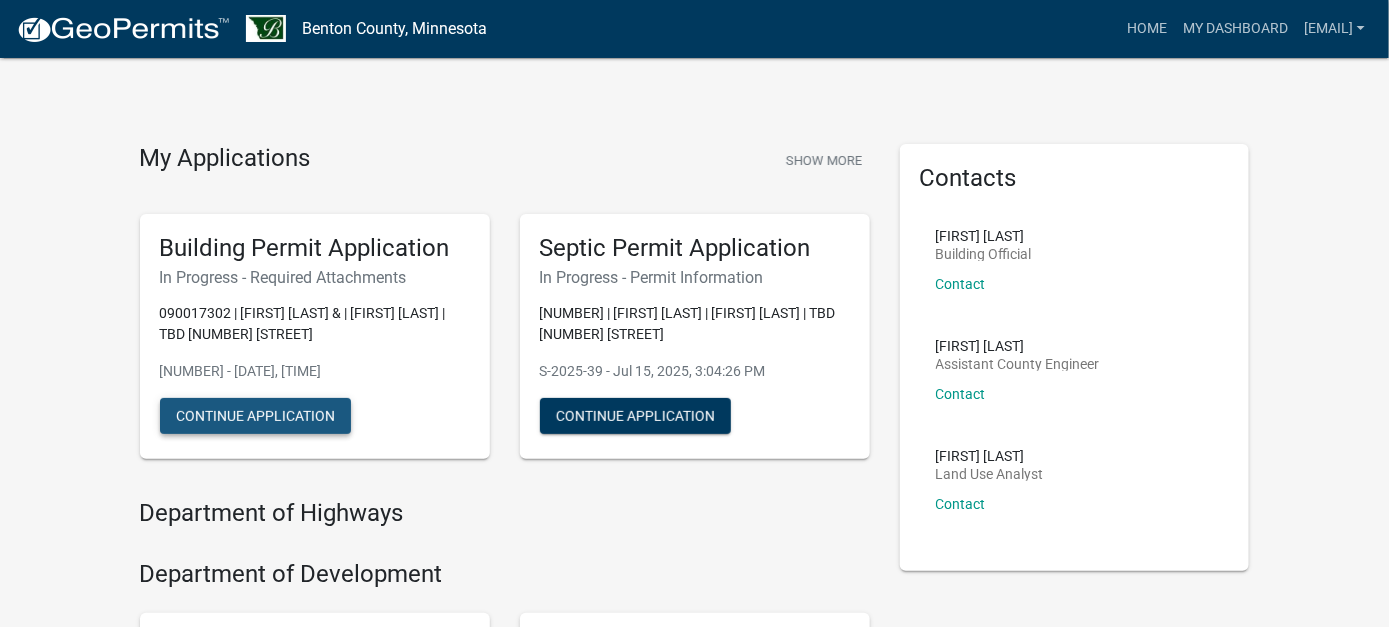 click on "Continue Application" 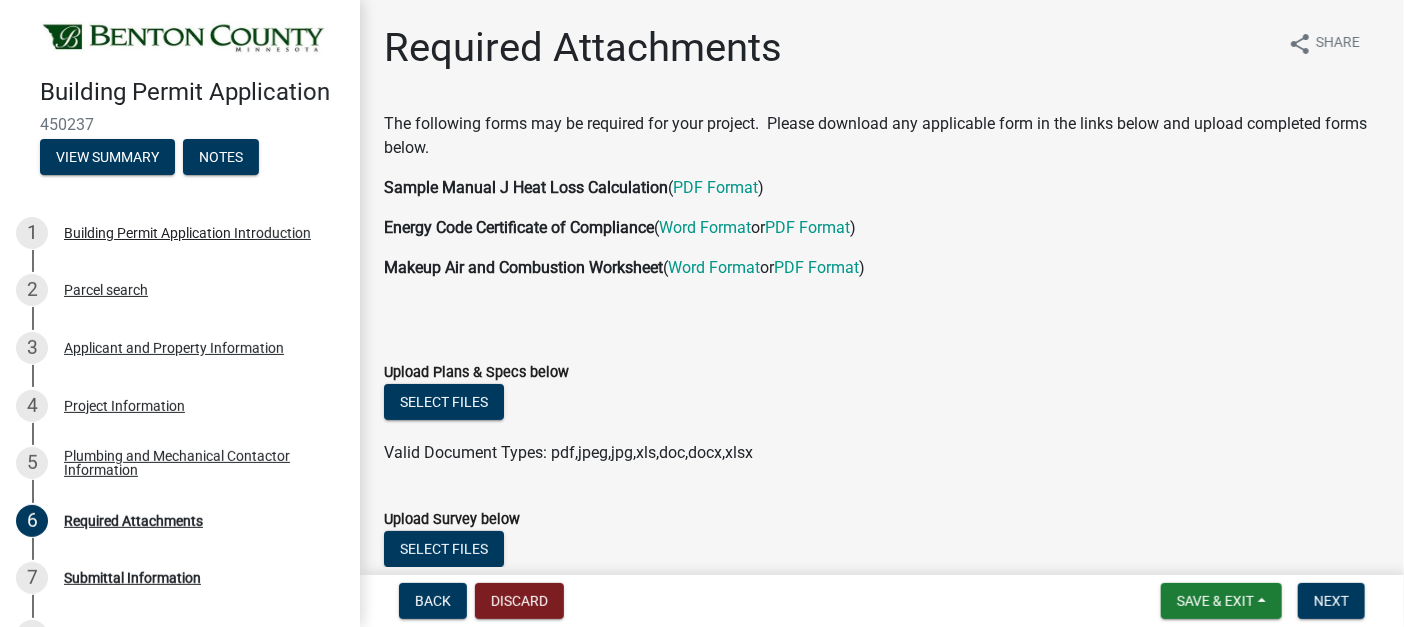 scroll, scrollTop: 200, scrollLeft: 0, axis: vertical 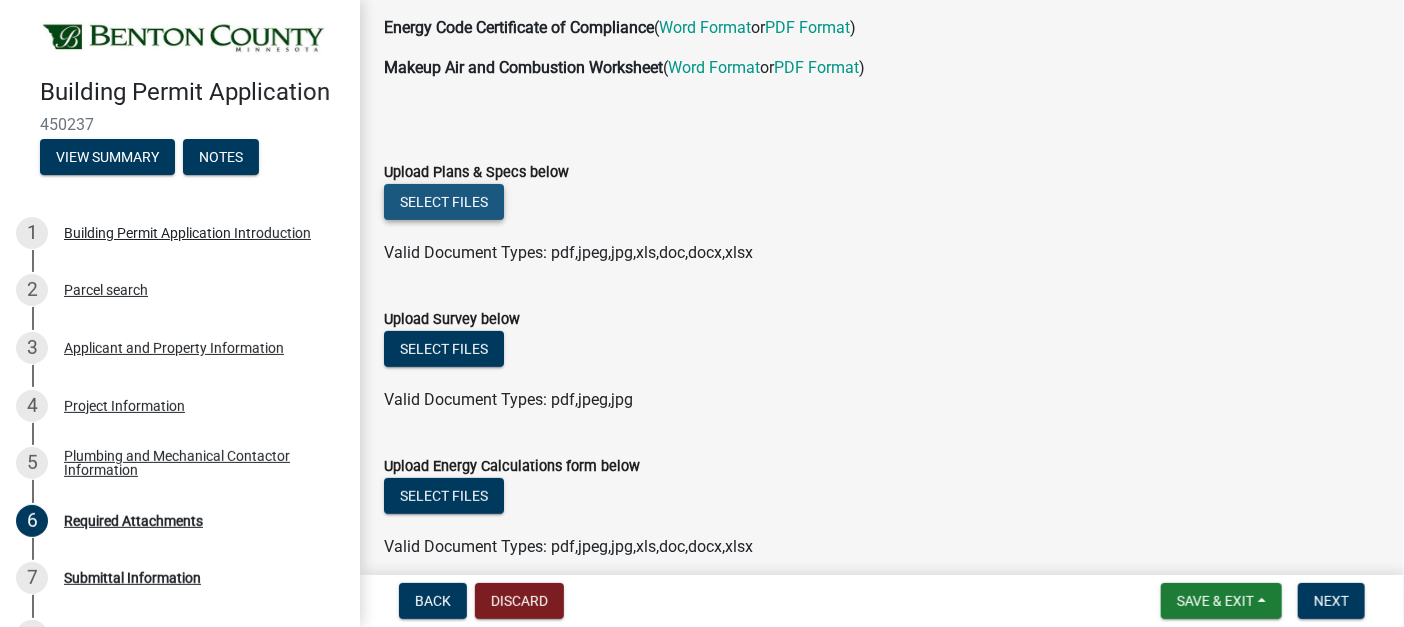 click on "Select files" 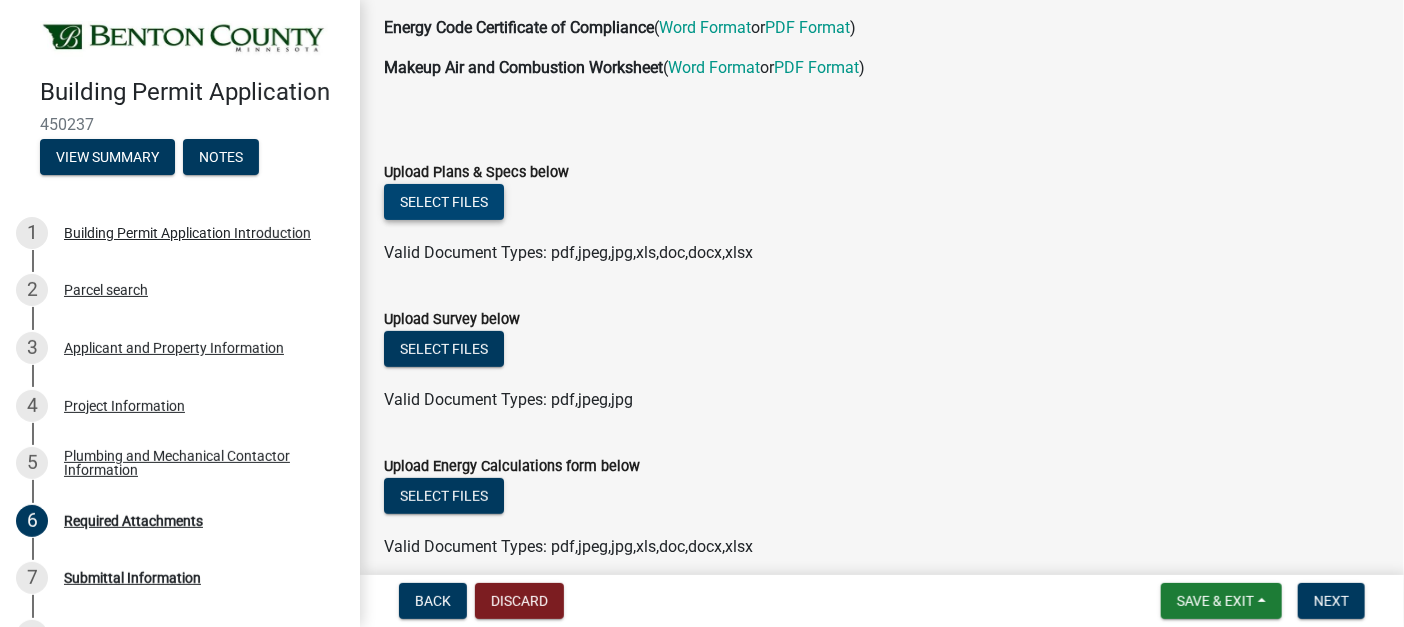 scroll, scrollTop: 0, scrollLeft: 0, axis: both 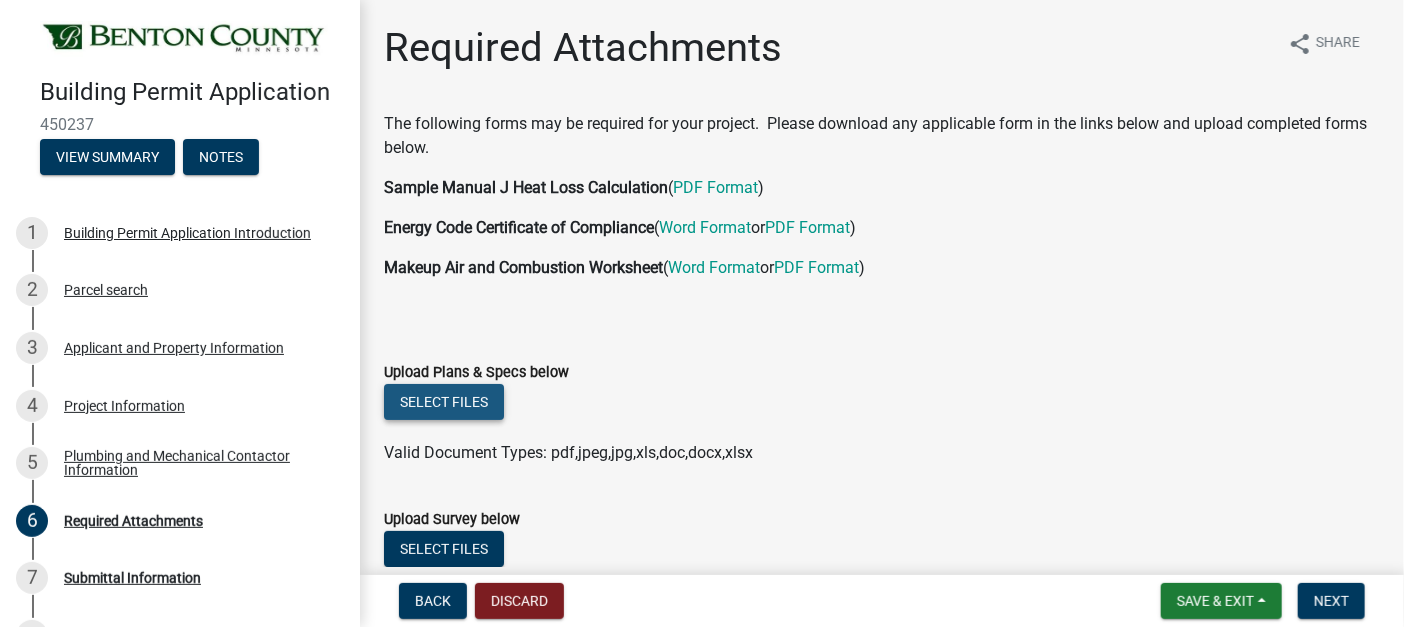 click on "Select files" 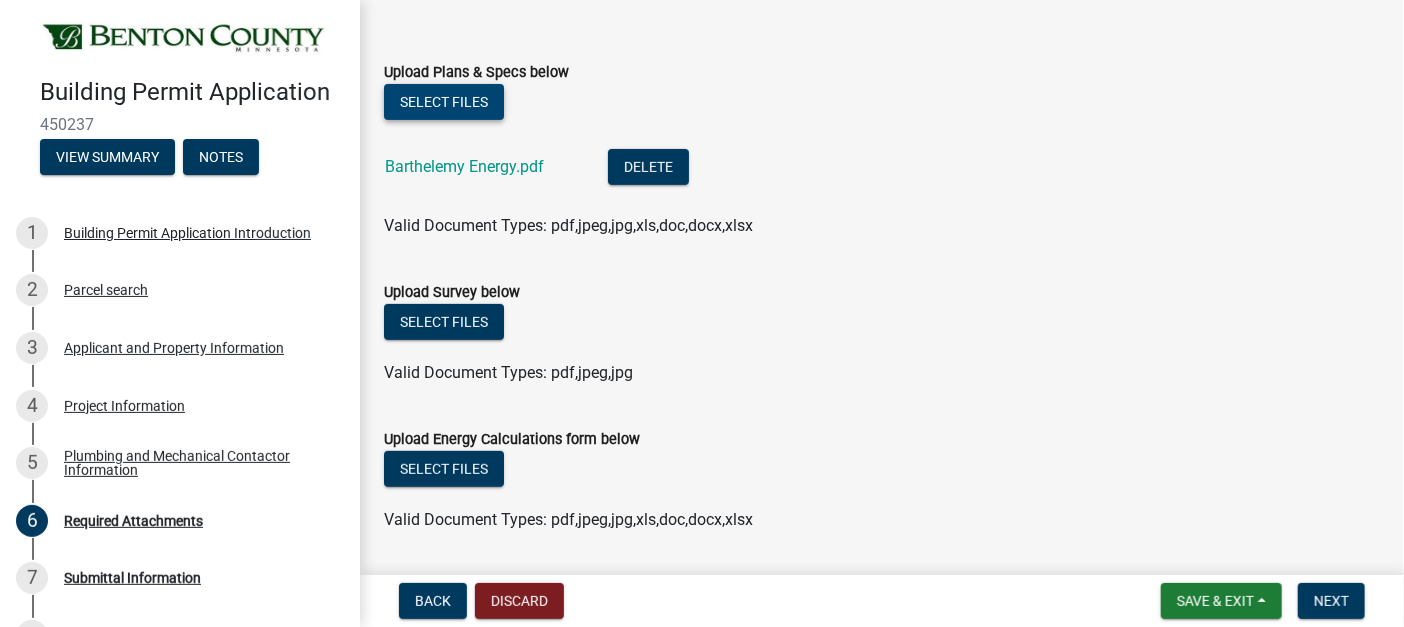 scroll, scrollTop: 400, scrollLeft: 0, axis: vertical 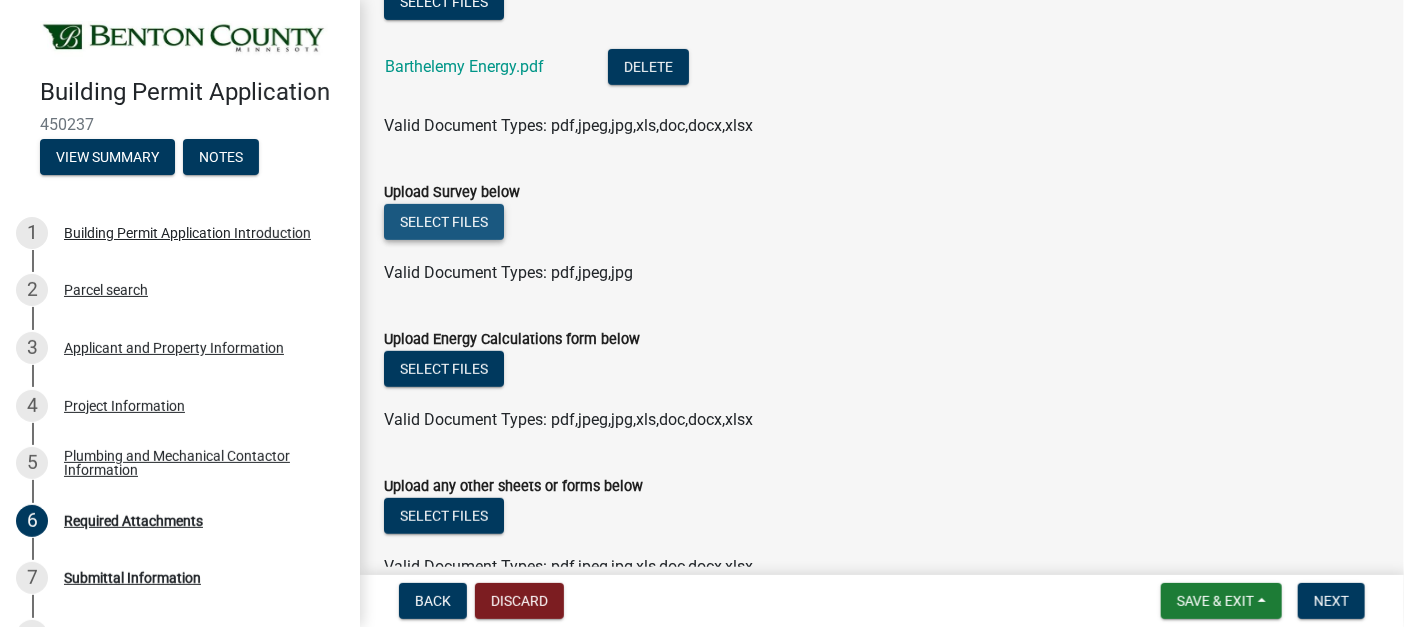 click on "Select files" 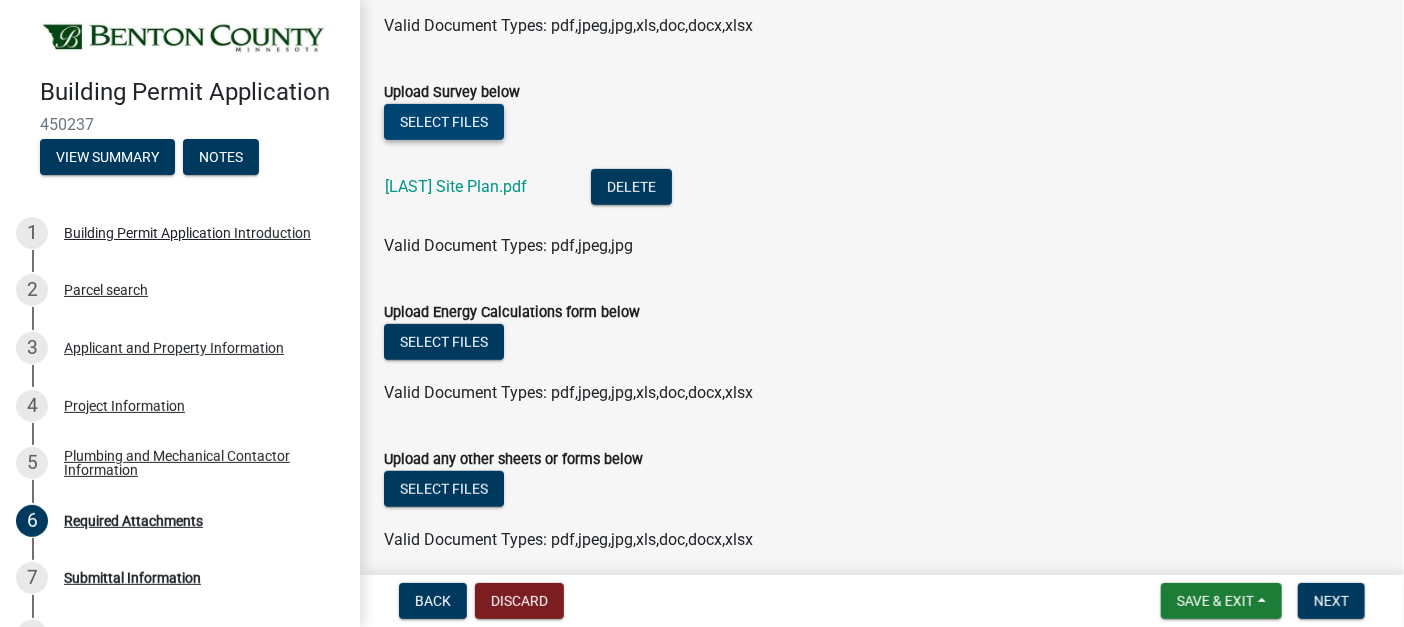 scroll, scrollTop: 579, scrollLeft: 0, axis: vertical 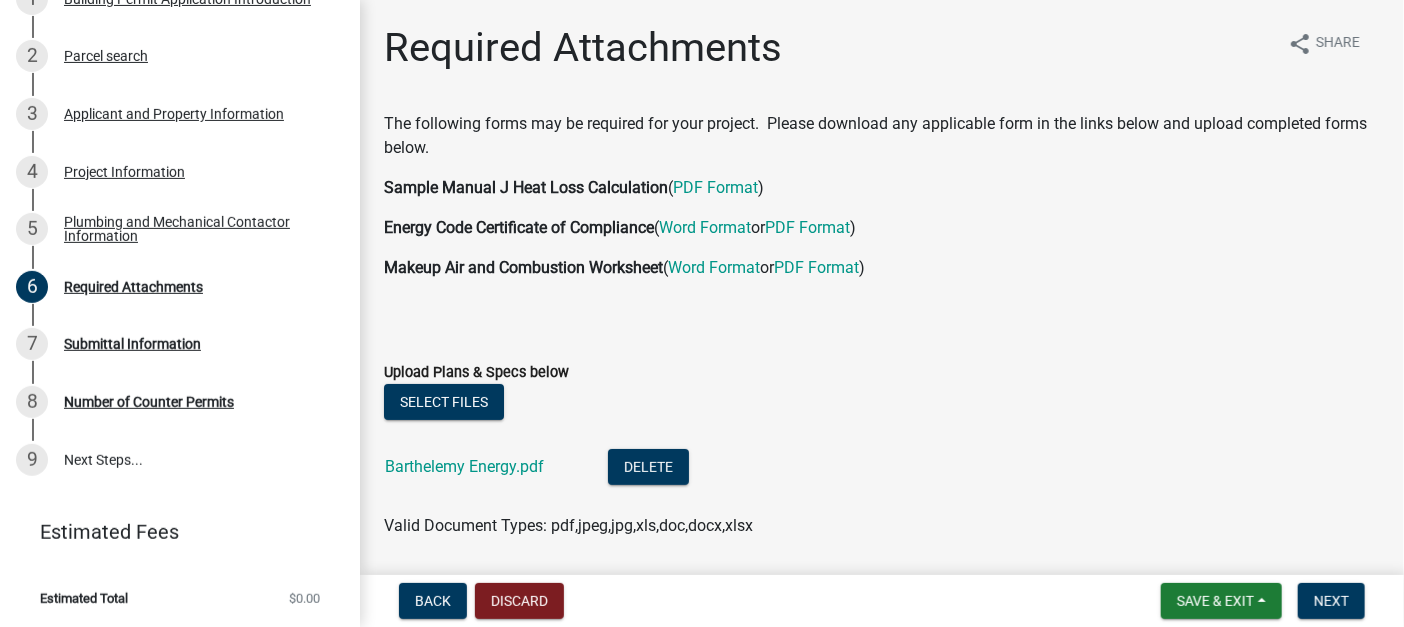 click on "Back  Discard   Save & Exit  Save  Save & Exit   Next" at bounding box center [882, 601] 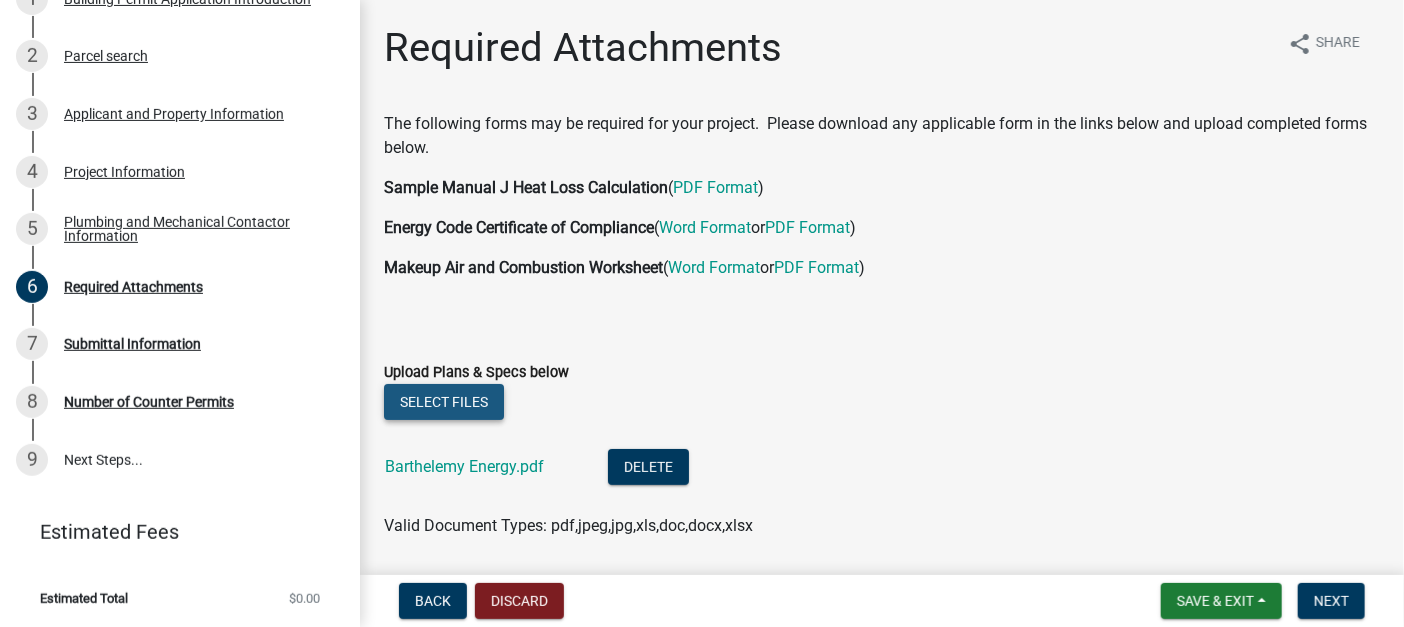 click on "Select files" 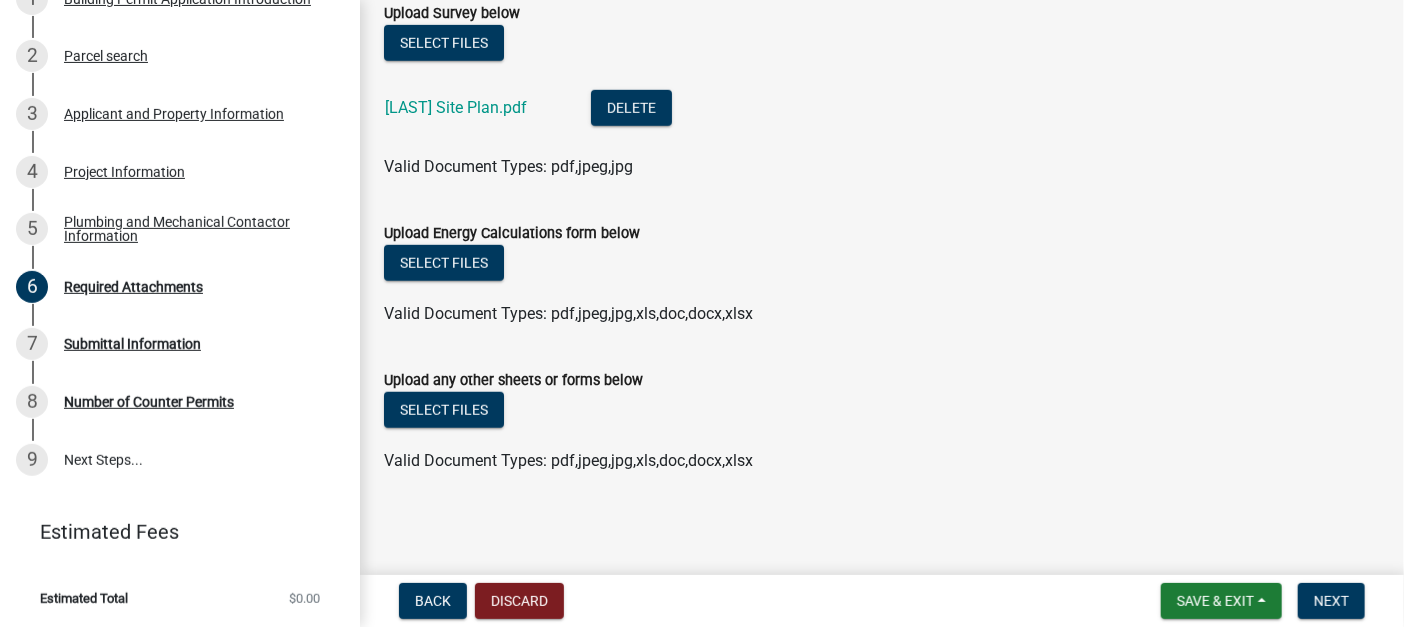 scroll, scrollTop: 552, scrollLeft: 0, axis: vertical 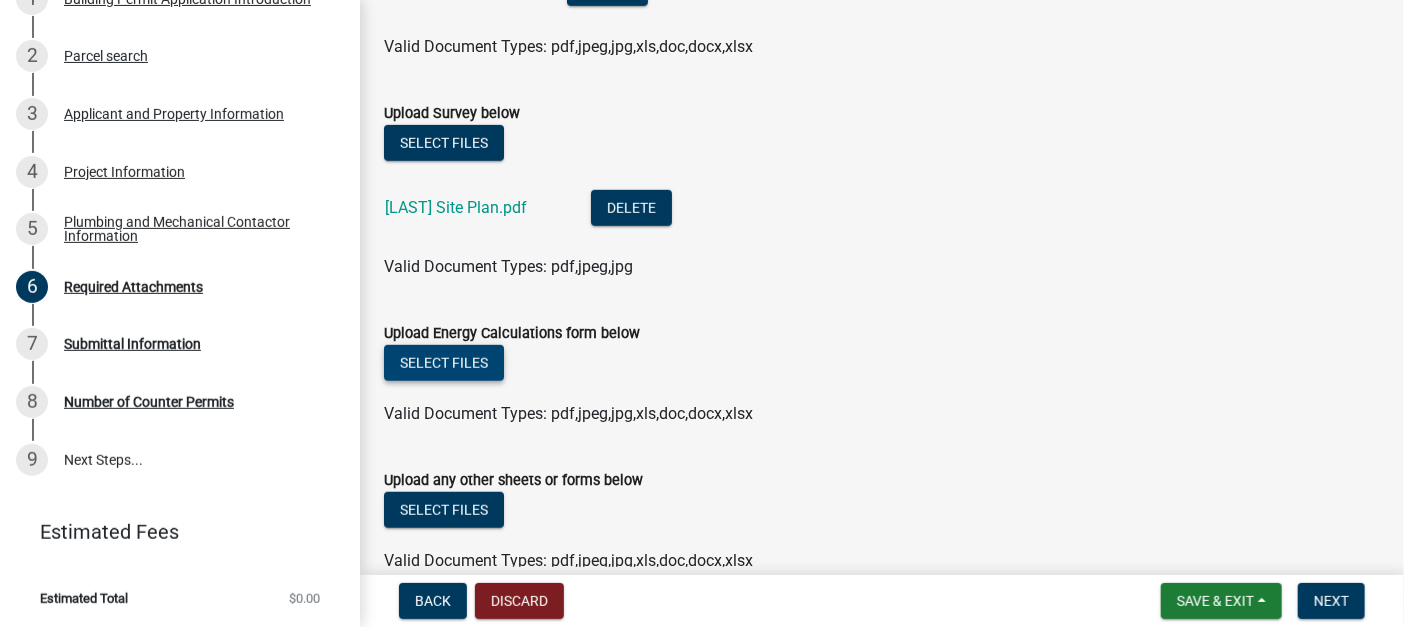 click on "Select files" 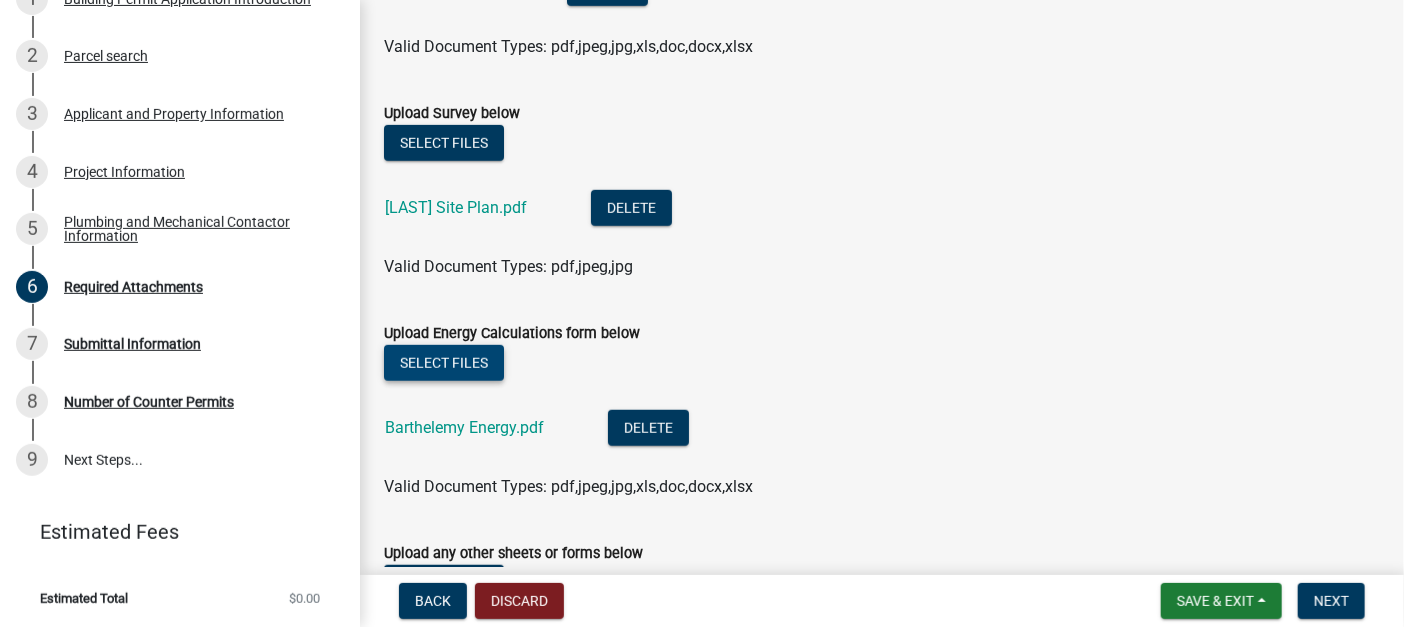 scroll, scrollTop: 725, scrollLeft: 0, axis: vertical 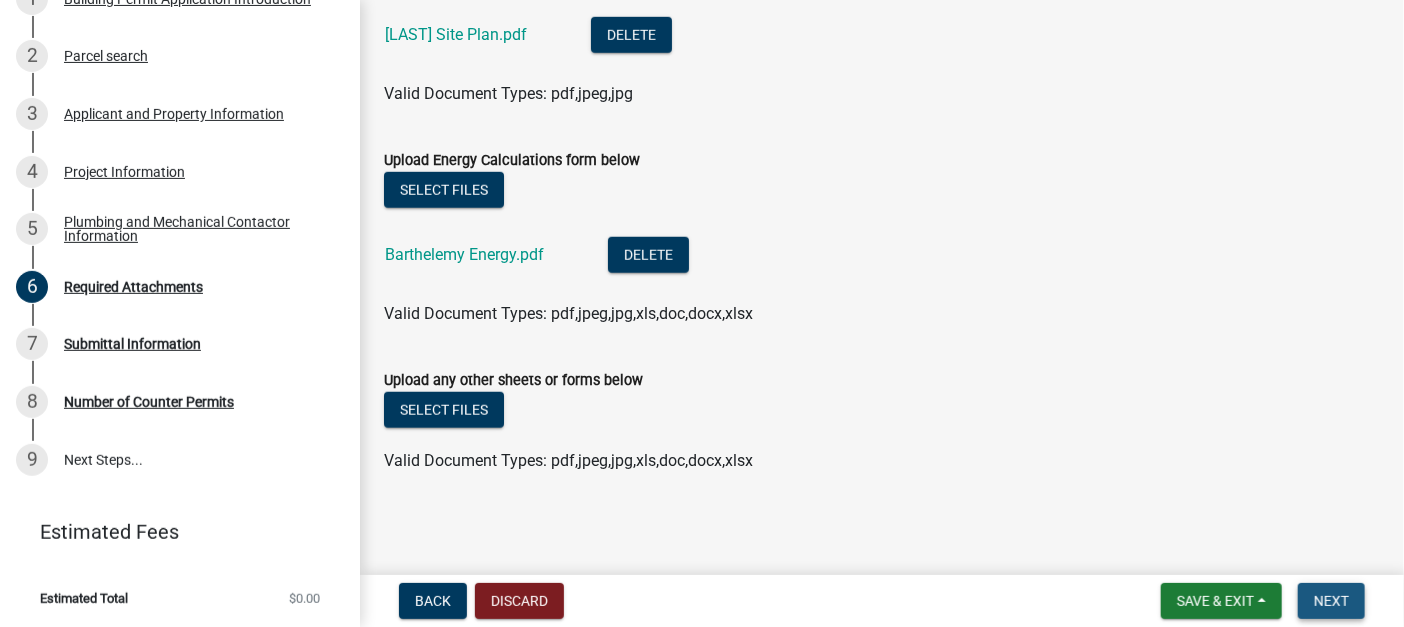 click on "Next" at bounding box center (1331, 601) 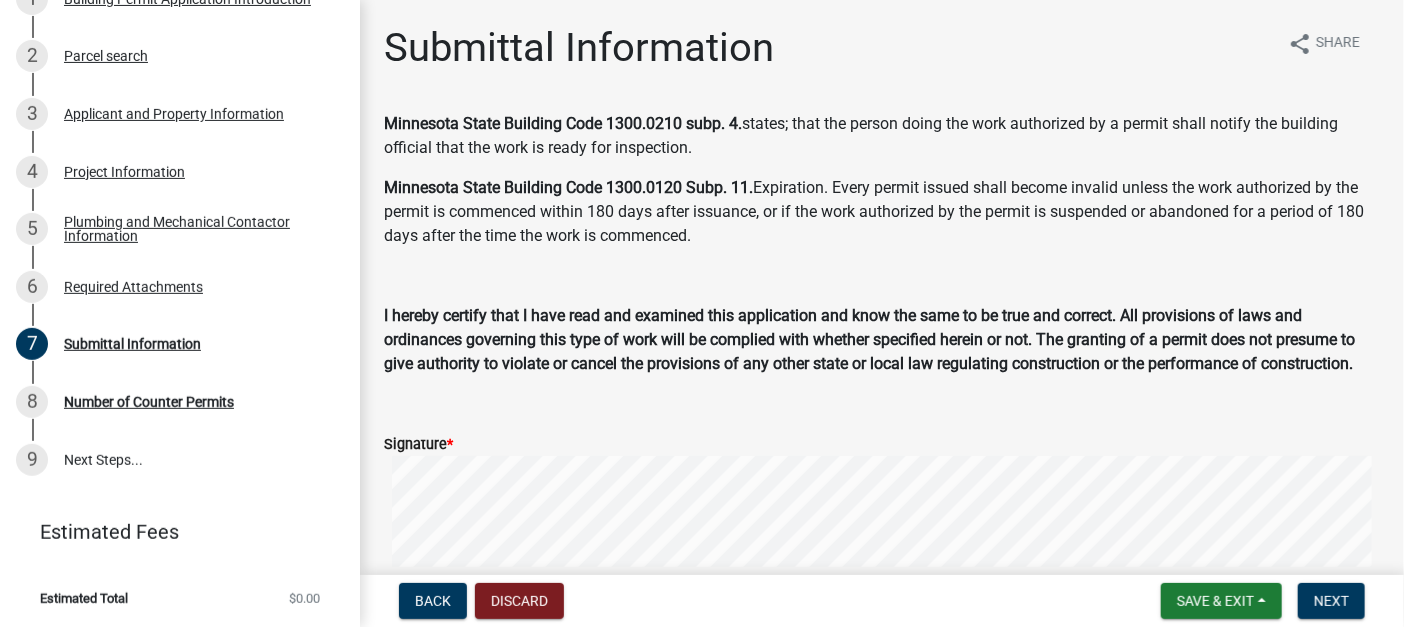 scroll, scrollTop: 300, scrollLeft: 0, axis: vertical 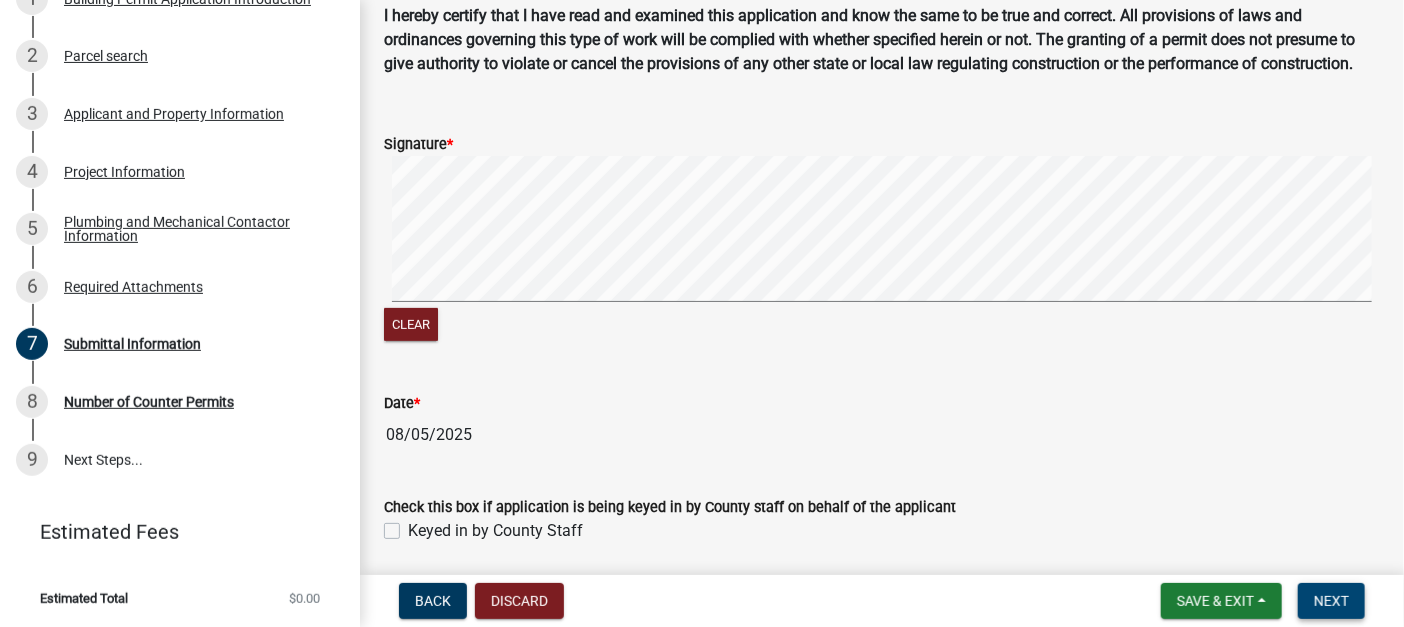 click on "Next" at bounding box center [1331, 601] 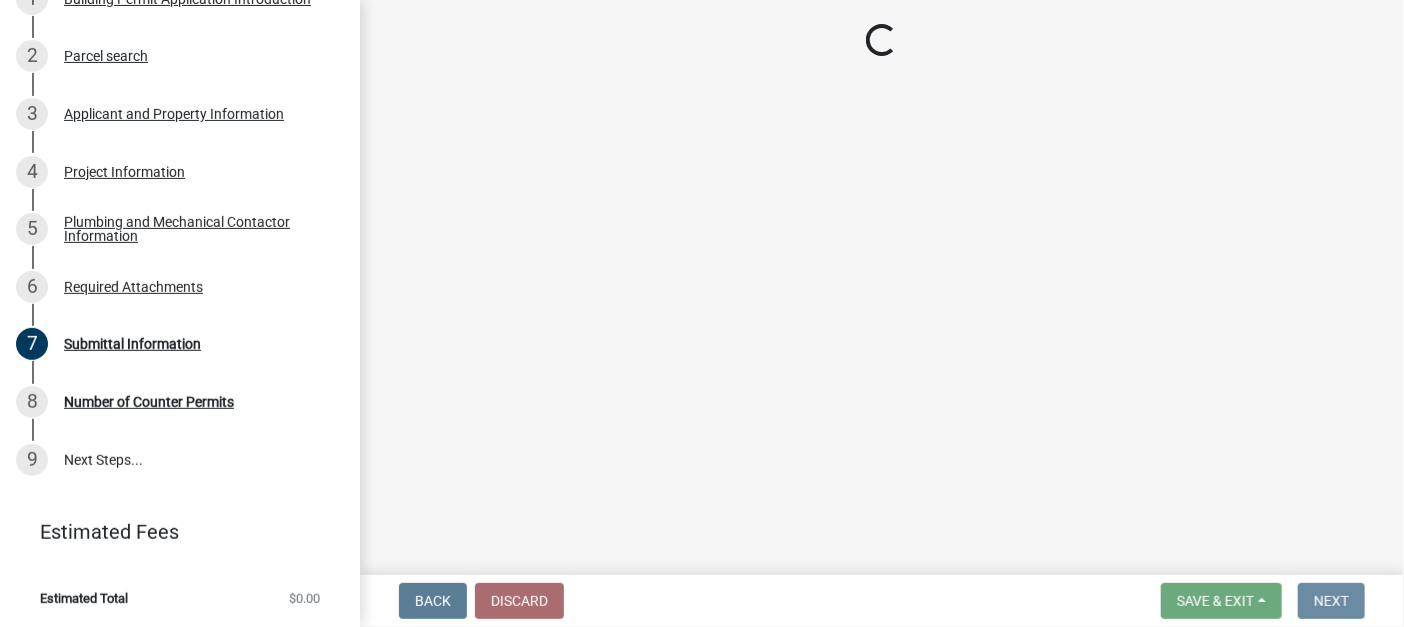 scroll, scrollTop: 0, scrollLeft: 0, axis: both 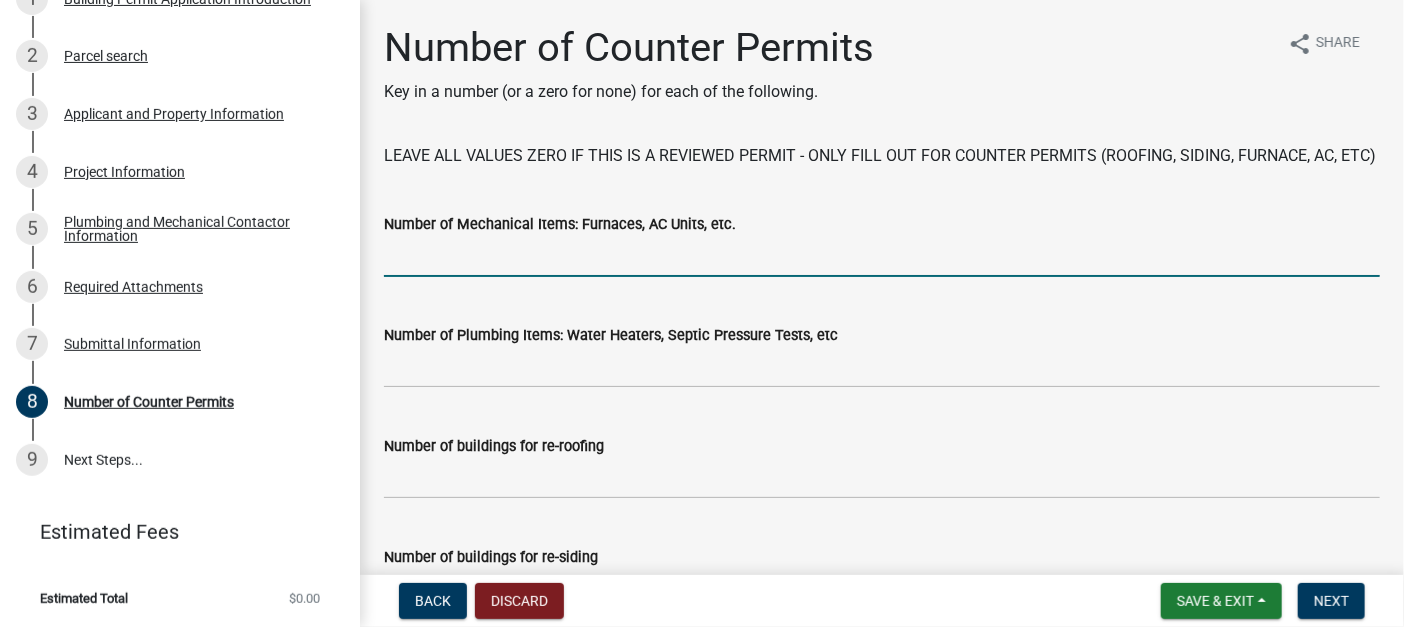 click 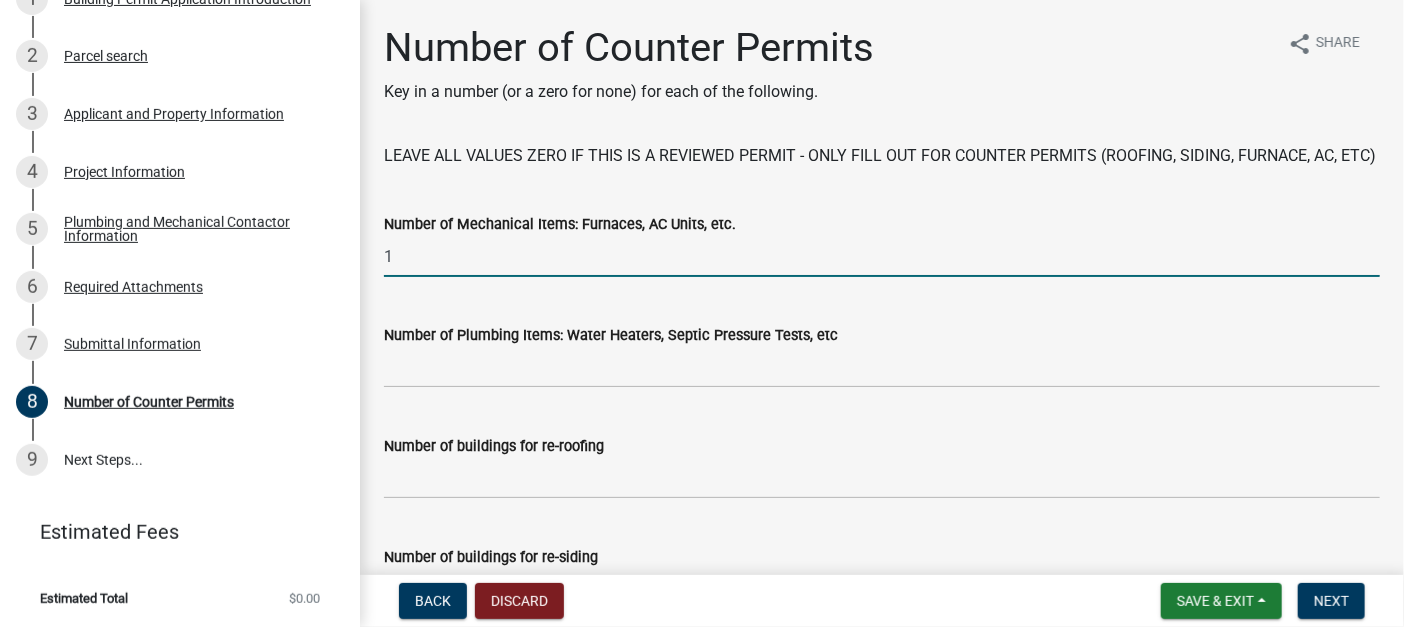 type on "1" 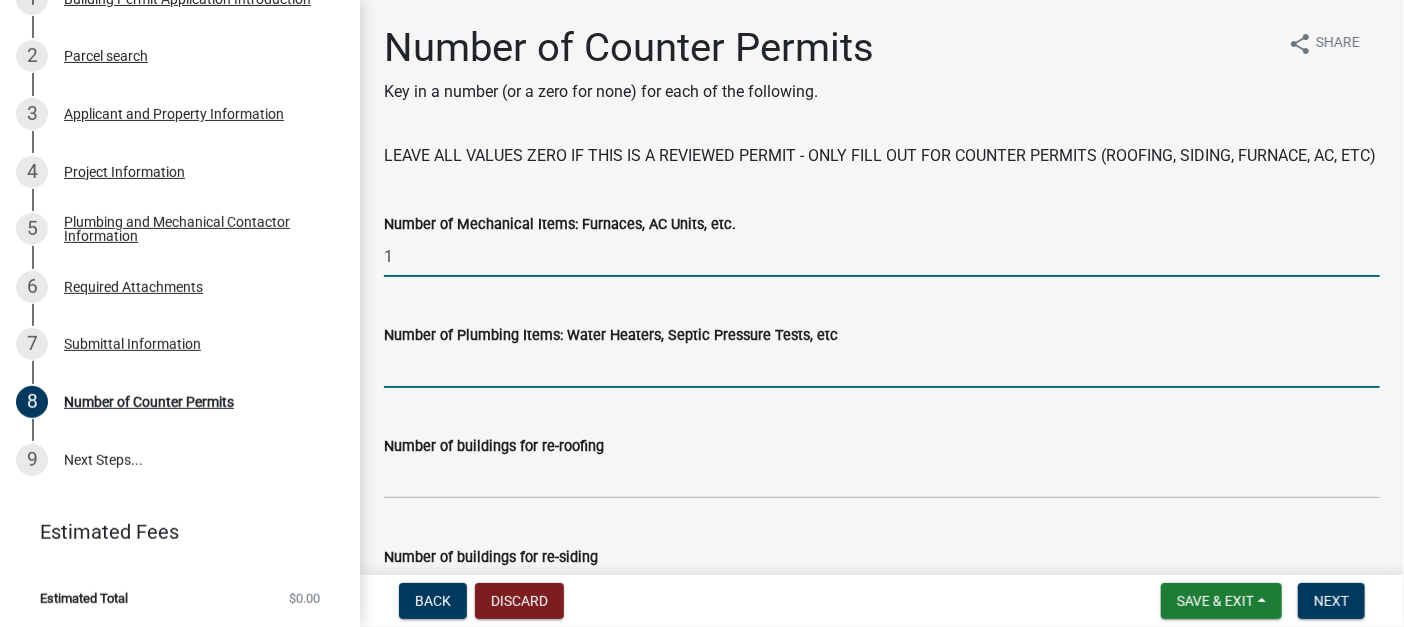 click 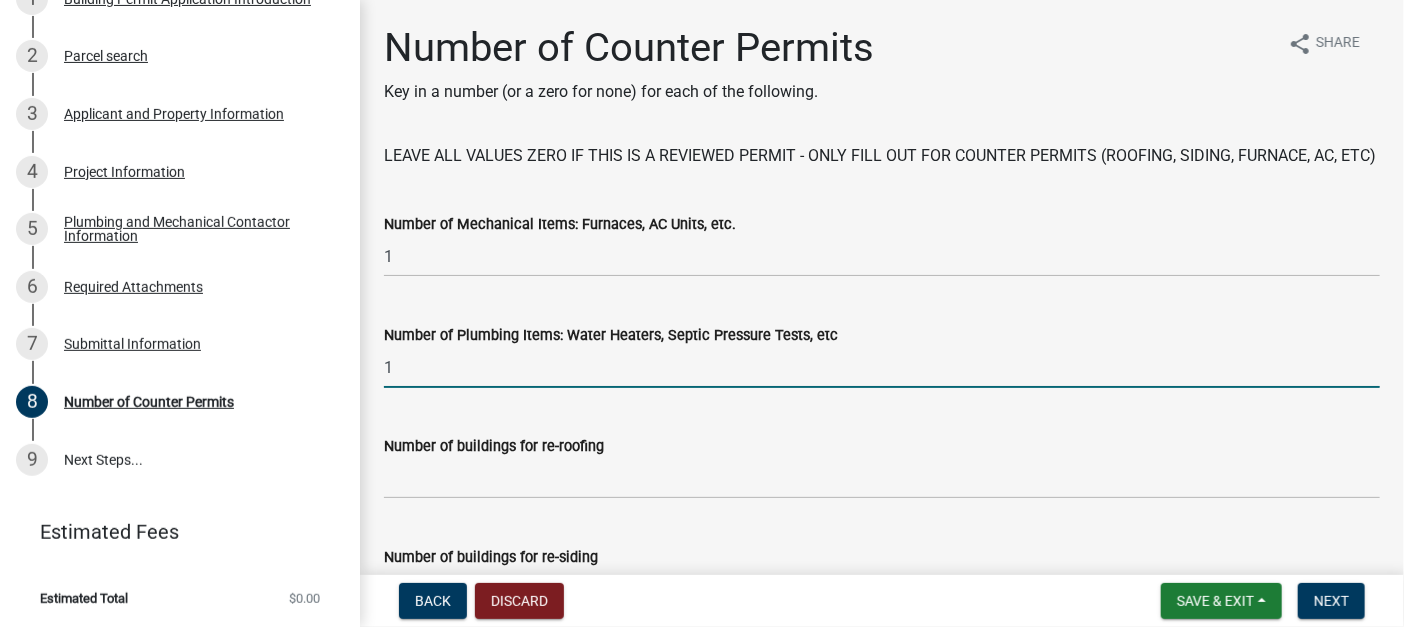 scroll, scrollTop: 100, scrollLeft: 0, axis: vertical 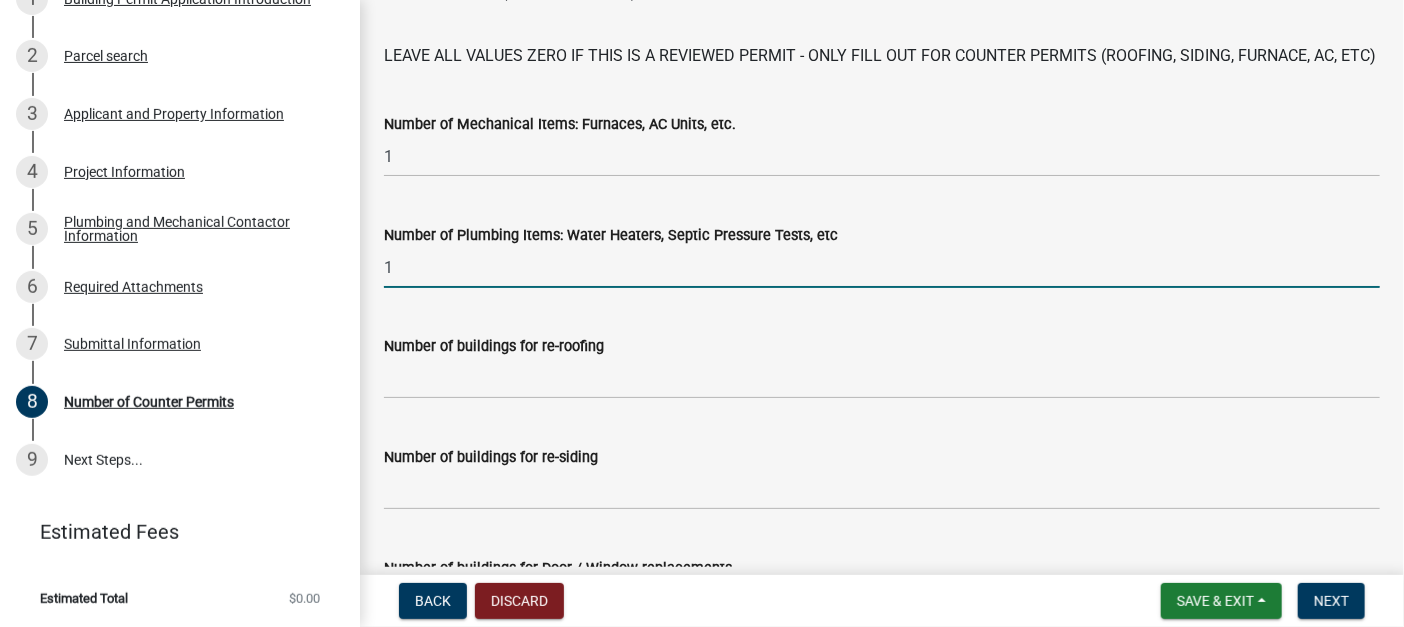 type on "1" 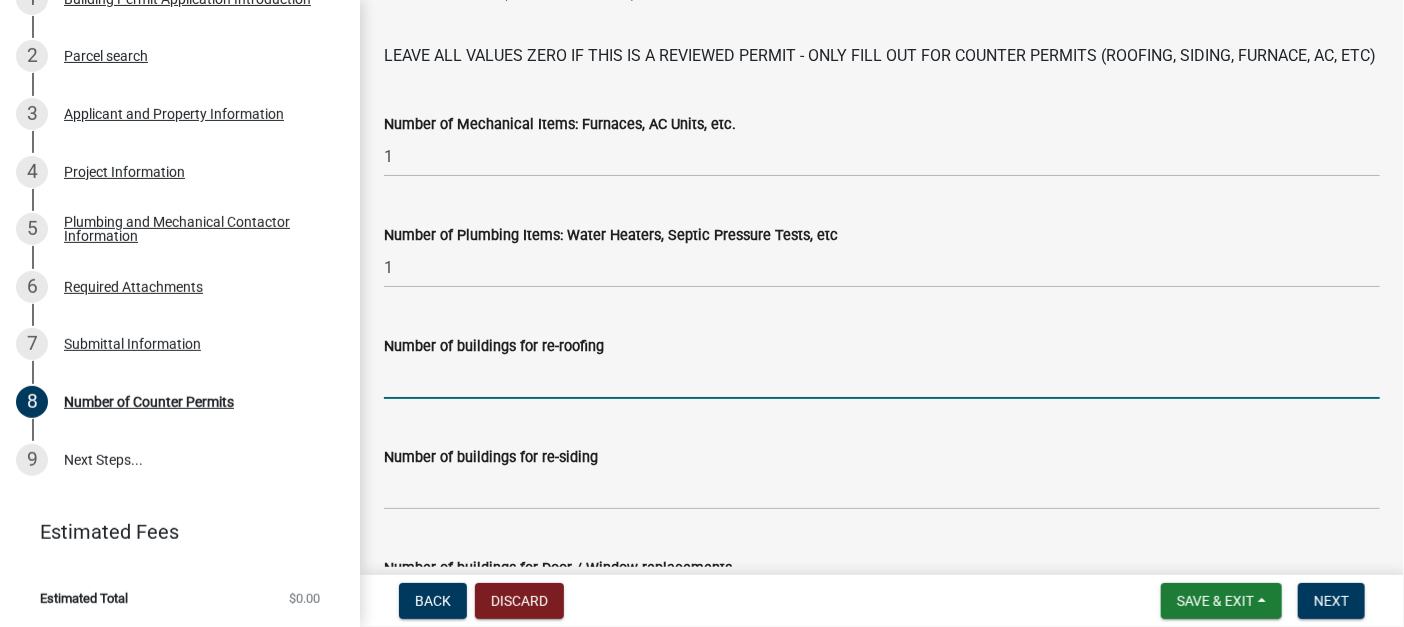 click 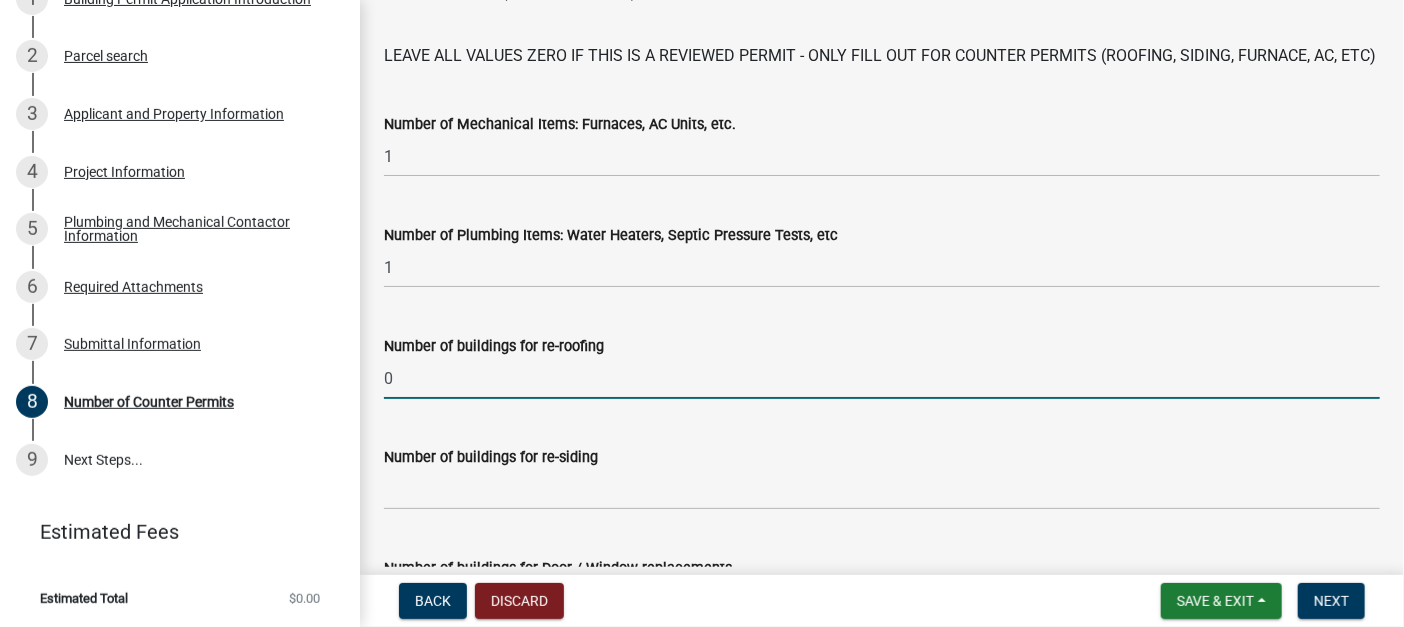 scroll, scrollTop: 200, scrollLeft: 0, axis: vertical 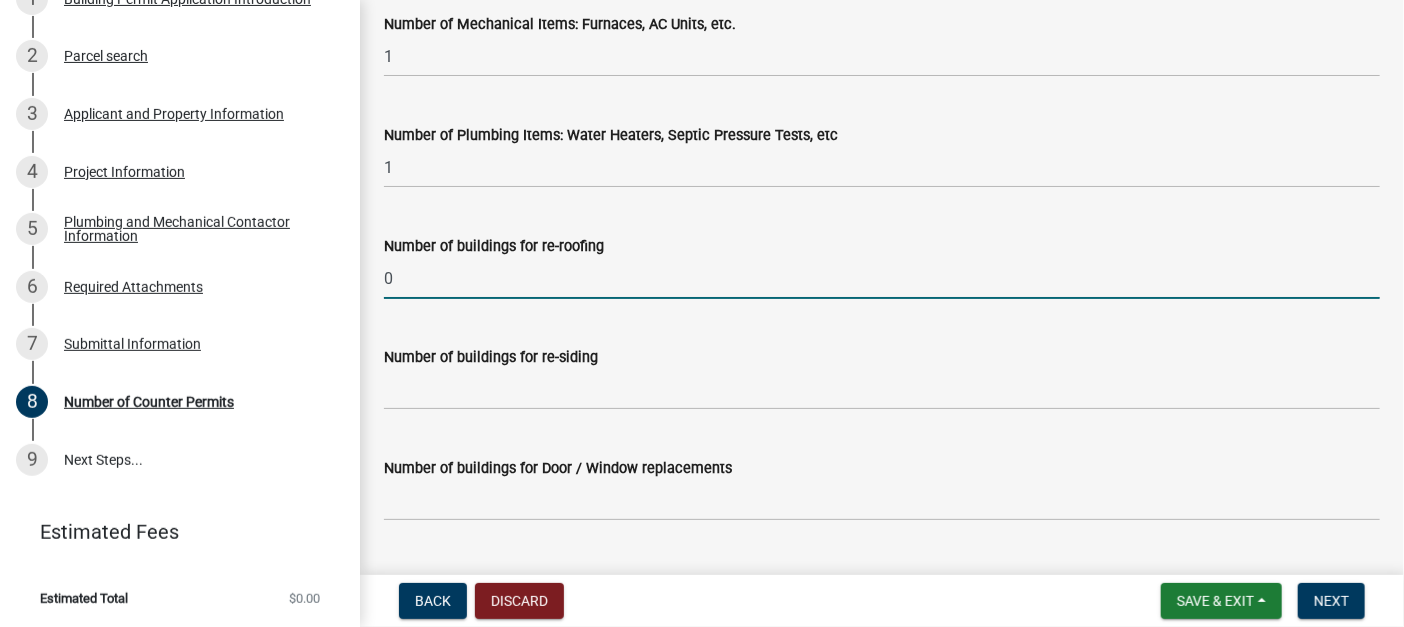 type on "0" 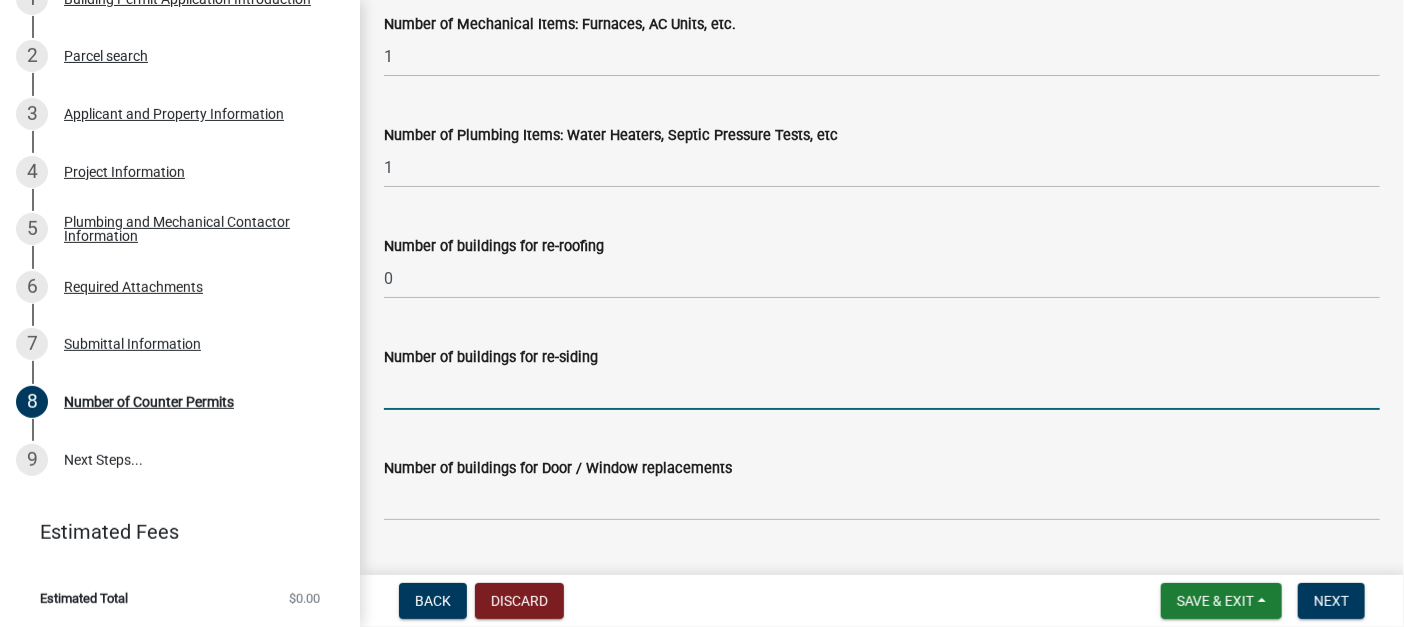 click 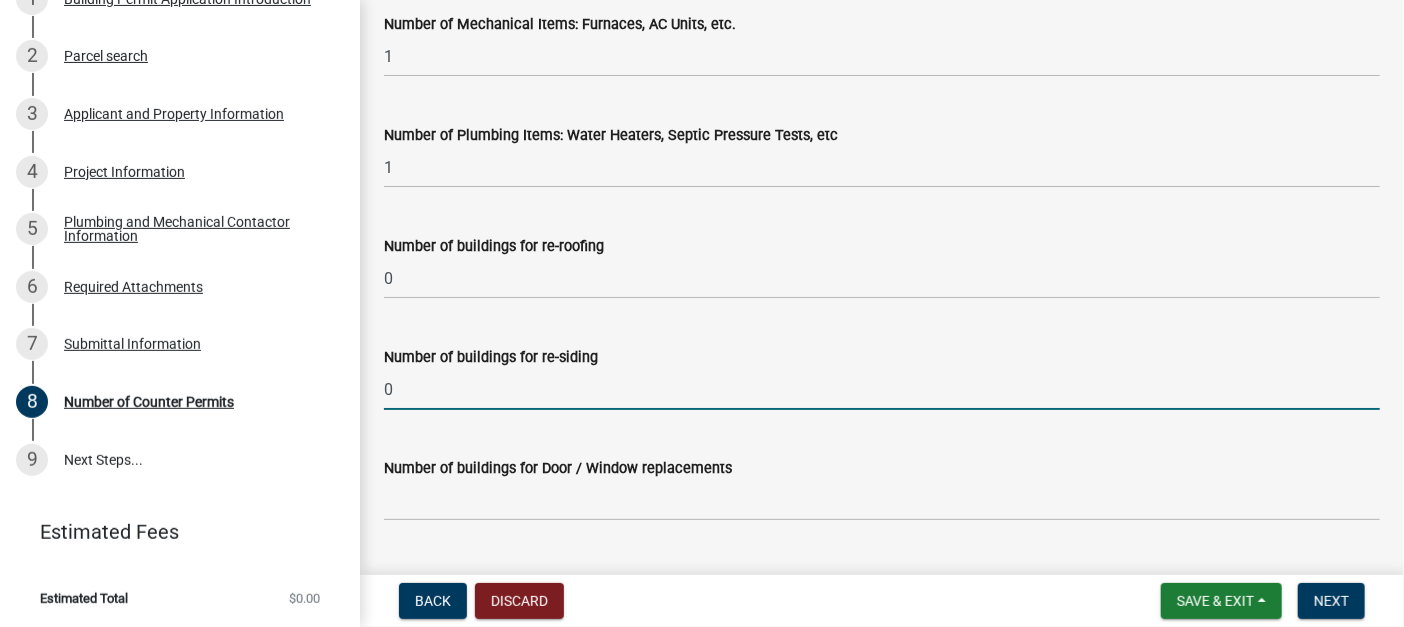scroll, scrollTop: 400, scrollLeft: 0, axis: vertical 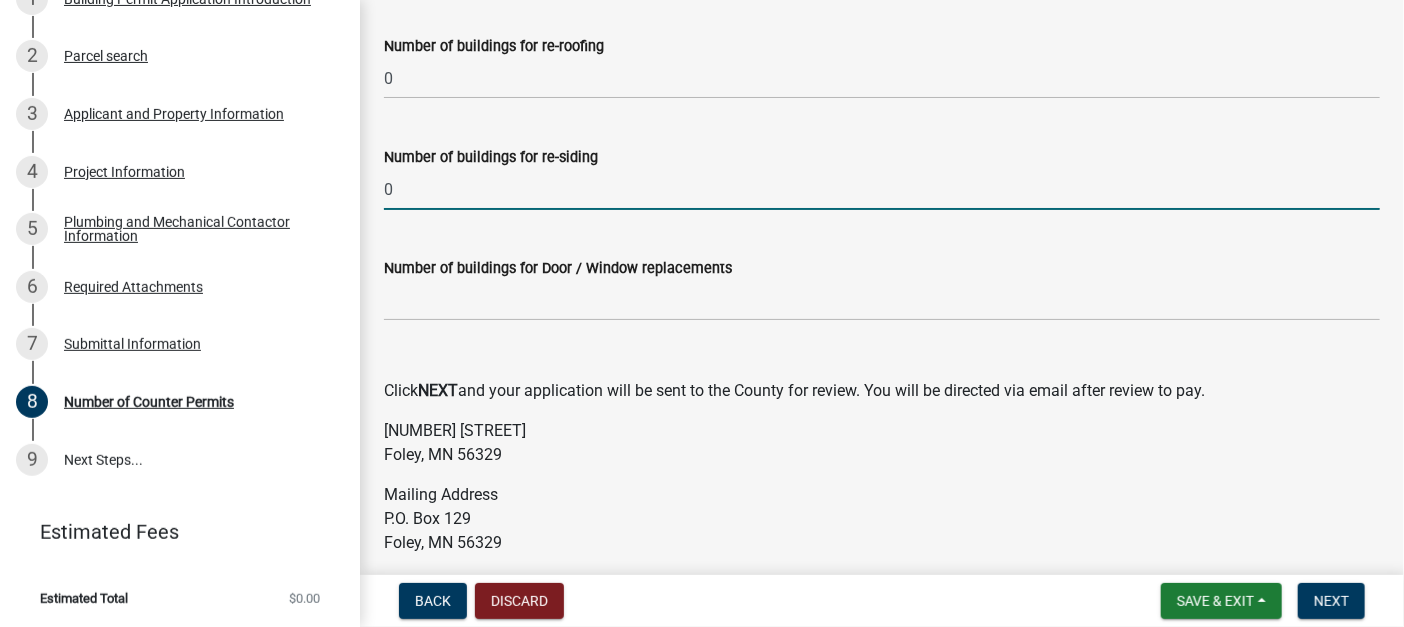type on "0" 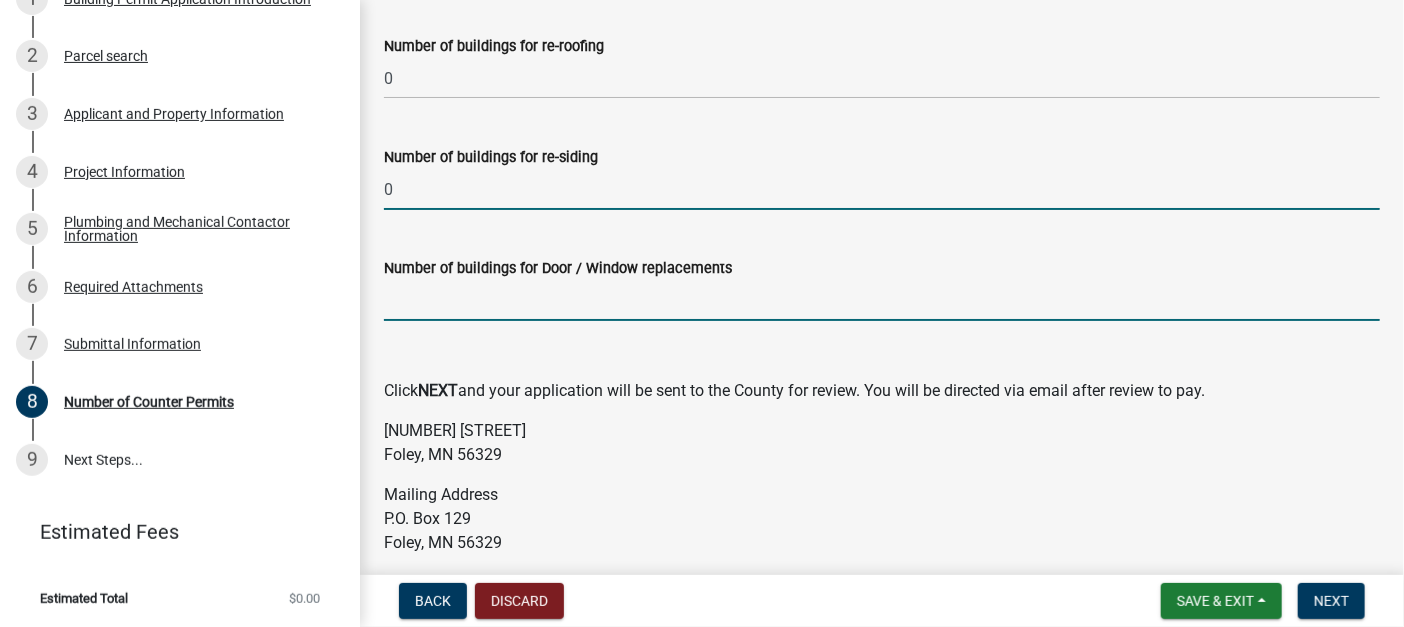click 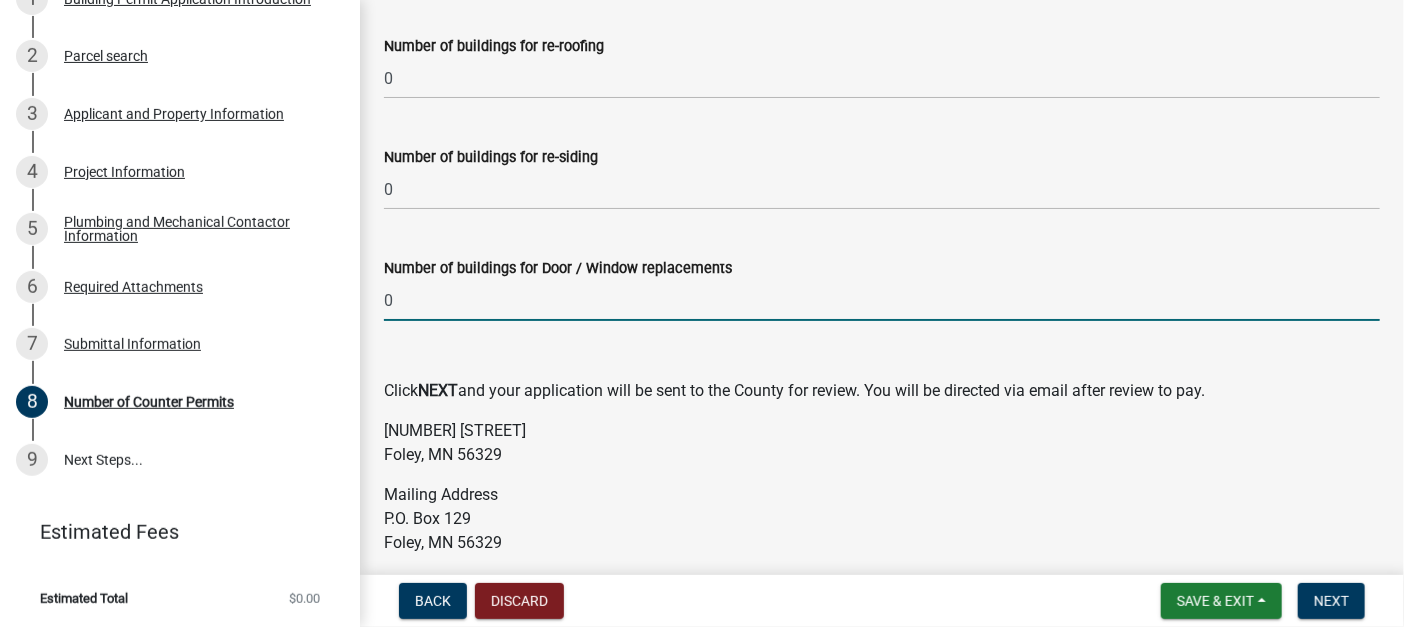 scroll, scrollTop: 600, scrollLeft: 0, axis: vertical 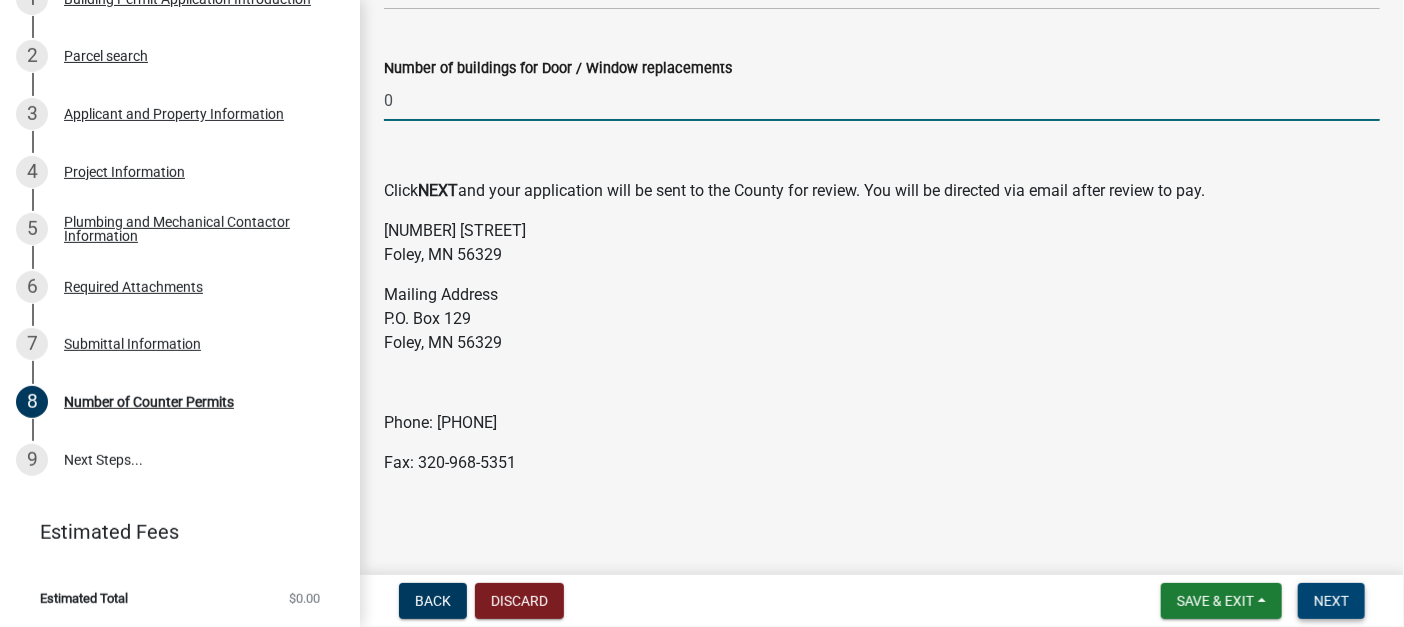 type on "0" 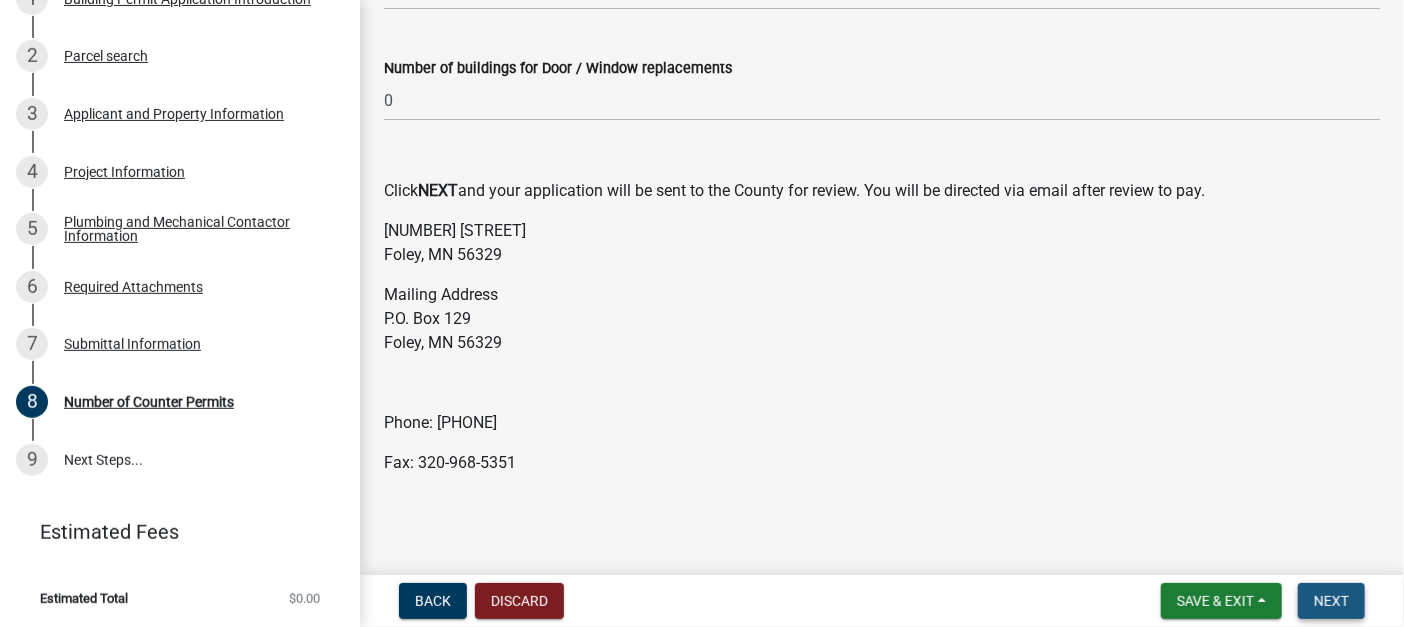 click on "Next" at bounding box center (1331, 601) 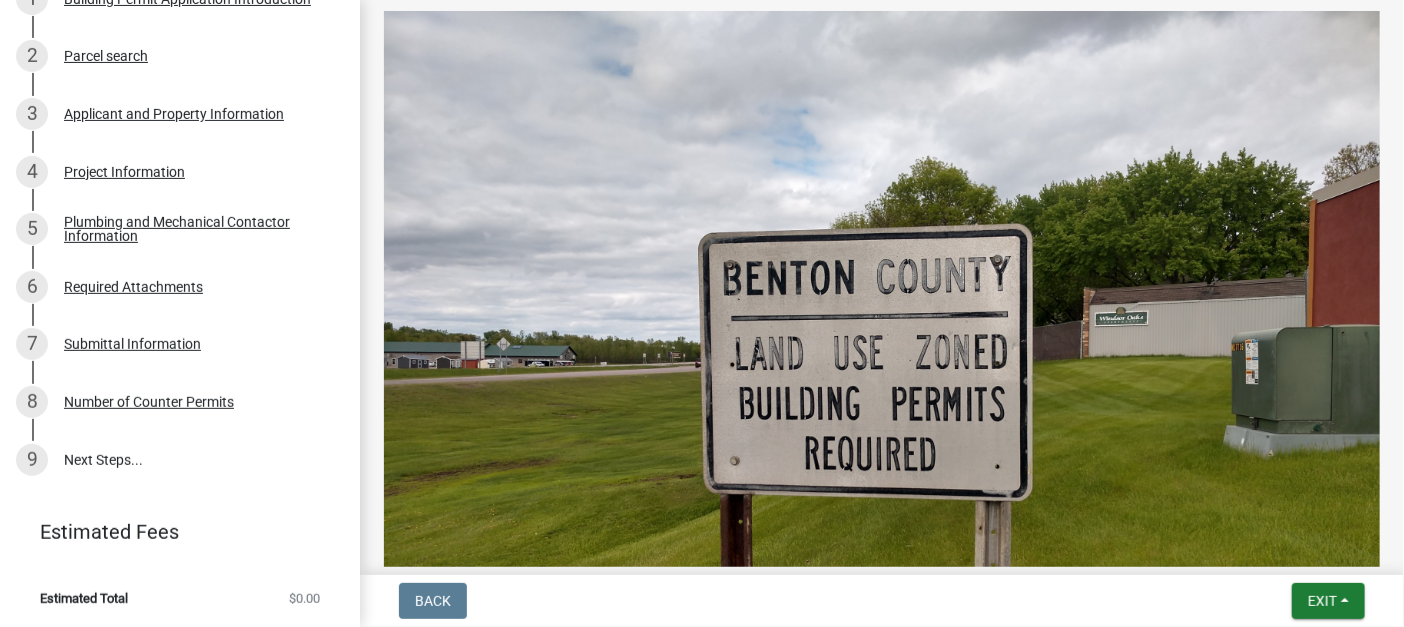 scroll, scrollTop: 1096, scrollLeft: 0, axis: vertical 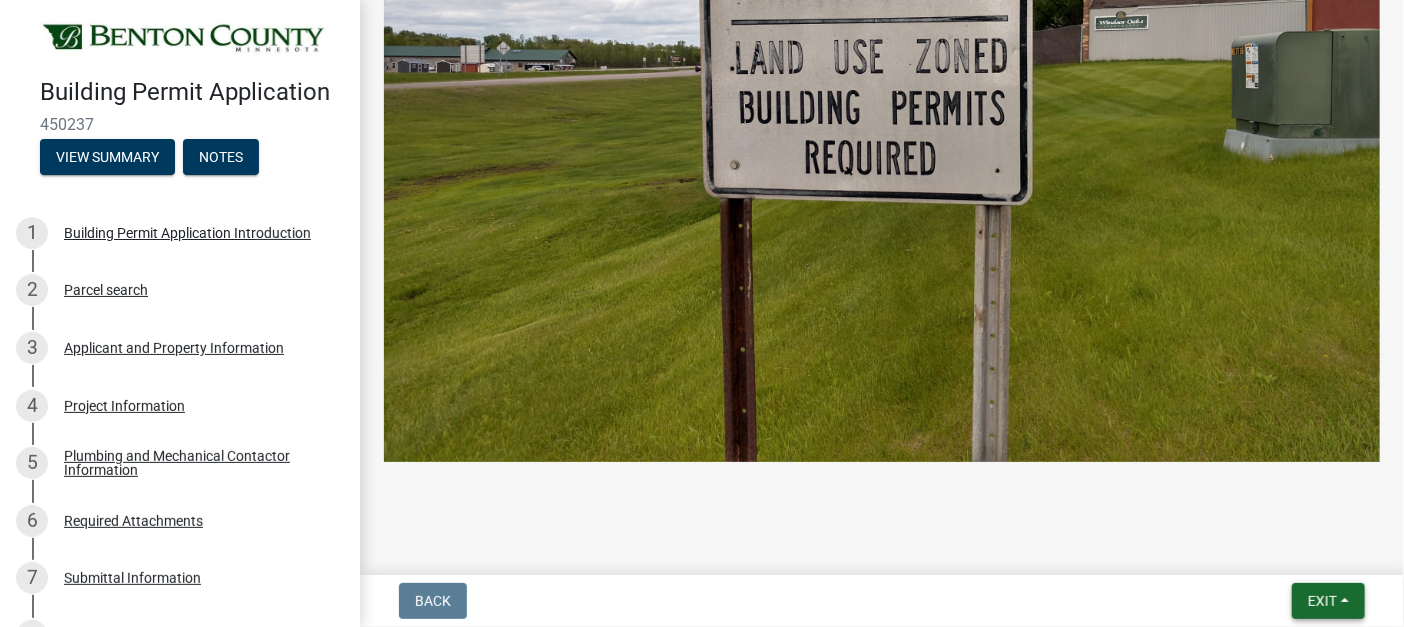 click on "Exit" at bounding box center [1322, 601] 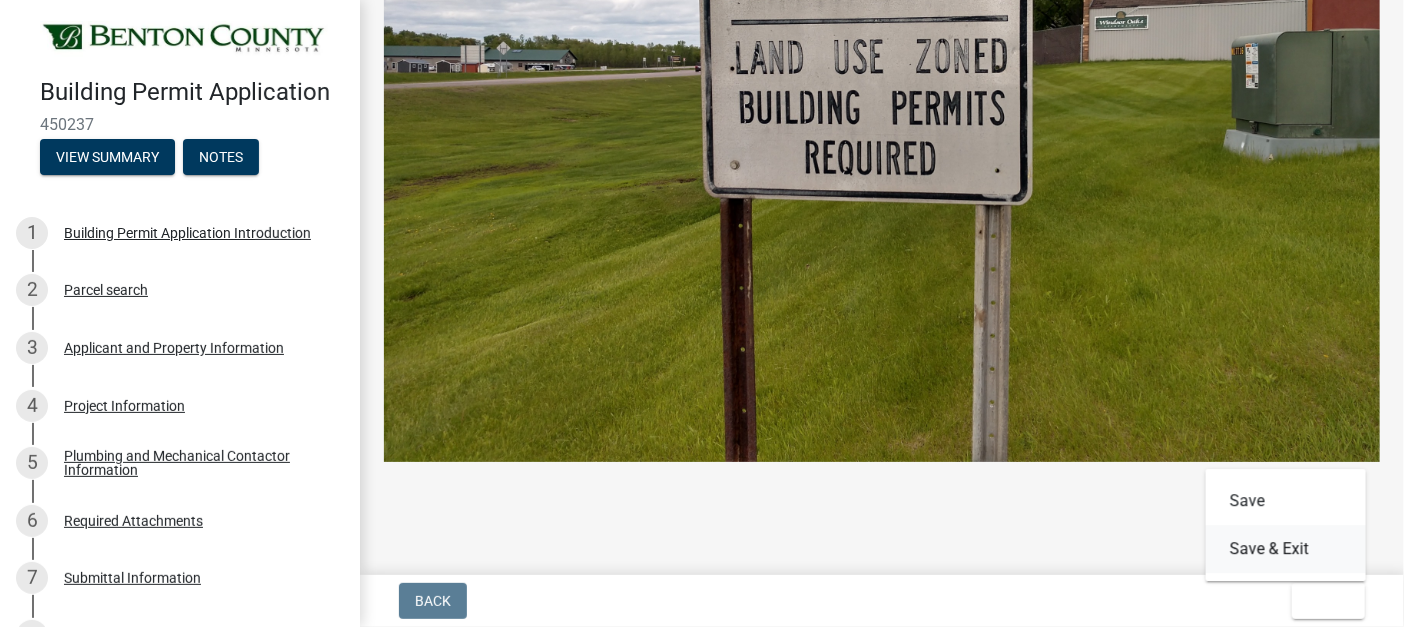 click on "Save & Exit" at bounding box center [1286, 549] 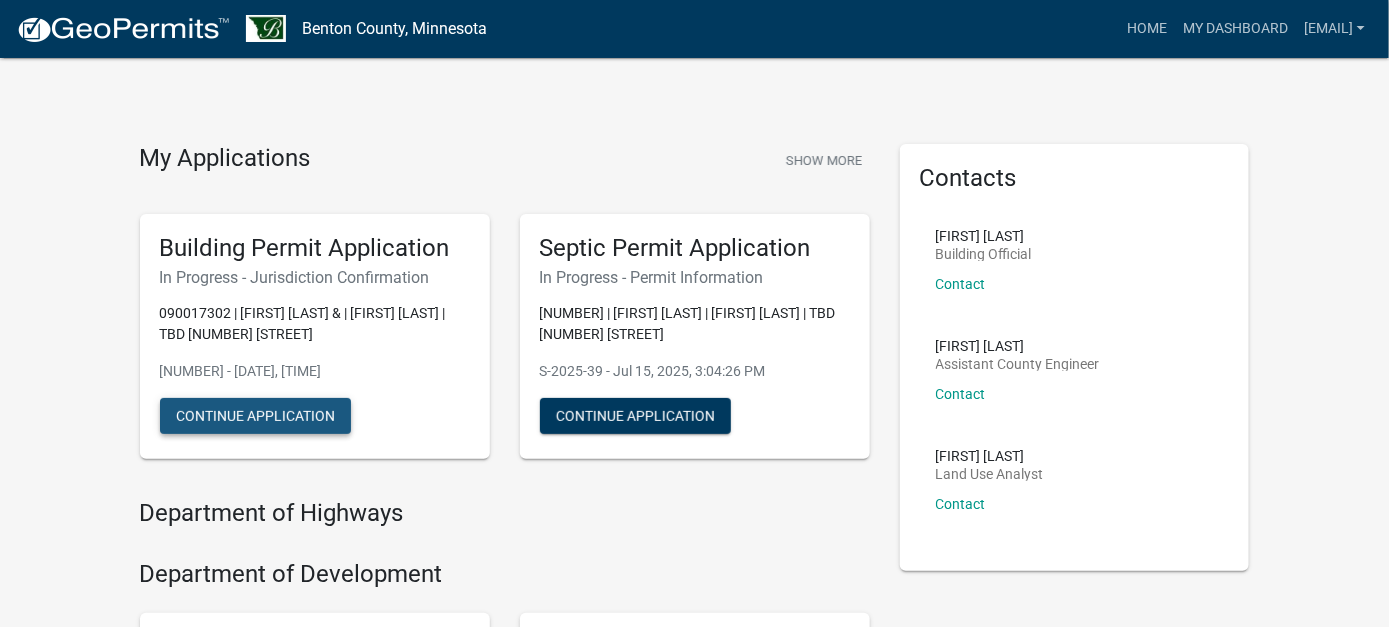 click on "Continue Application" 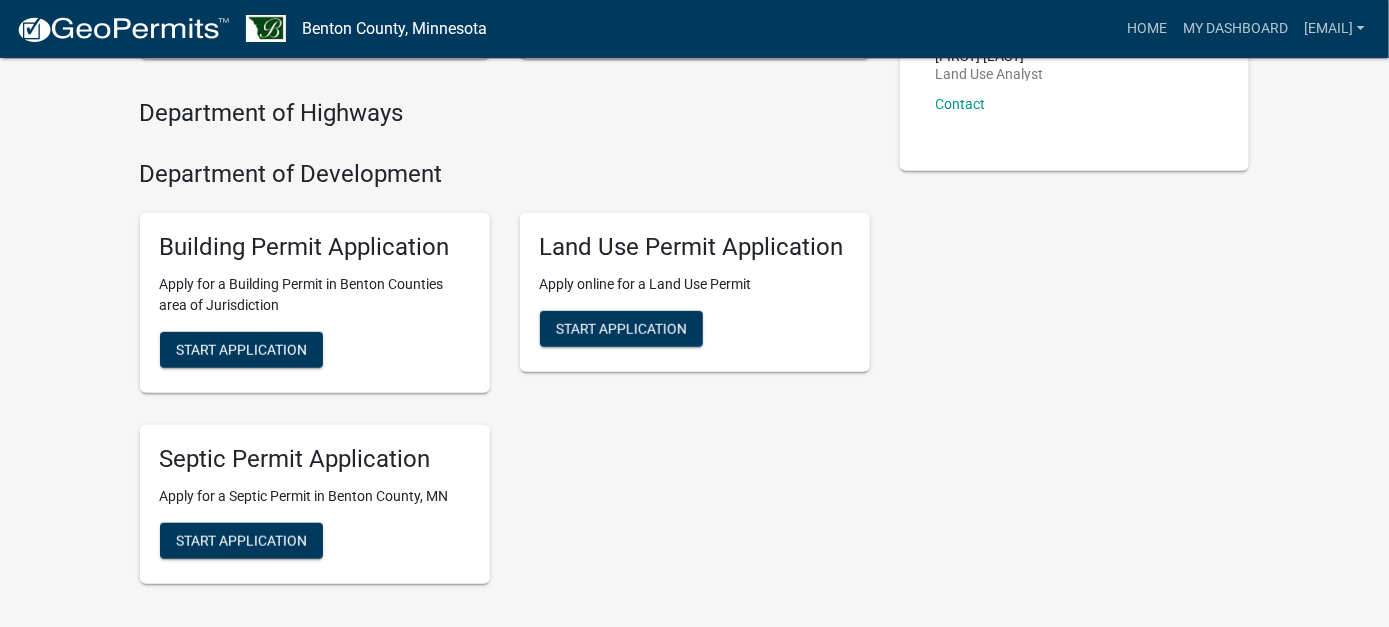 scroll, scrollTop: 500, scrollLeft: 0, axis: vertical 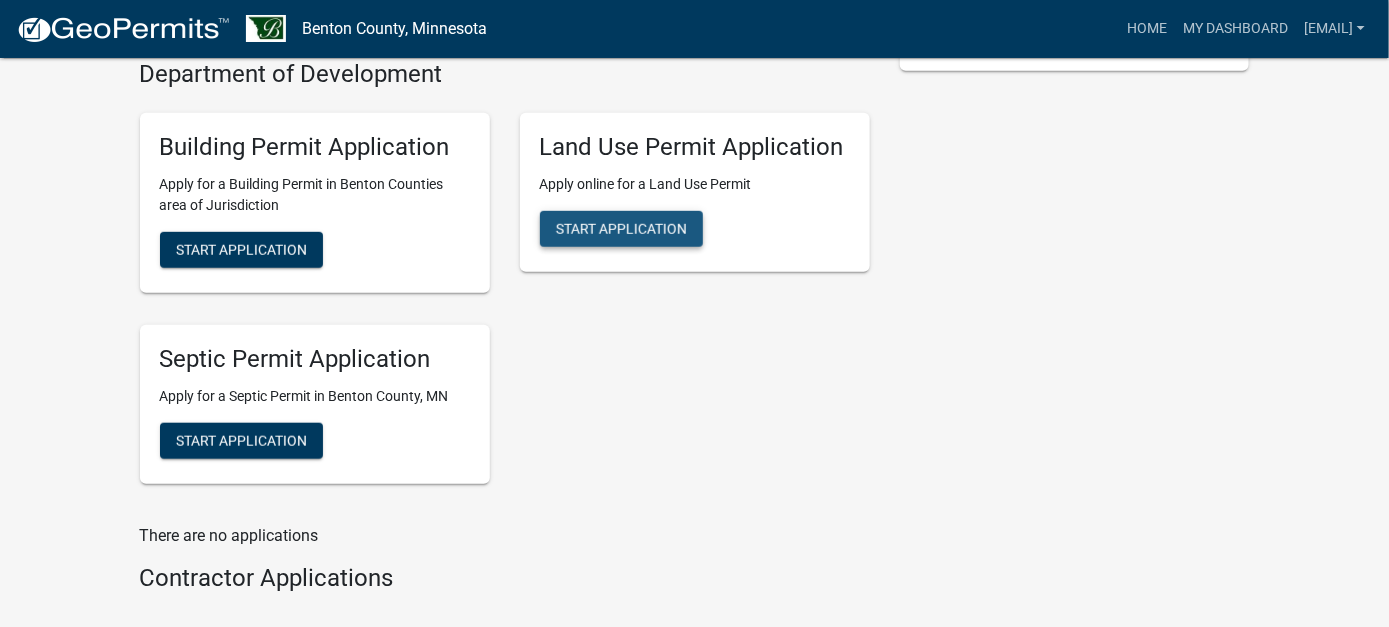 click on "Start Application" at bounding box center [621, 228] 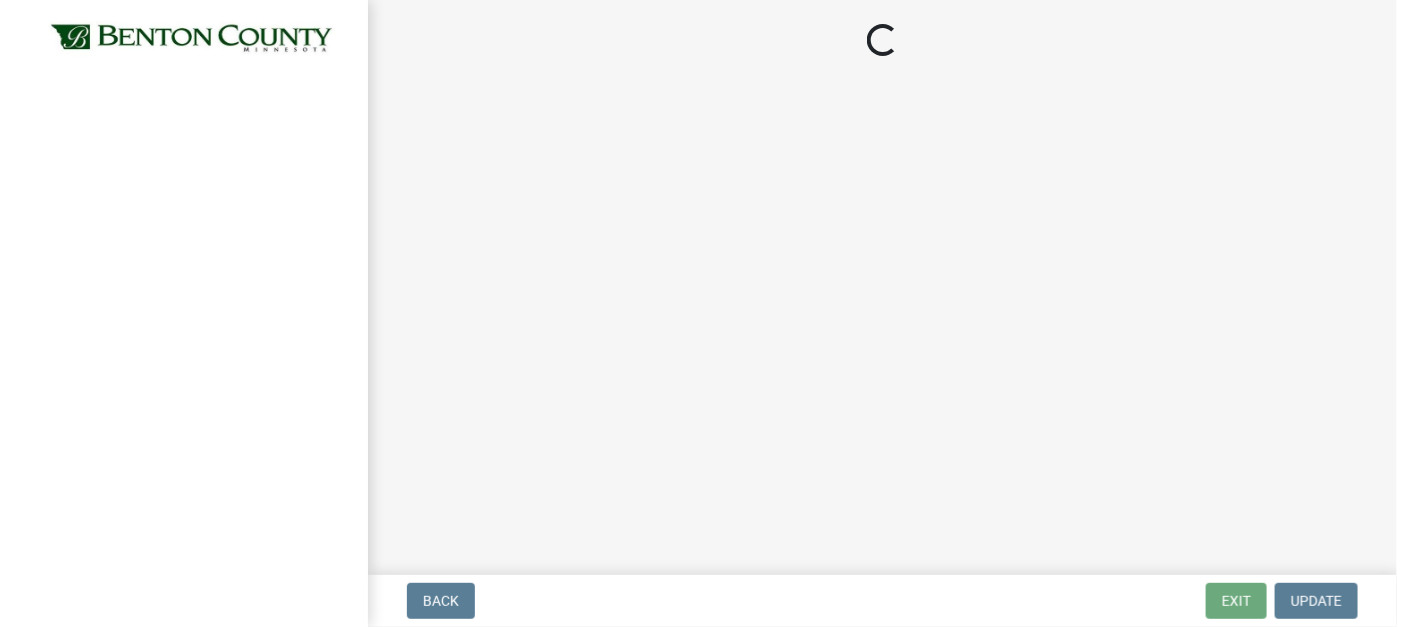 scroll, scrollTop: 0, scrollLeft: 0, axis: both 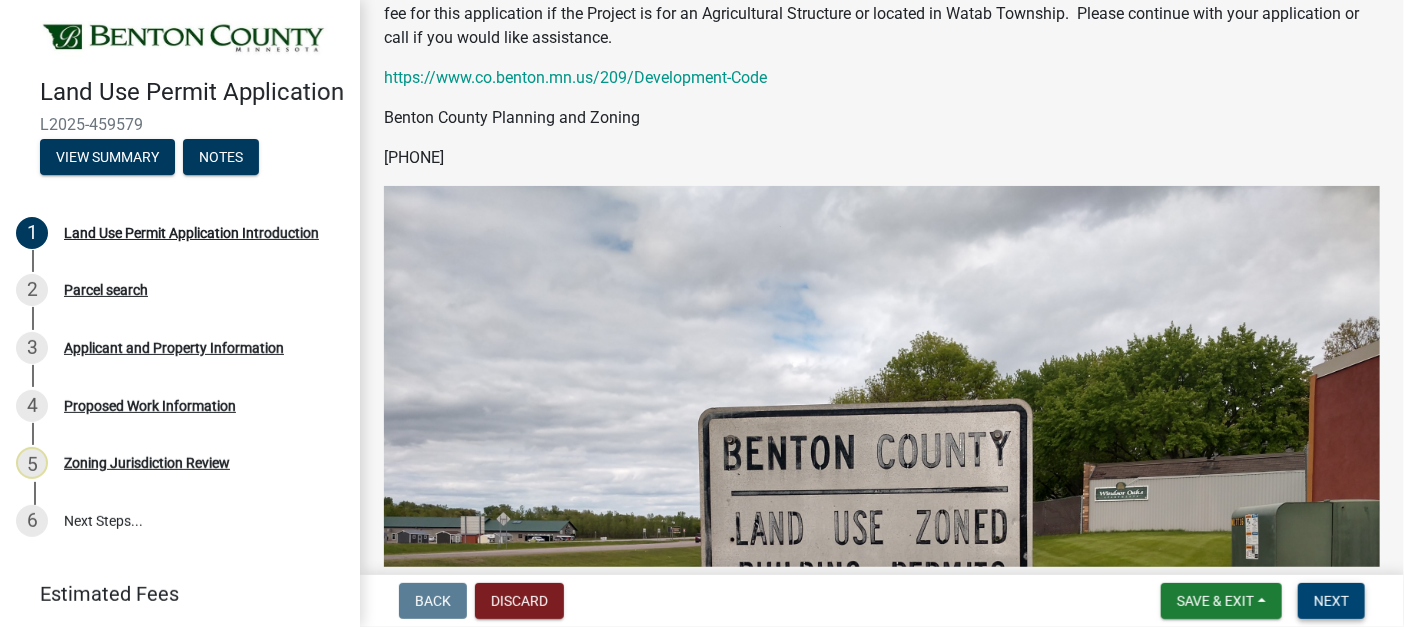 click on "Next" at bounding box center (1331, 601) 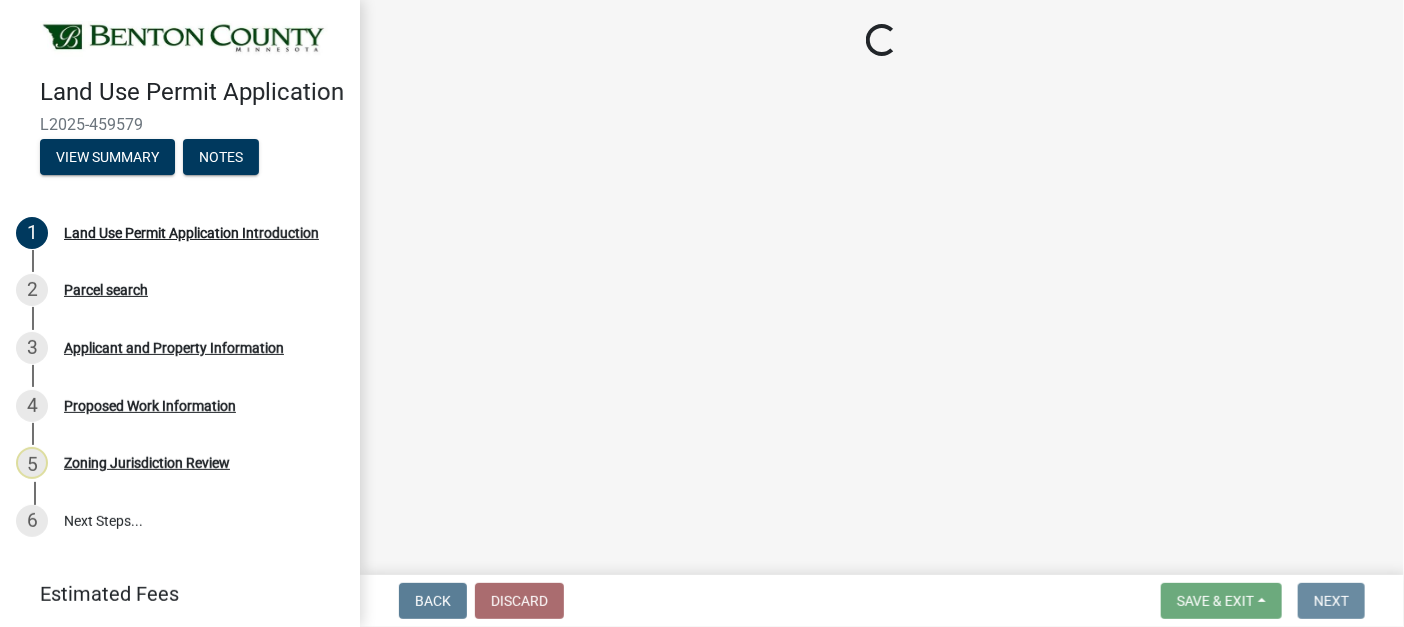 scroll, scrollTop: 0, scrollLeft: 0, axis: both 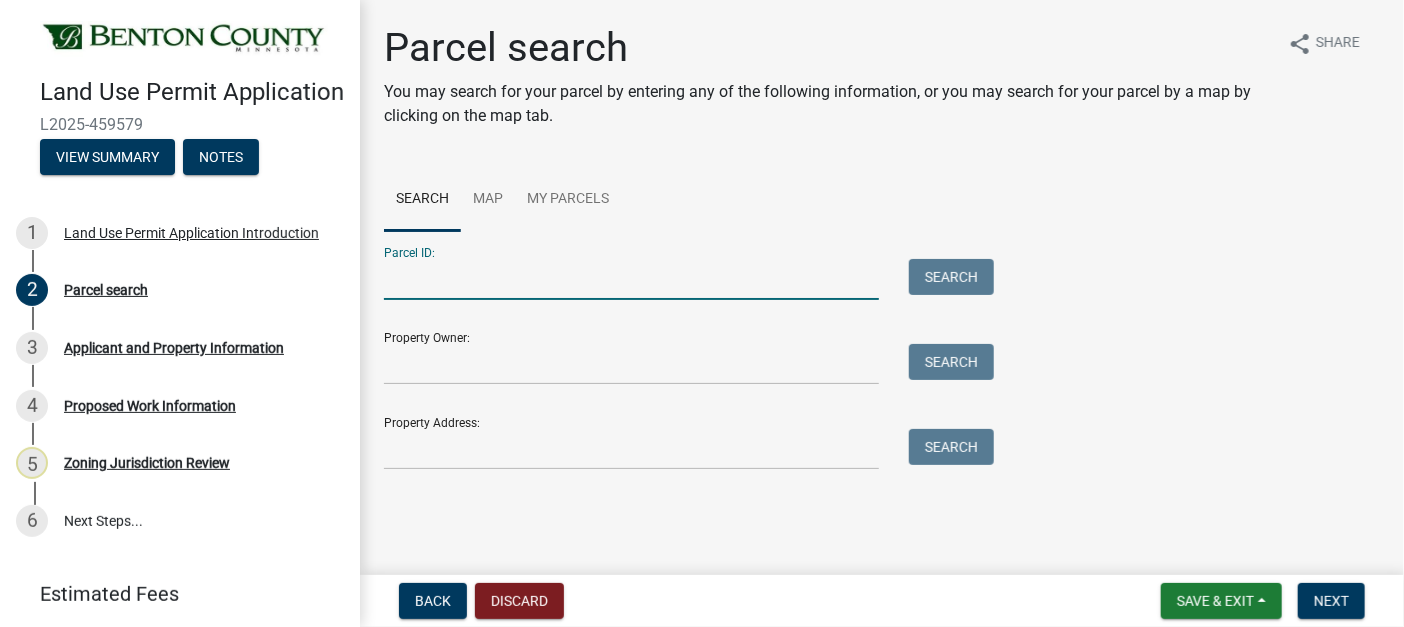 click on "Parcel ID:" at bounding box center (631, 279) 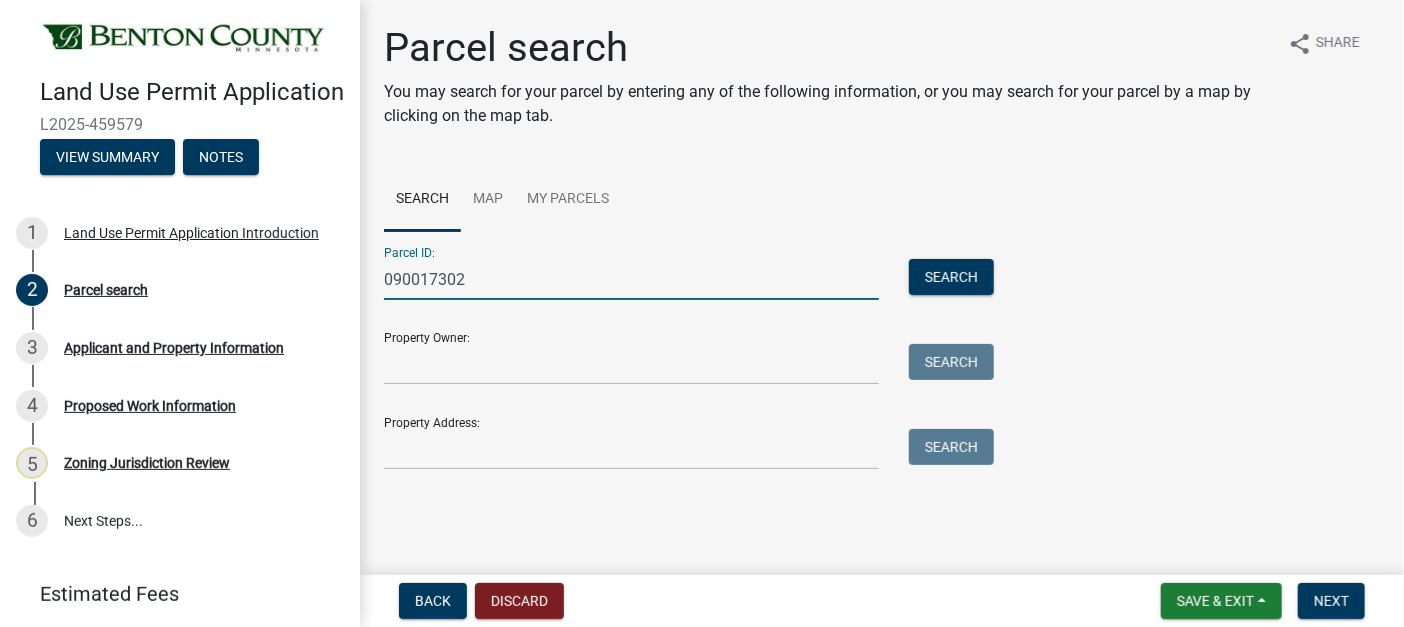 type on "090017302" 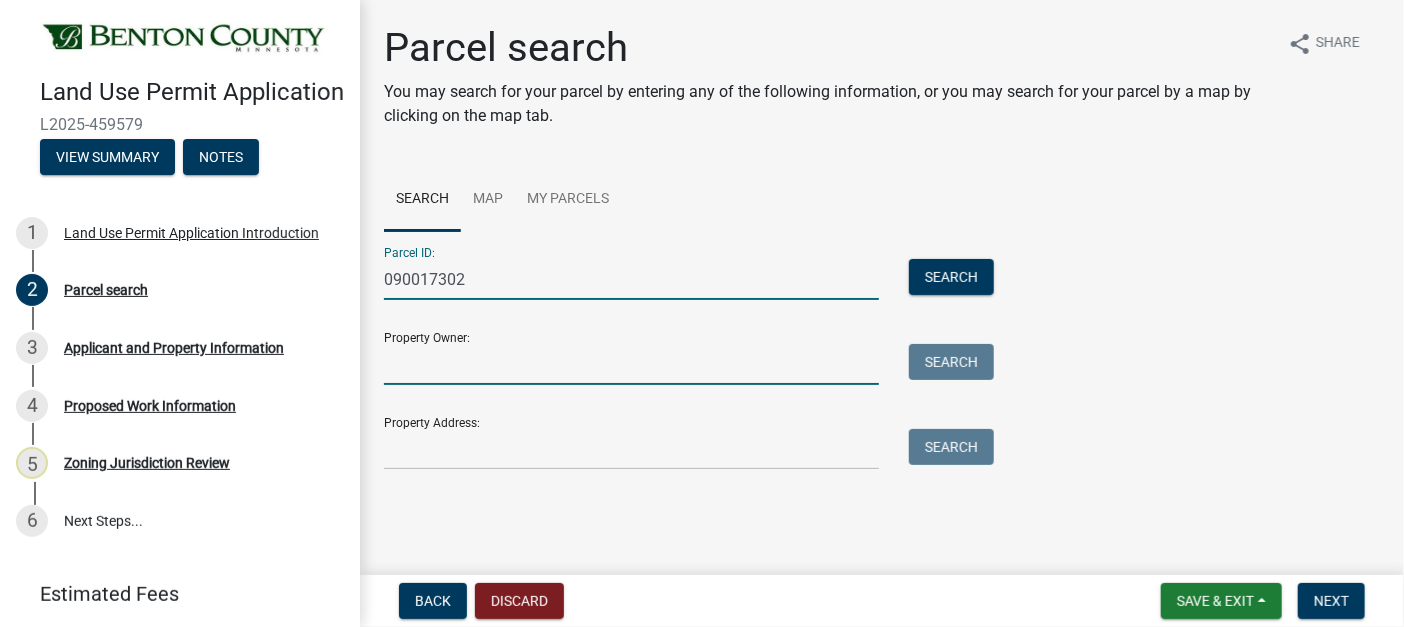 click on "Property Owner:" at bounding box center (631, 364) 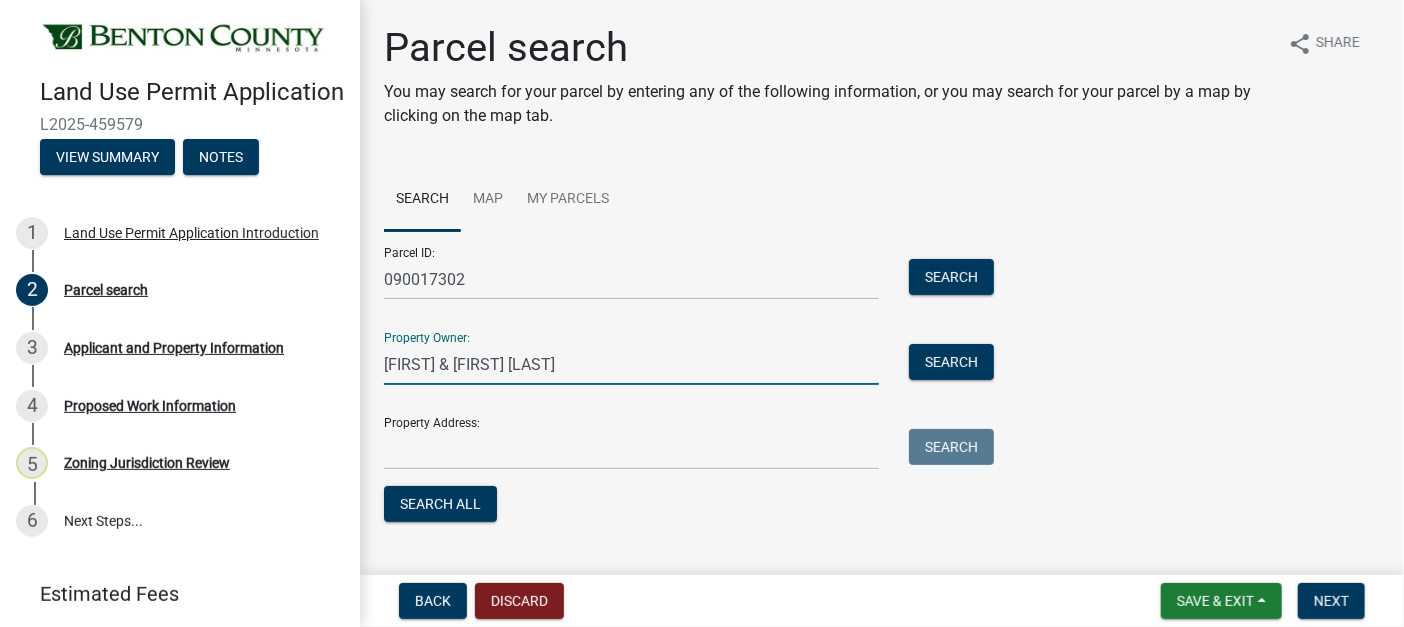 type on "[FIRST] & [FIRST] [LAST]" 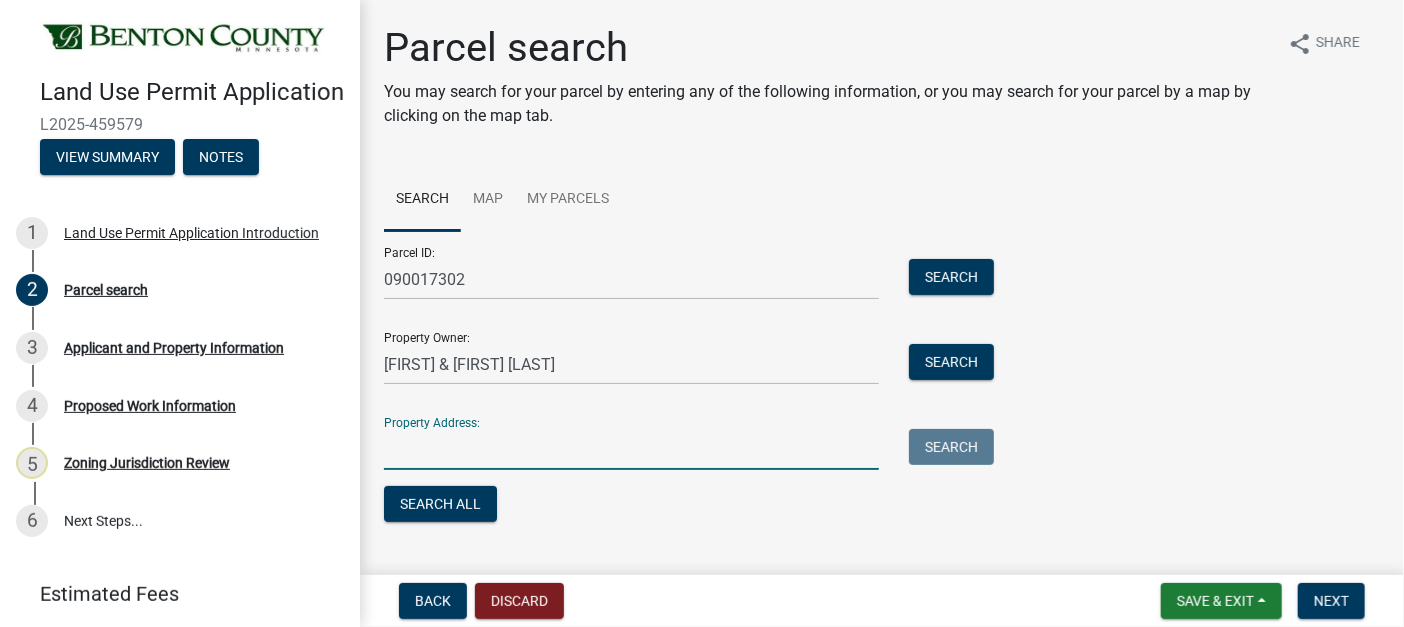 click on "Property Address:" at bounding box center (631, 449) 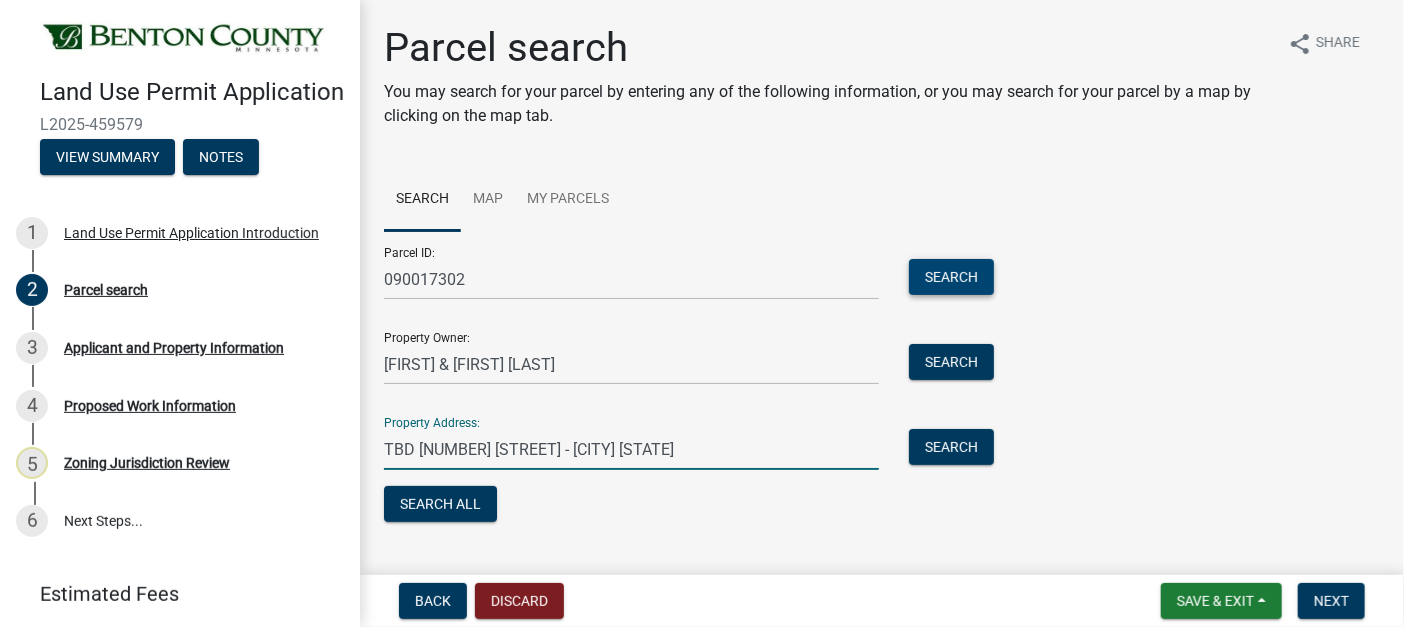 type on "TBD [NUMBER] [STREET] - [CITY] [STATE]" 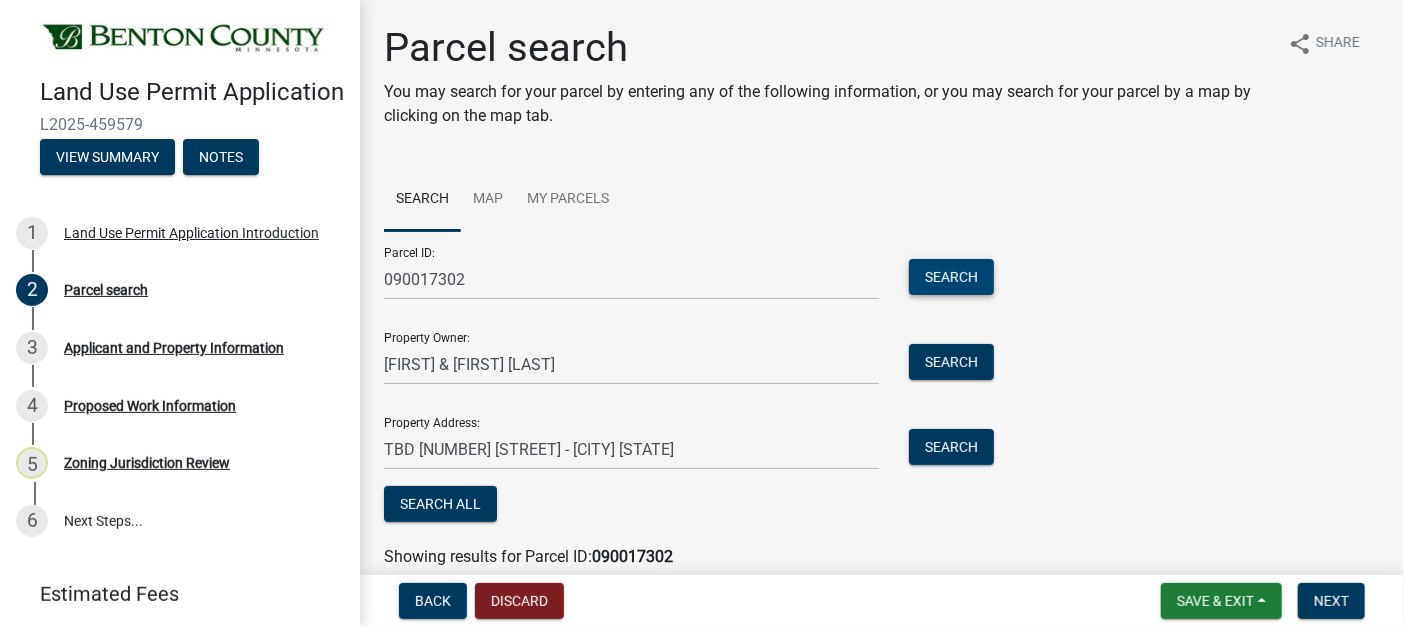 scroll, scrollTop: 174, scrollLeft: 0, axis: vertical 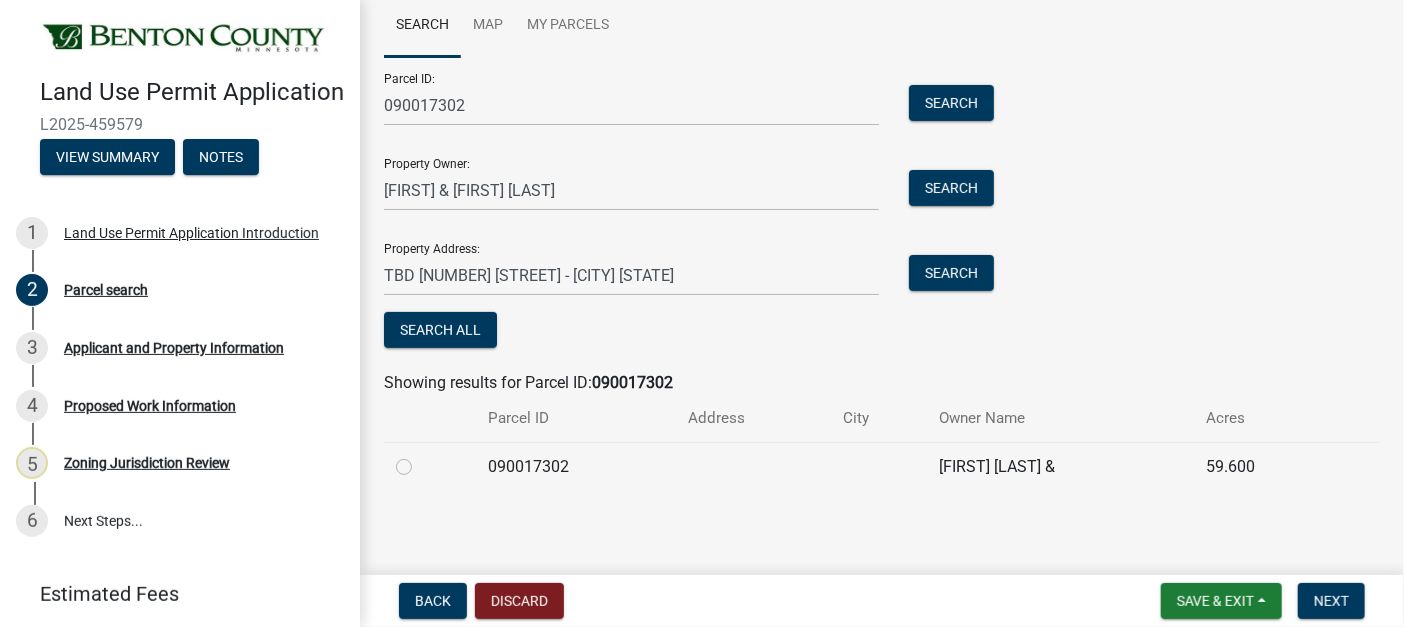 click 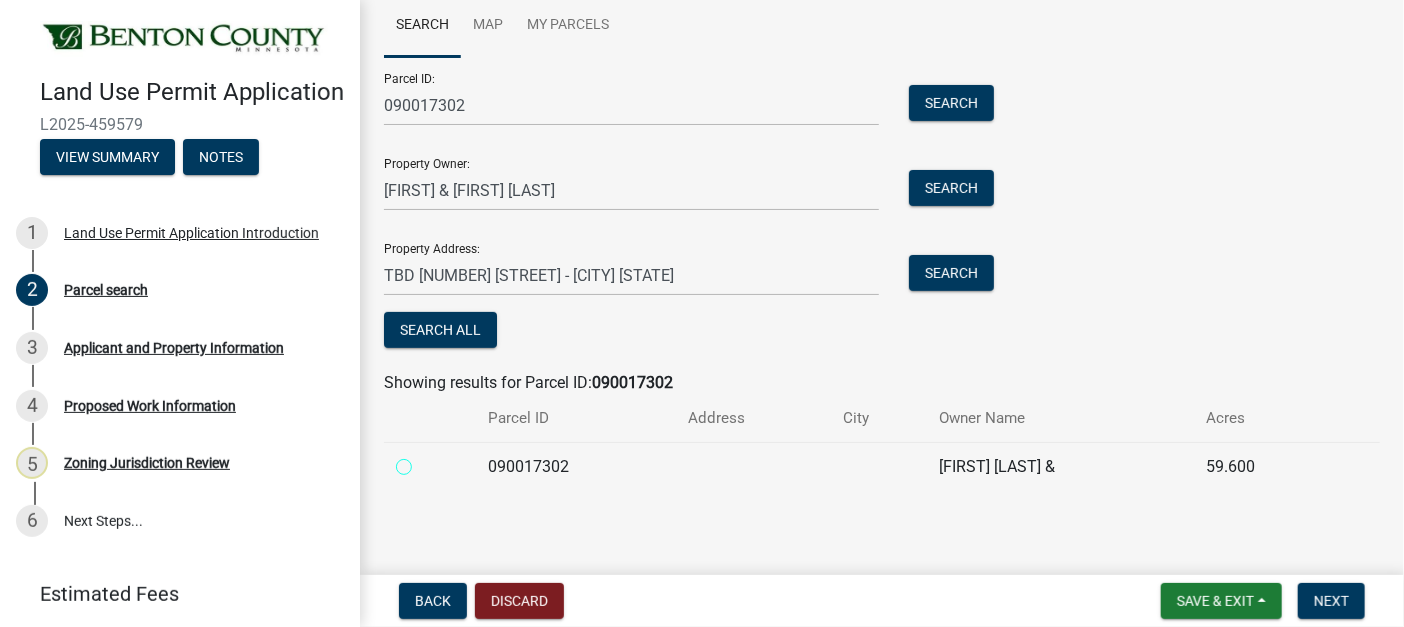 click at bounding box center [426, 461] 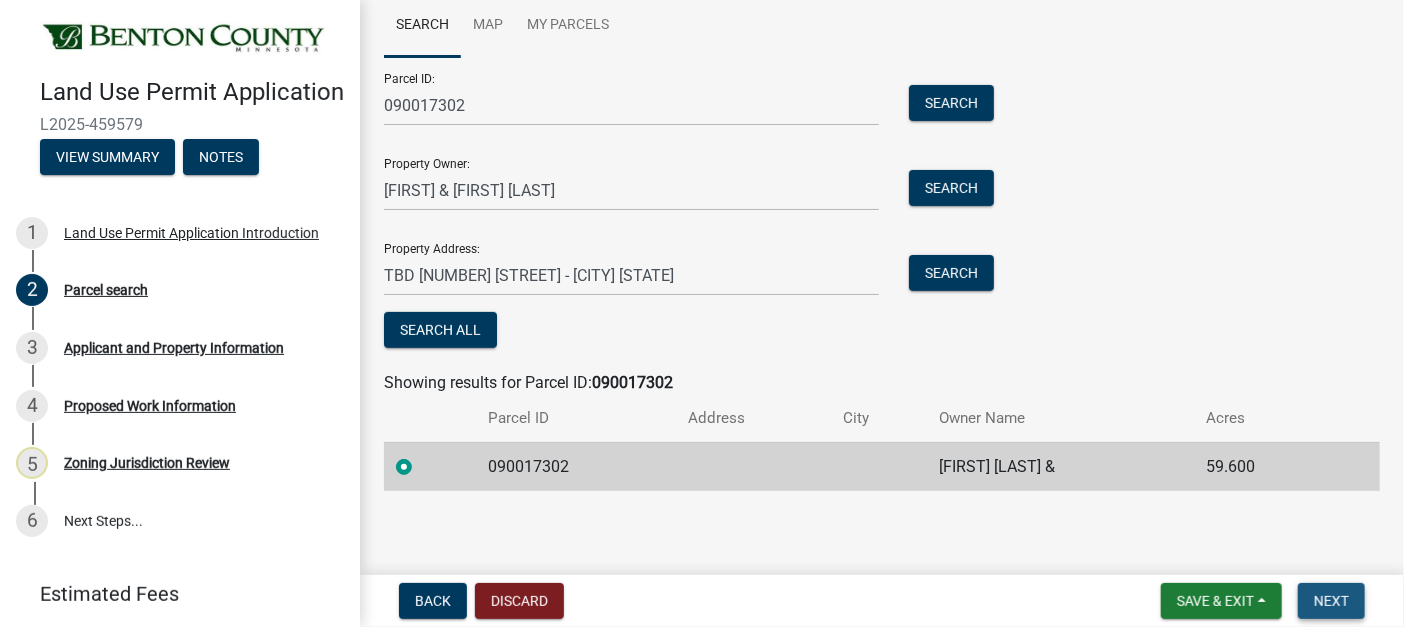 click on "Next" at bounding box center [1331, 601] 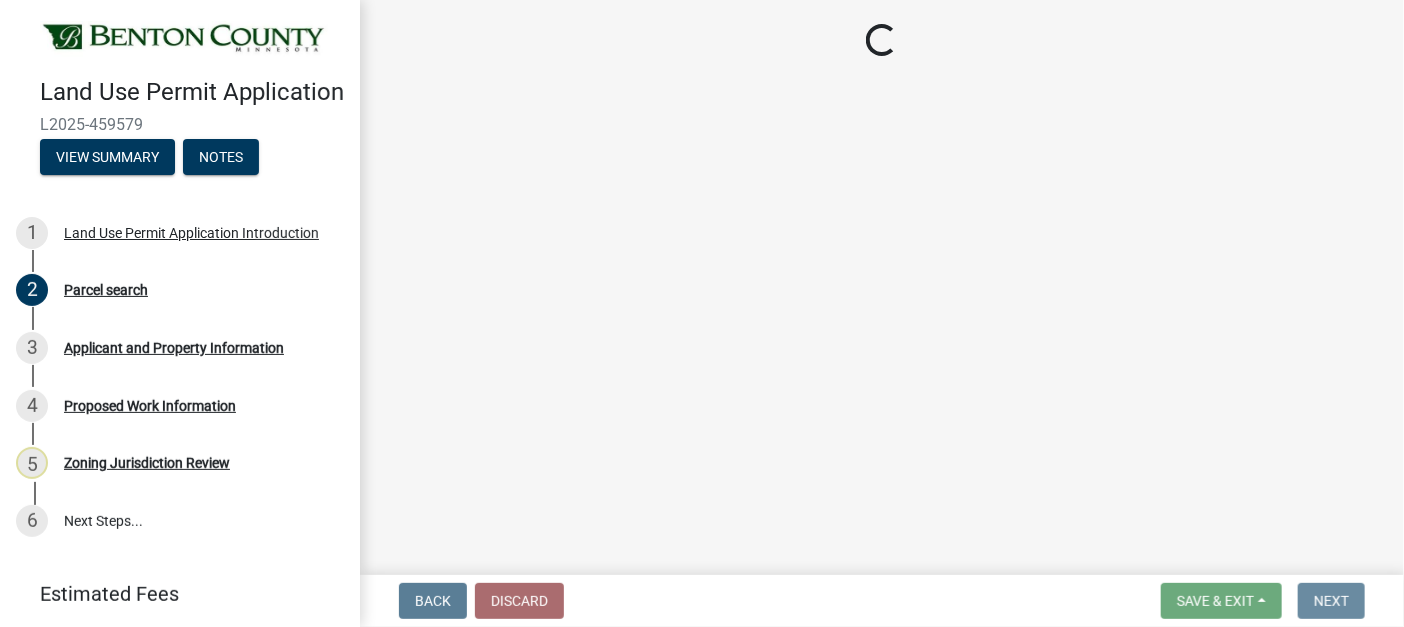 scroll, scrollTop: 0, scrollLeft: 0, axis: both 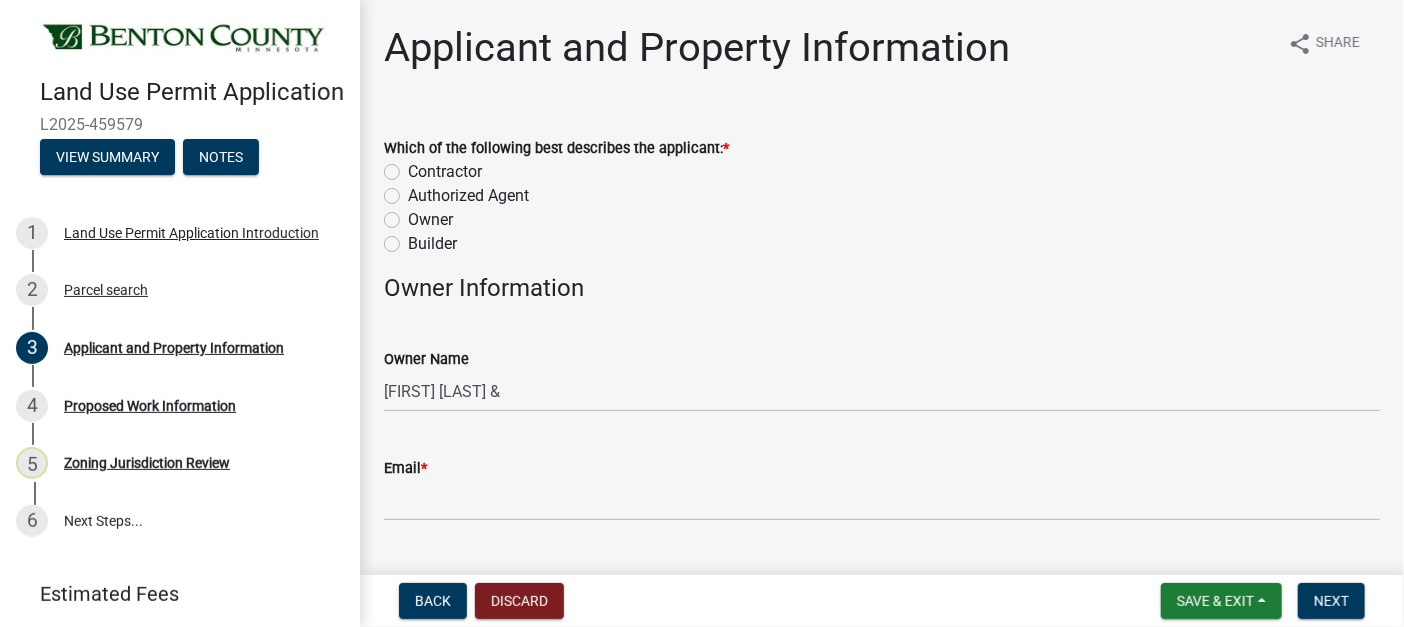 click on "Contractor" 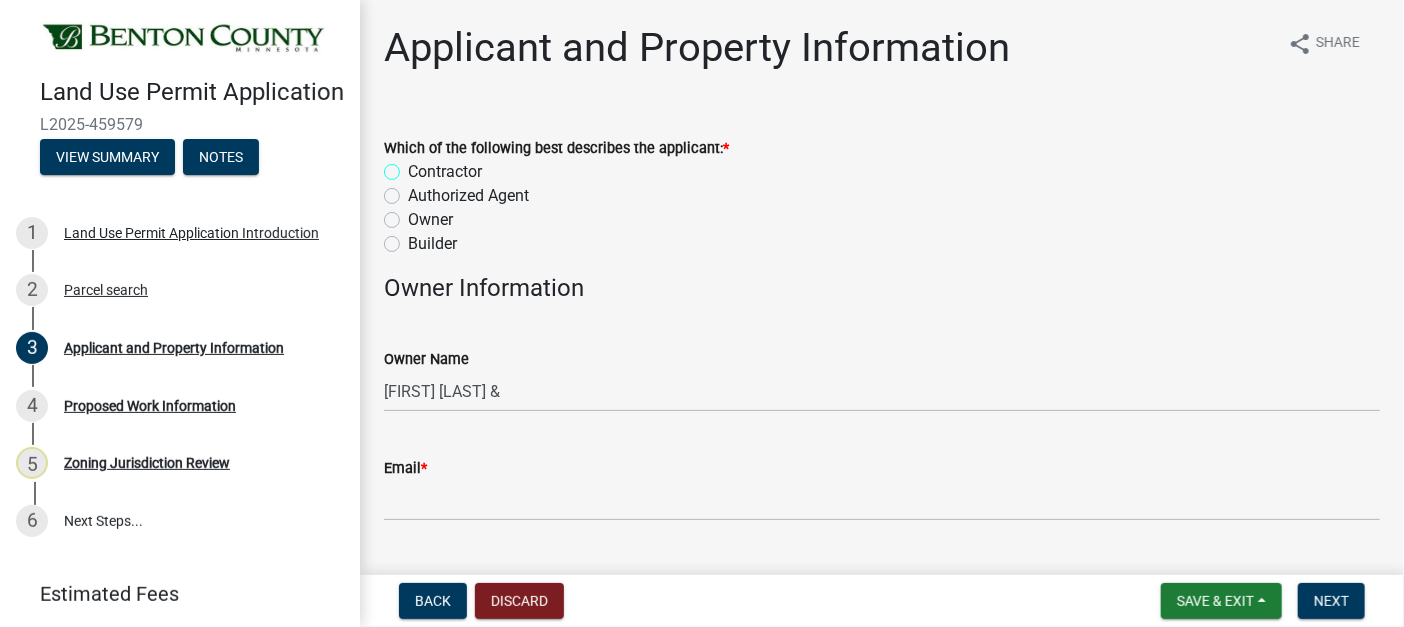 click on "Contractor" at bounding box center [414, 166] 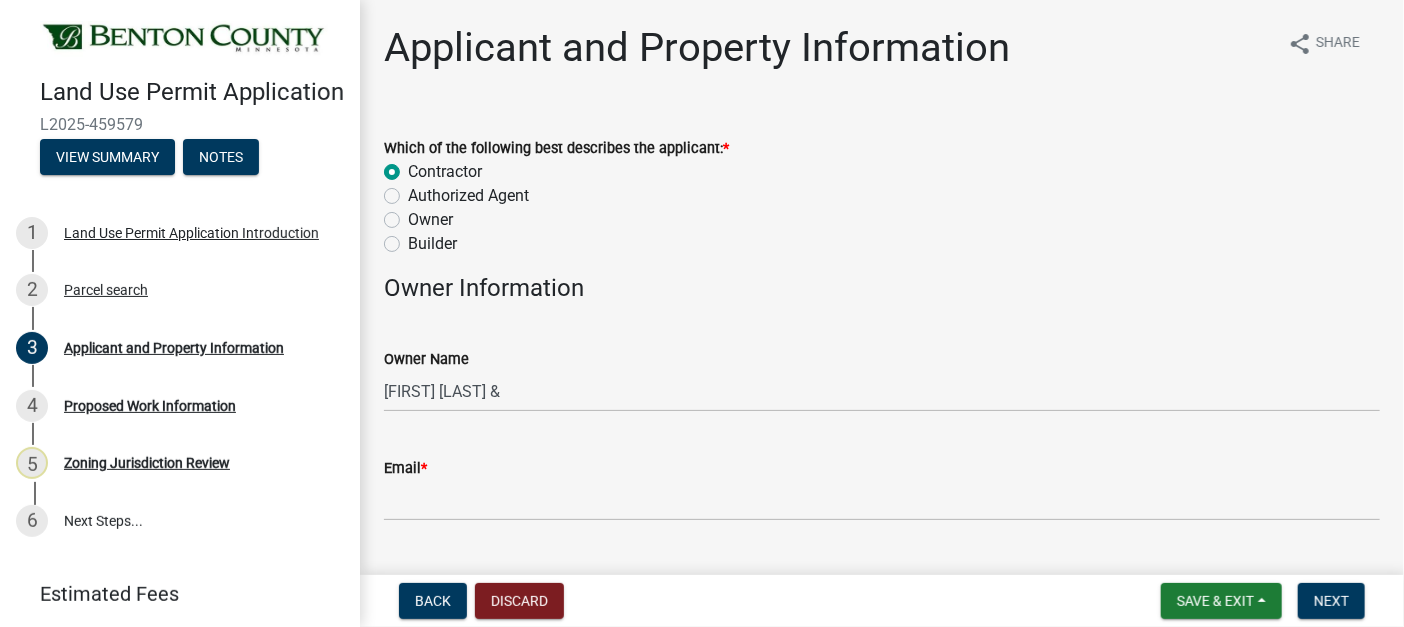 radio on "true" 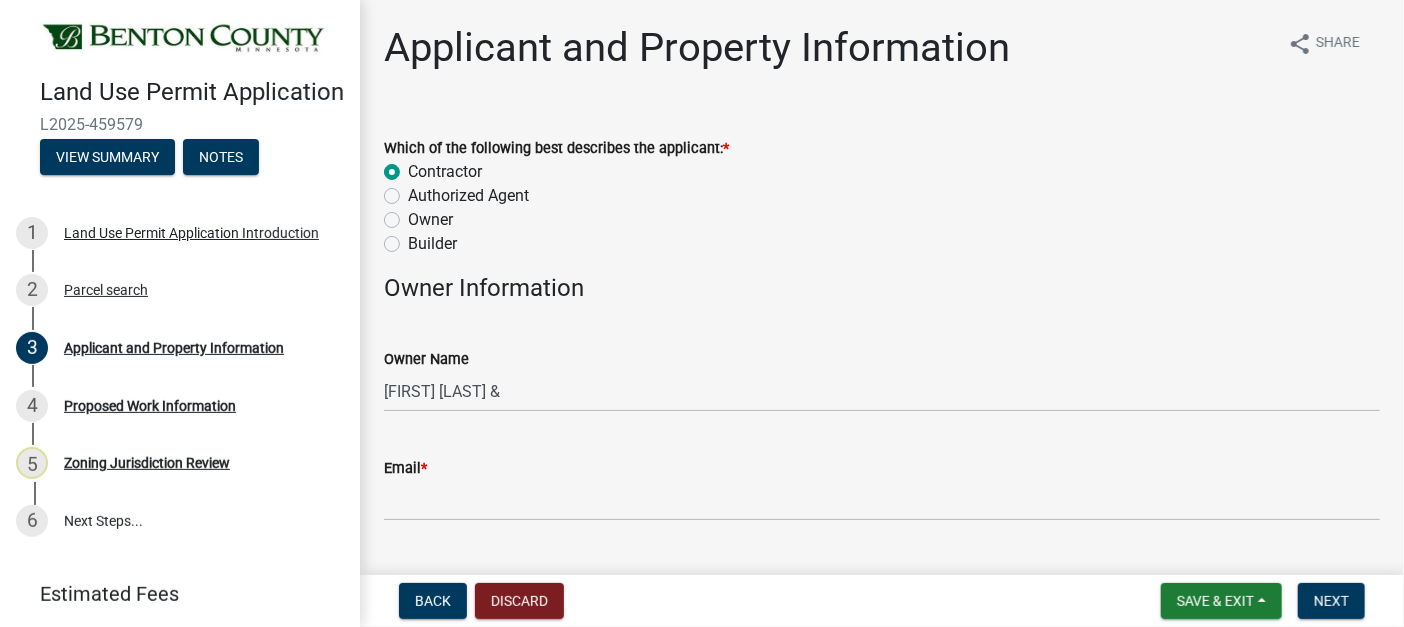 scroll, scrollTop: 200, scrollLeft: 0, axis: vertical 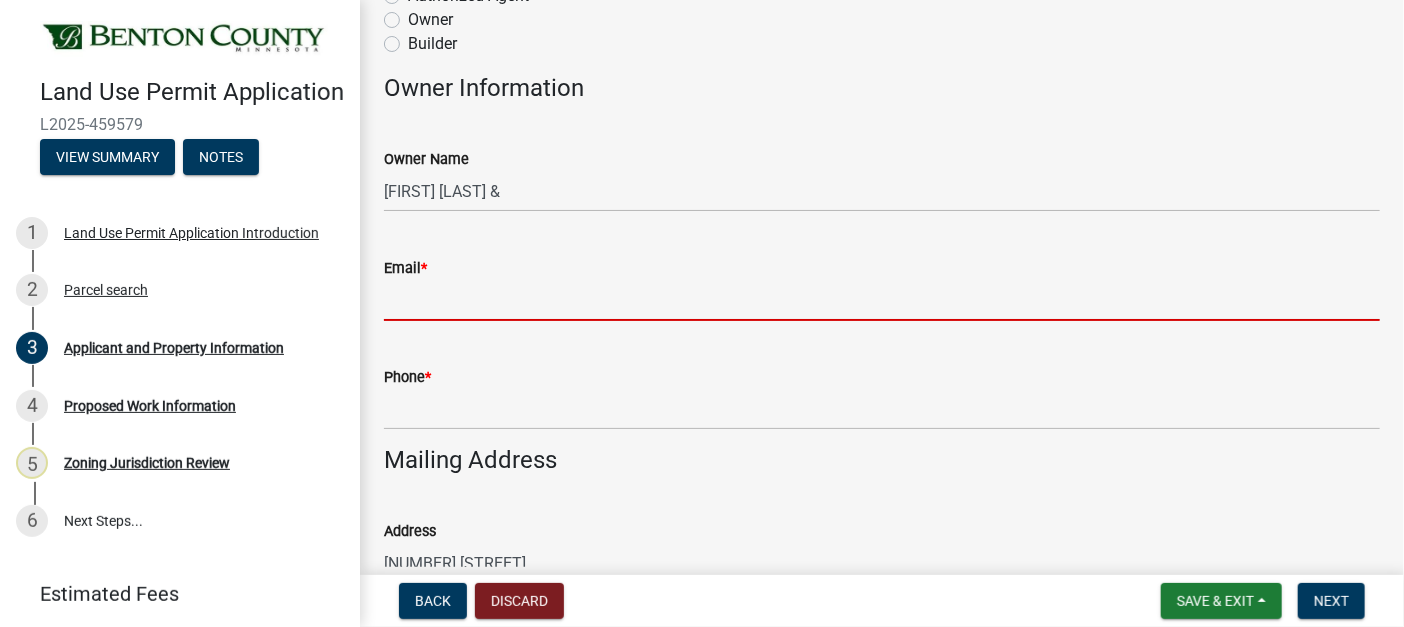 click on "Email  *" at bounding box center [882, 300] 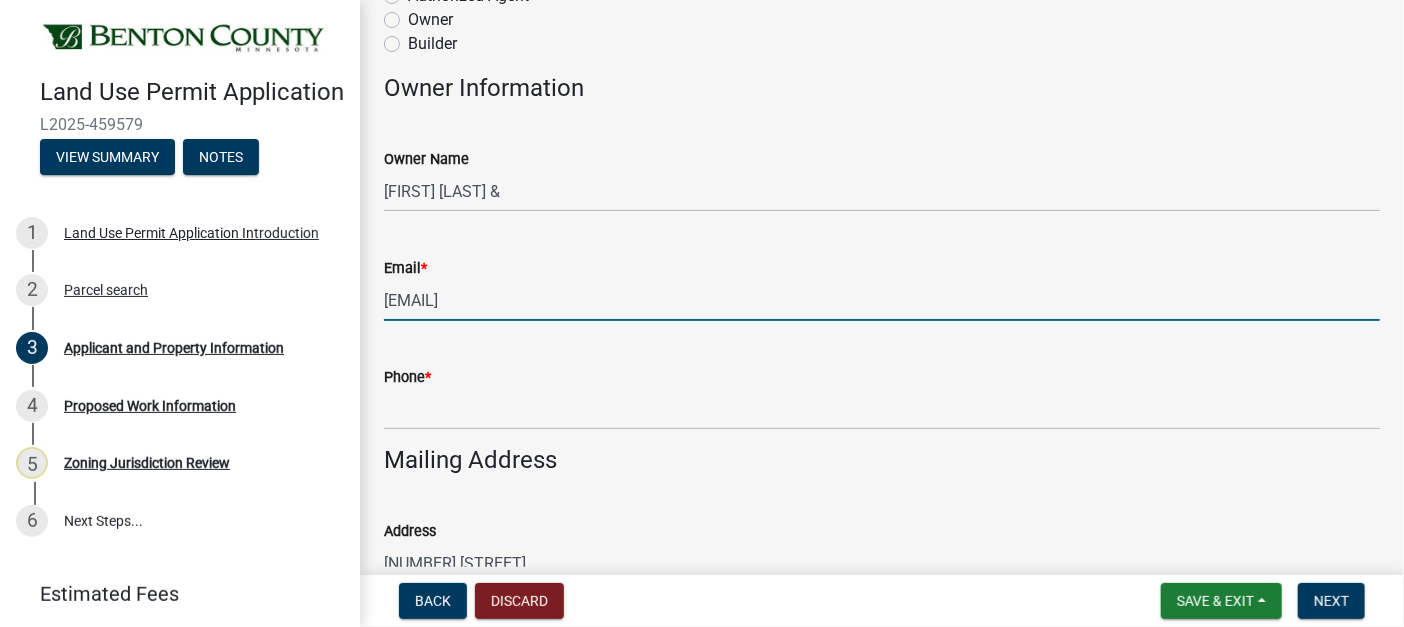 type on "[EMAIL]" 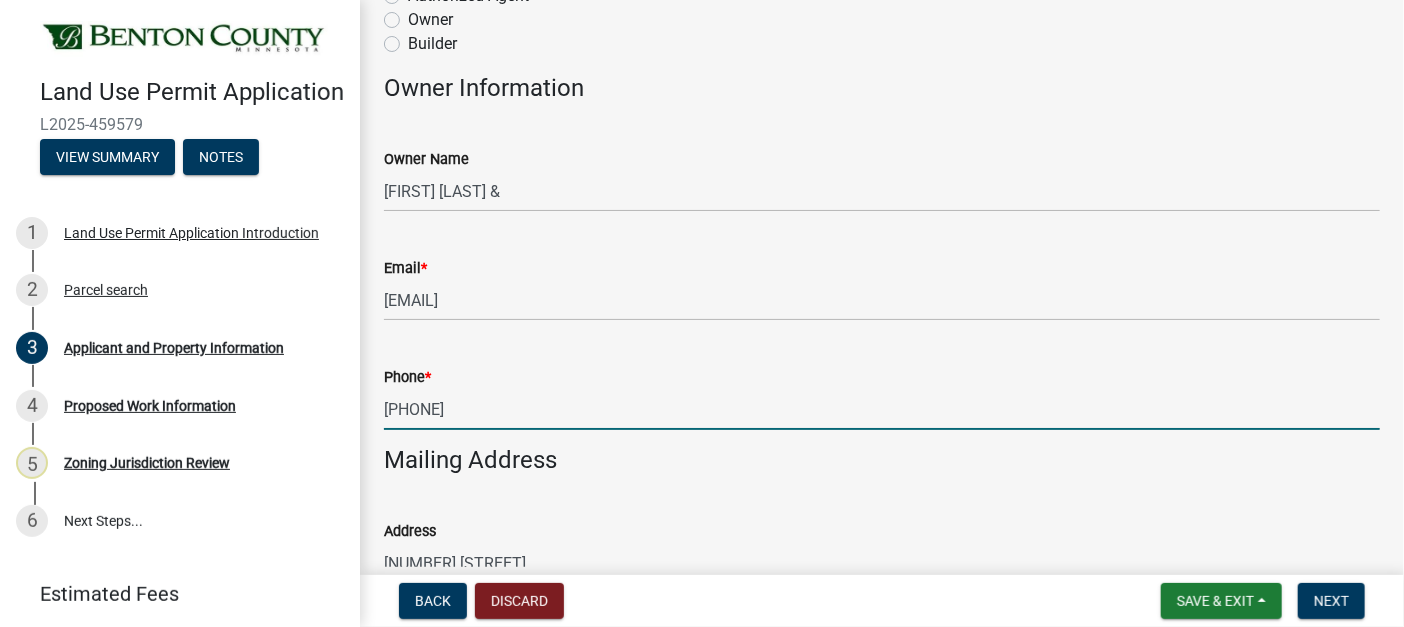 scroll, scrollTop: 400, scrollLeft: 0, axis: vertical 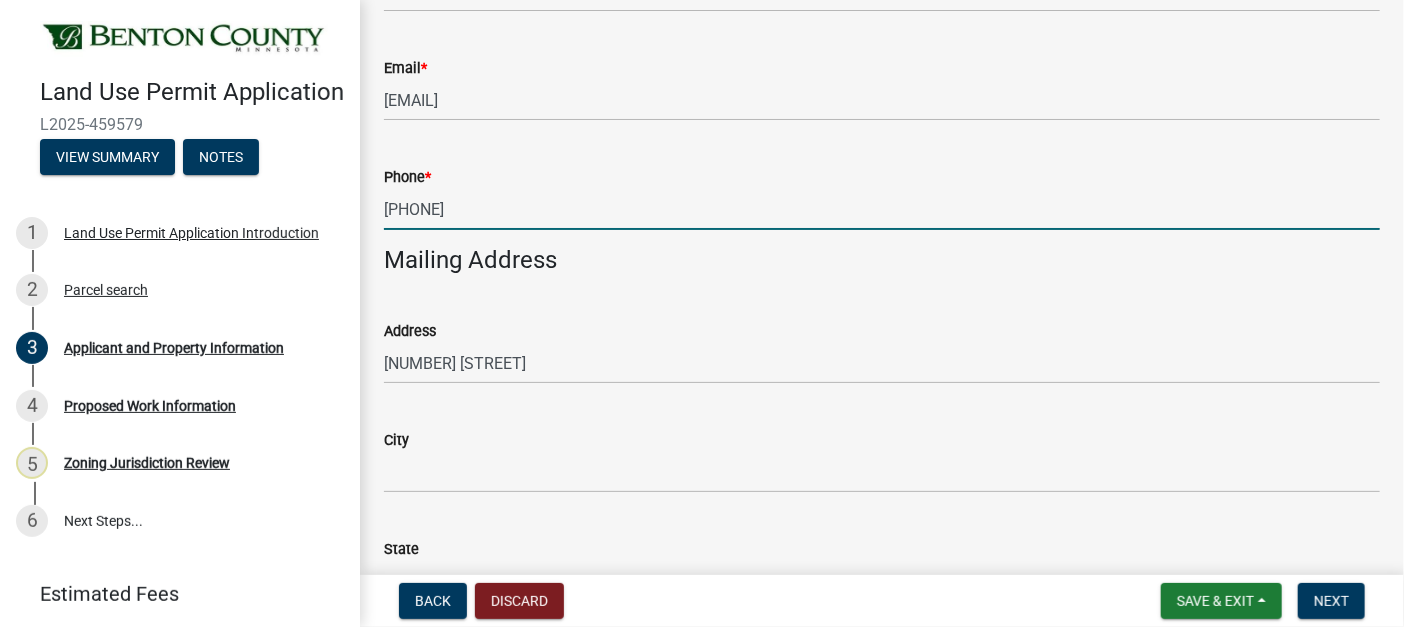 type on "[PHONE]" 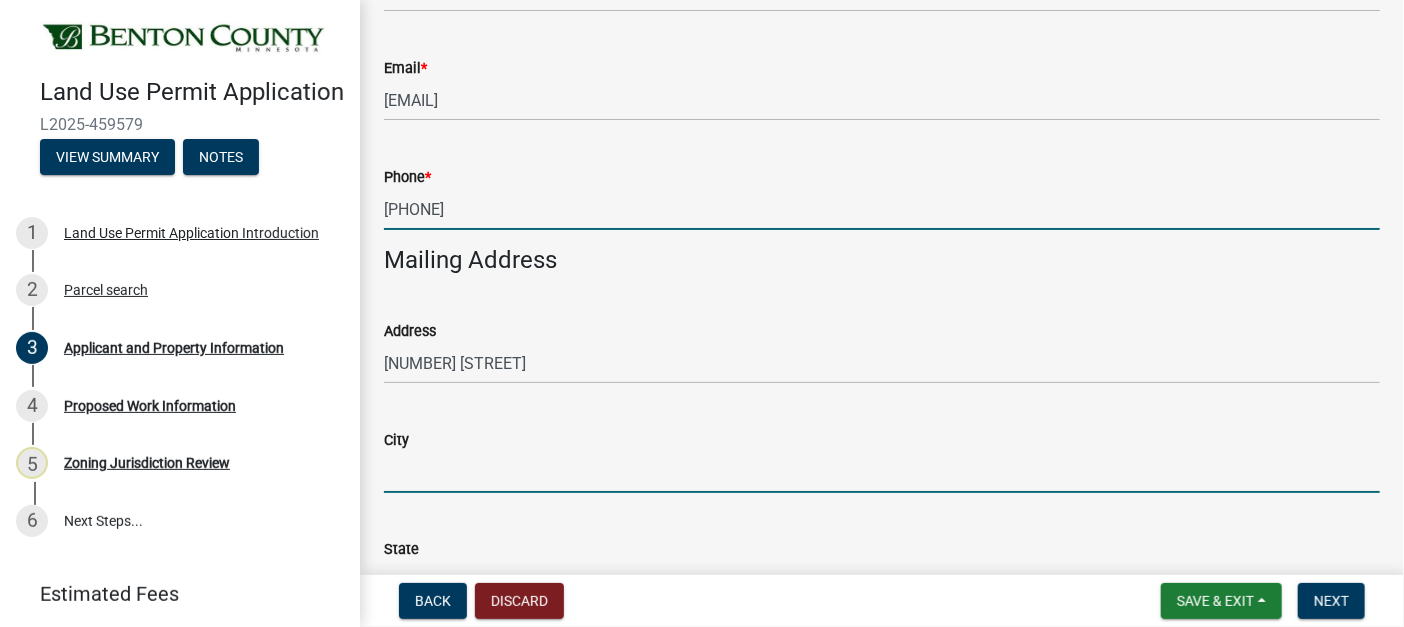 click on "City" at bounding box center (882, 472) 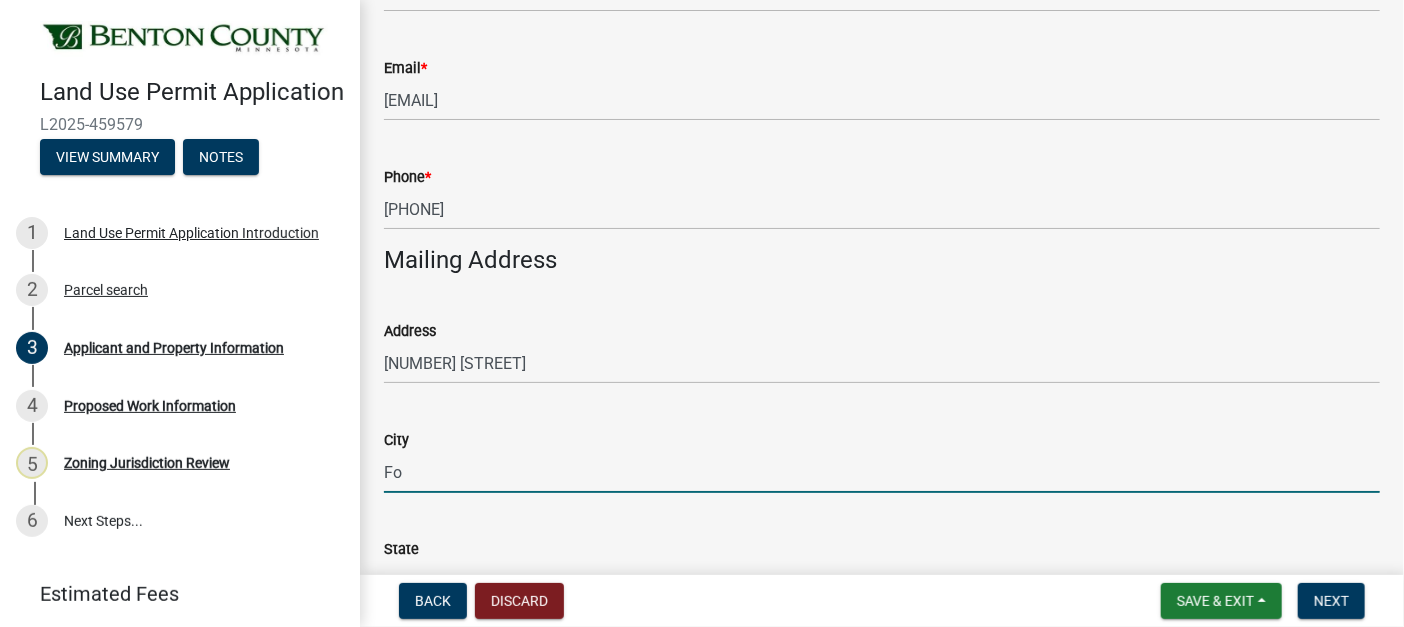 type on "F" 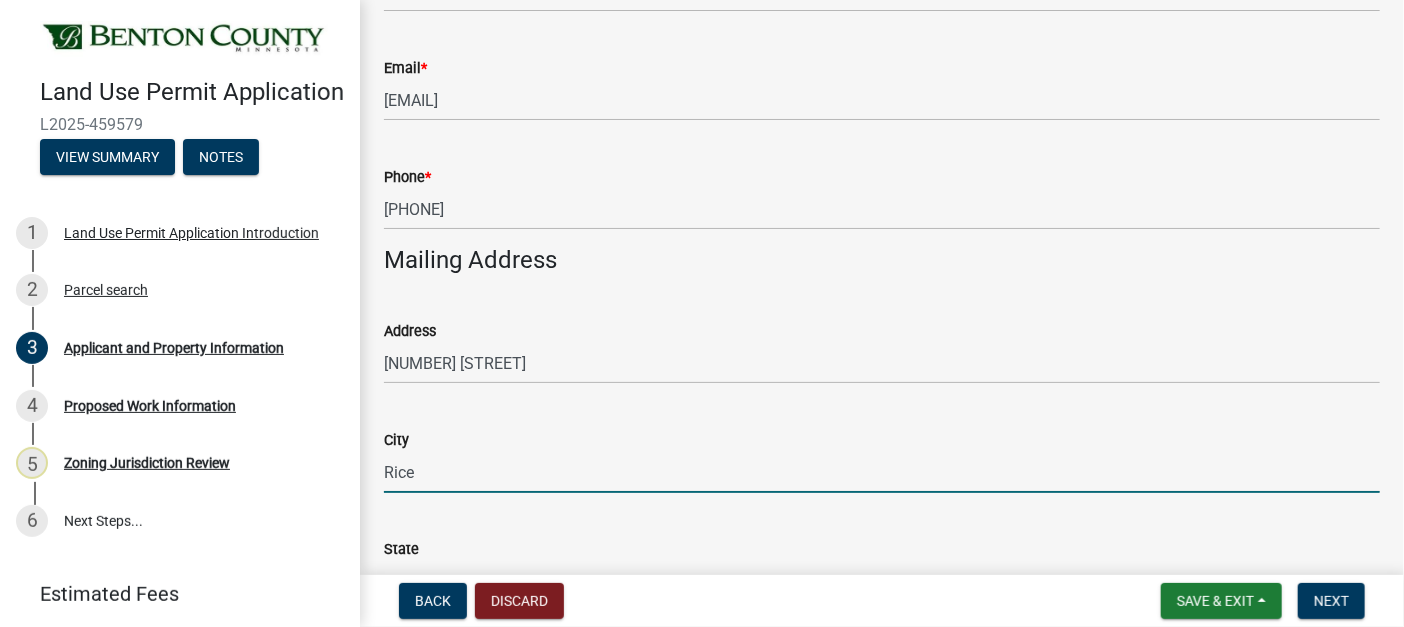 type on "Rice" 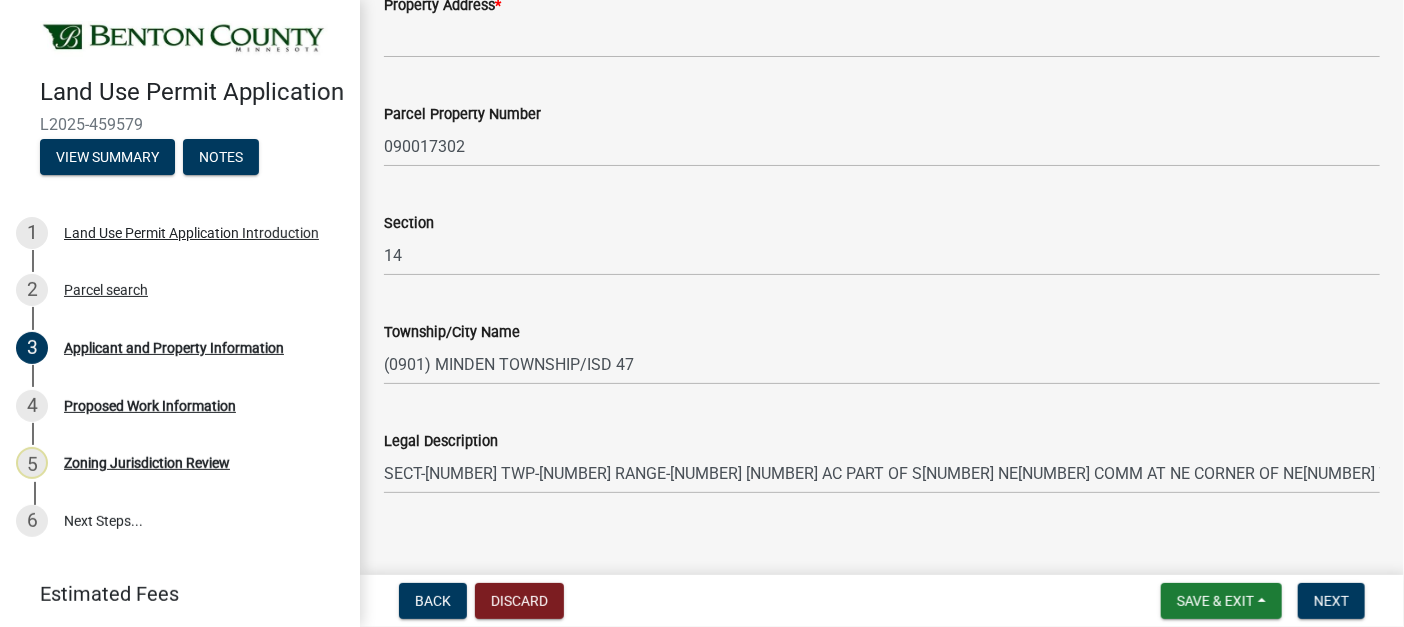 scroll, scrollTop: 906, scrollLeft: 0, axis: vertical 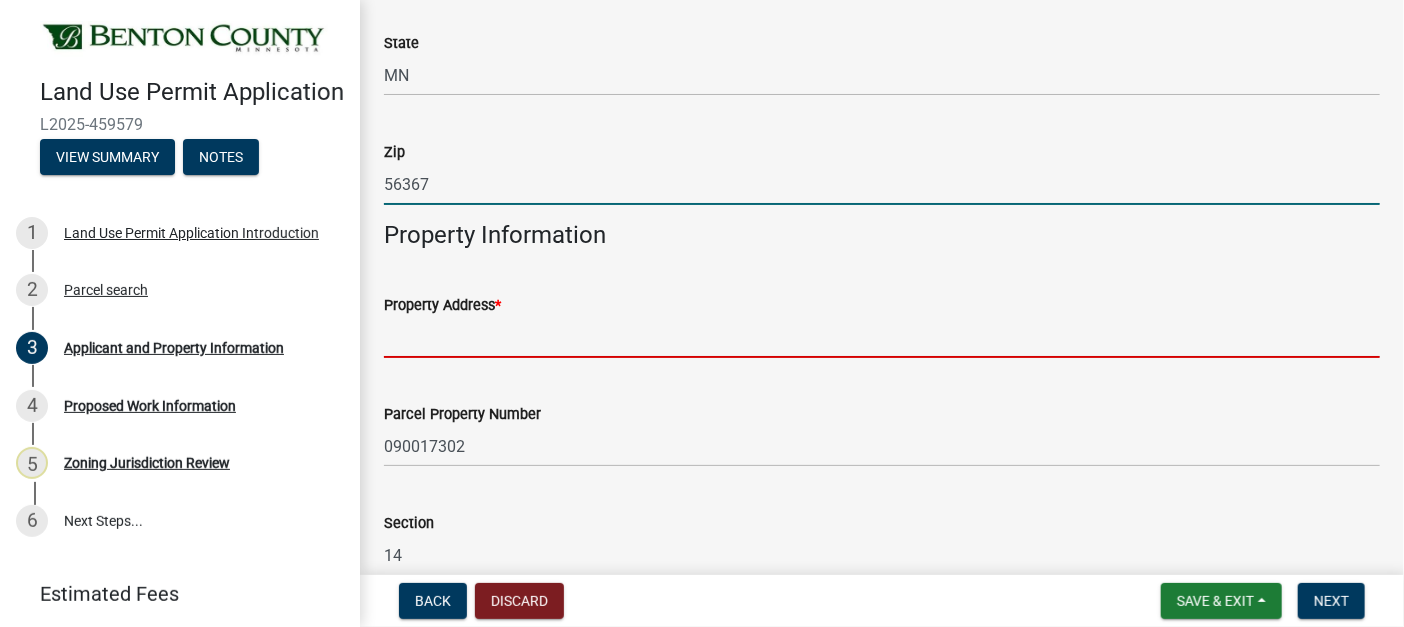 click on "Property Address  *" at bounding box center (882, 337) 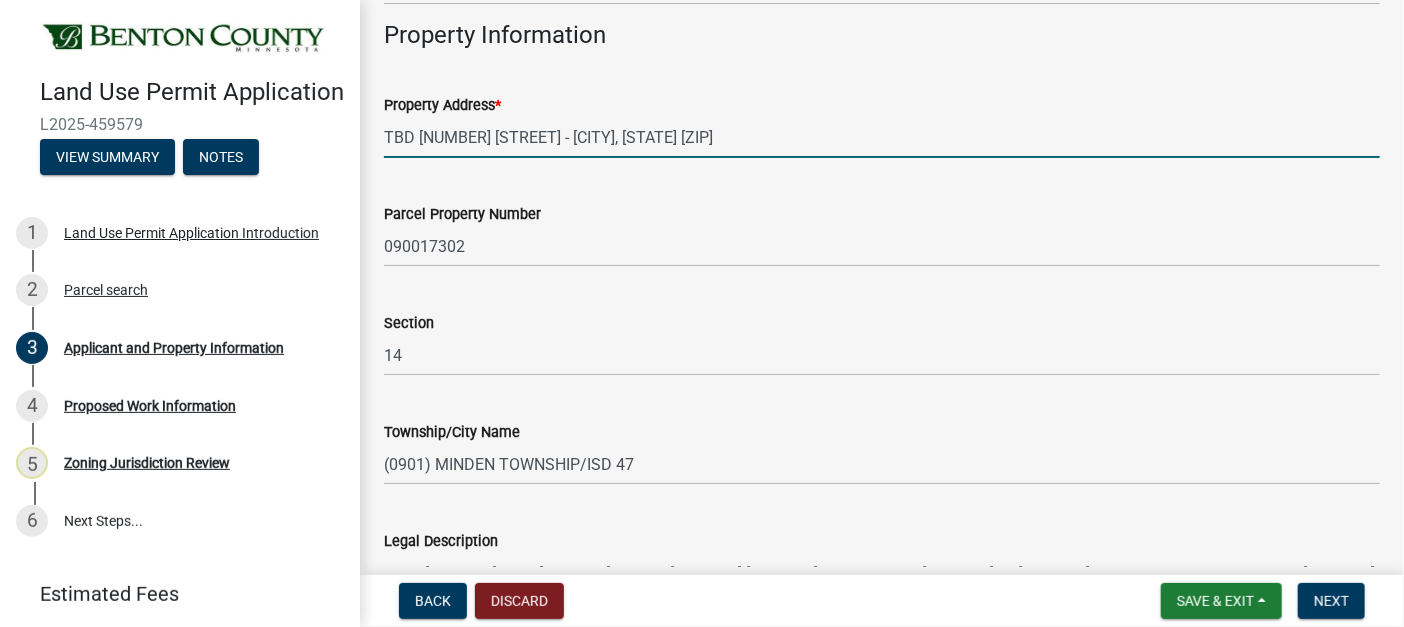 scroll, scrollTop: 1226, scrollLeft: 0, axis: vertical 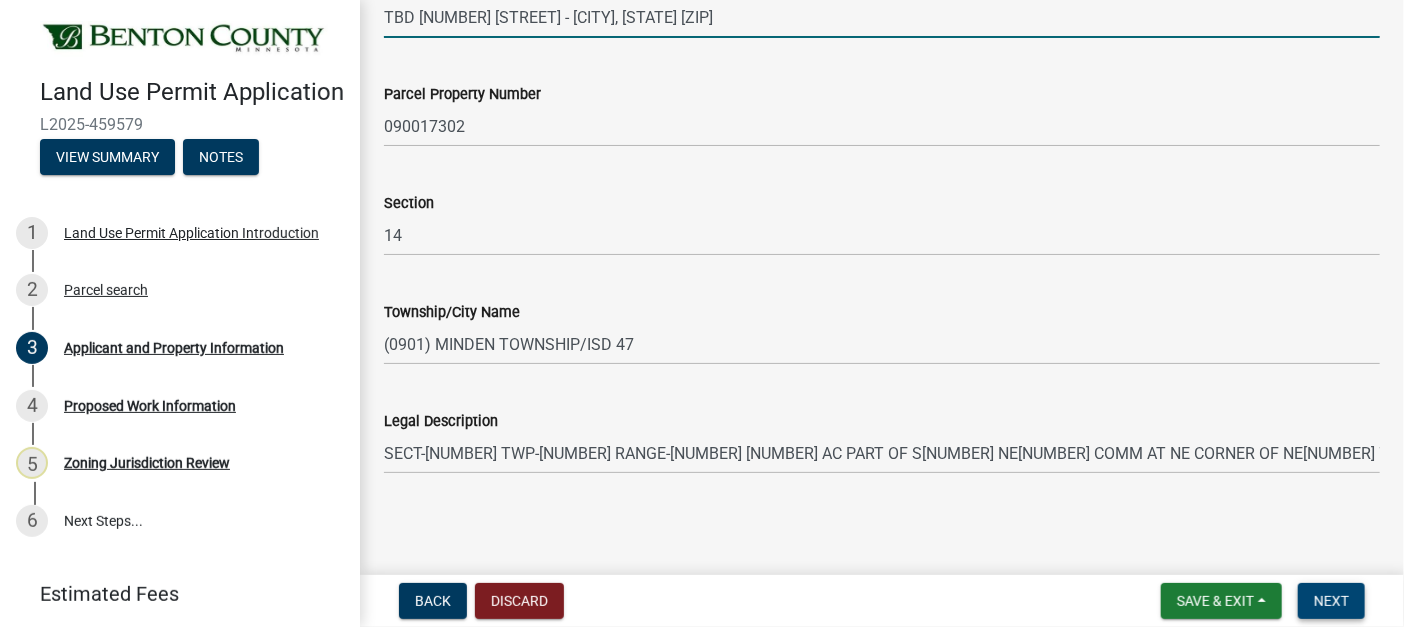type on "TBD [NUMBER] [STREET] - [CITY], [STATE] [ZIP]" 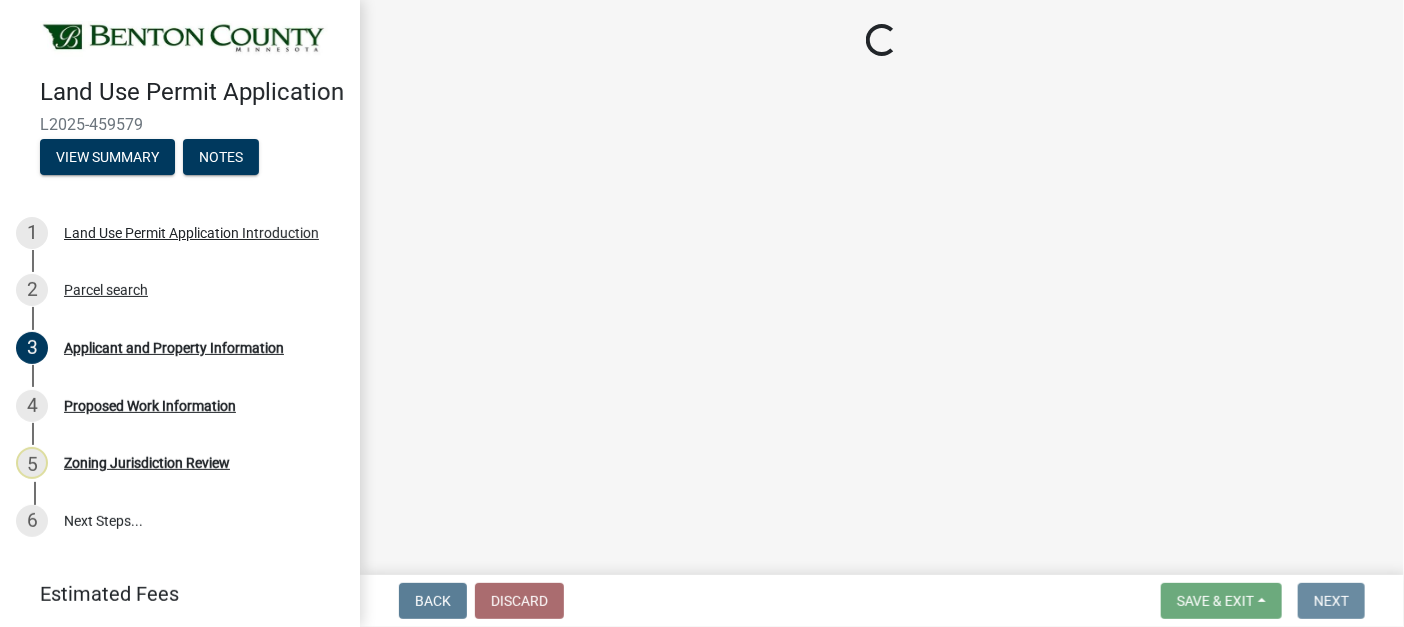 scroll, scrollTop: 0, scrollLeft: 0, axis: both 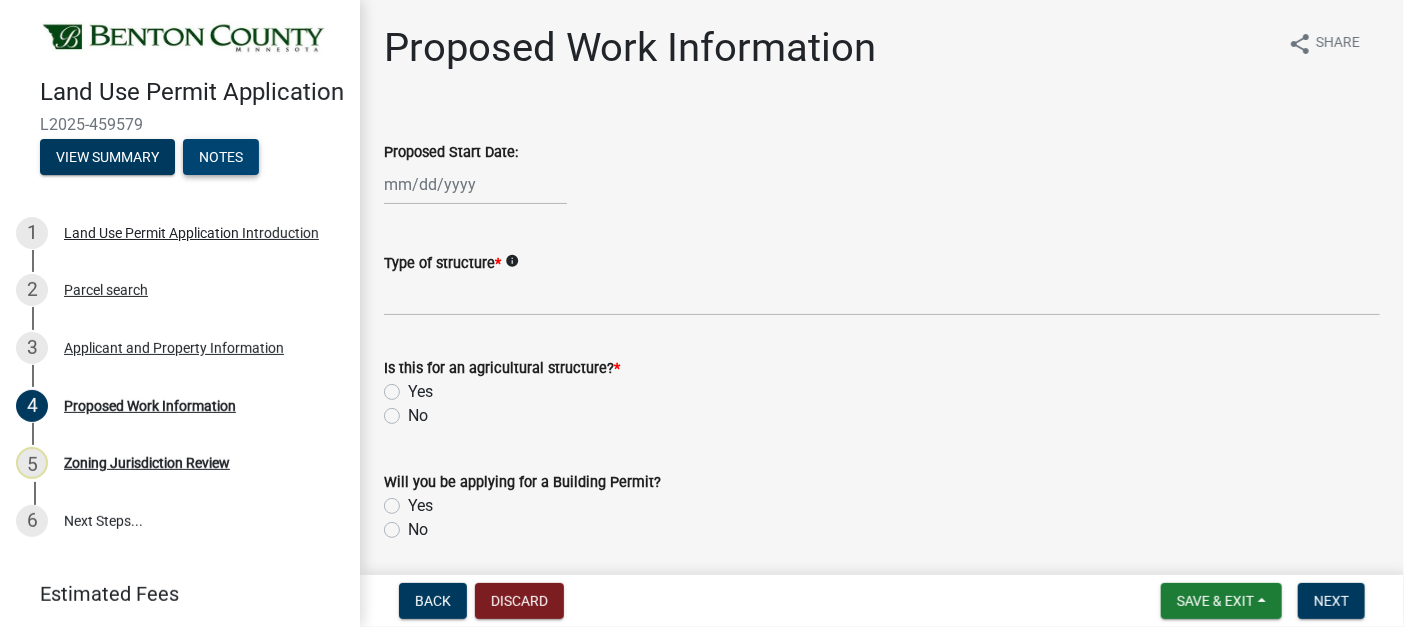 select on "8" 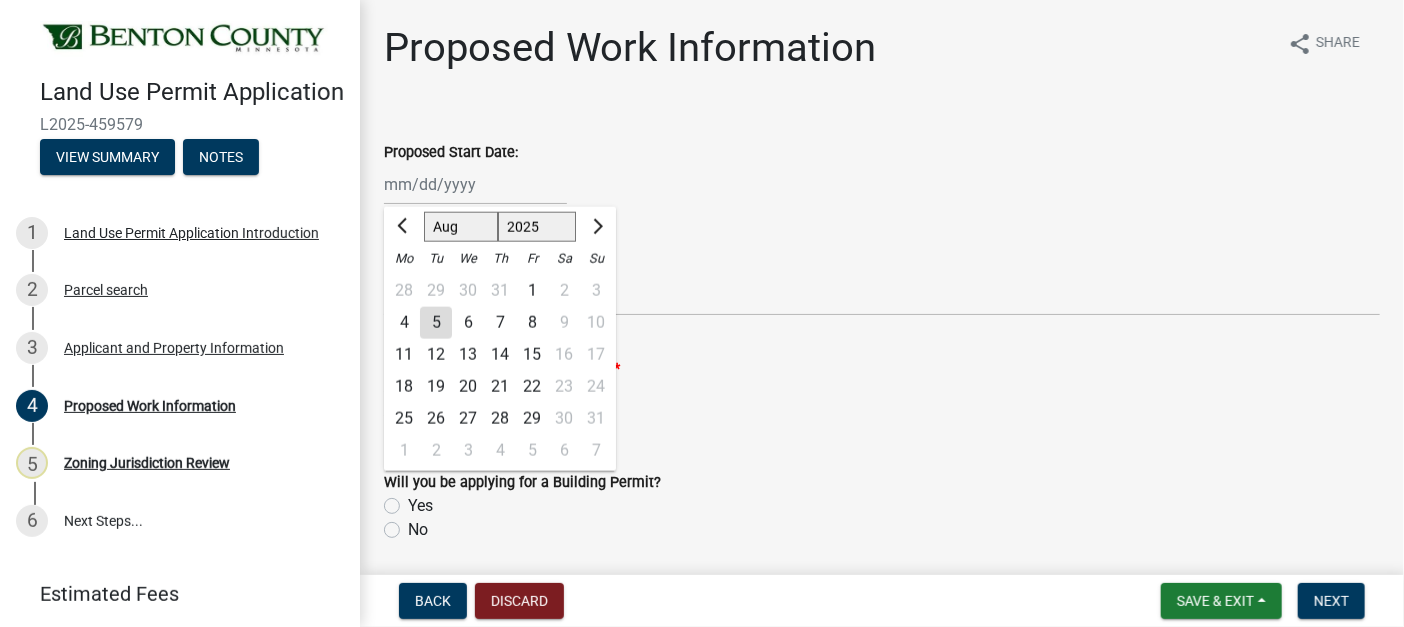 drag, startPoint x: 252, startPoint y: 167, endPoint x: 217, endPoint y: 158, distance: 36.138622 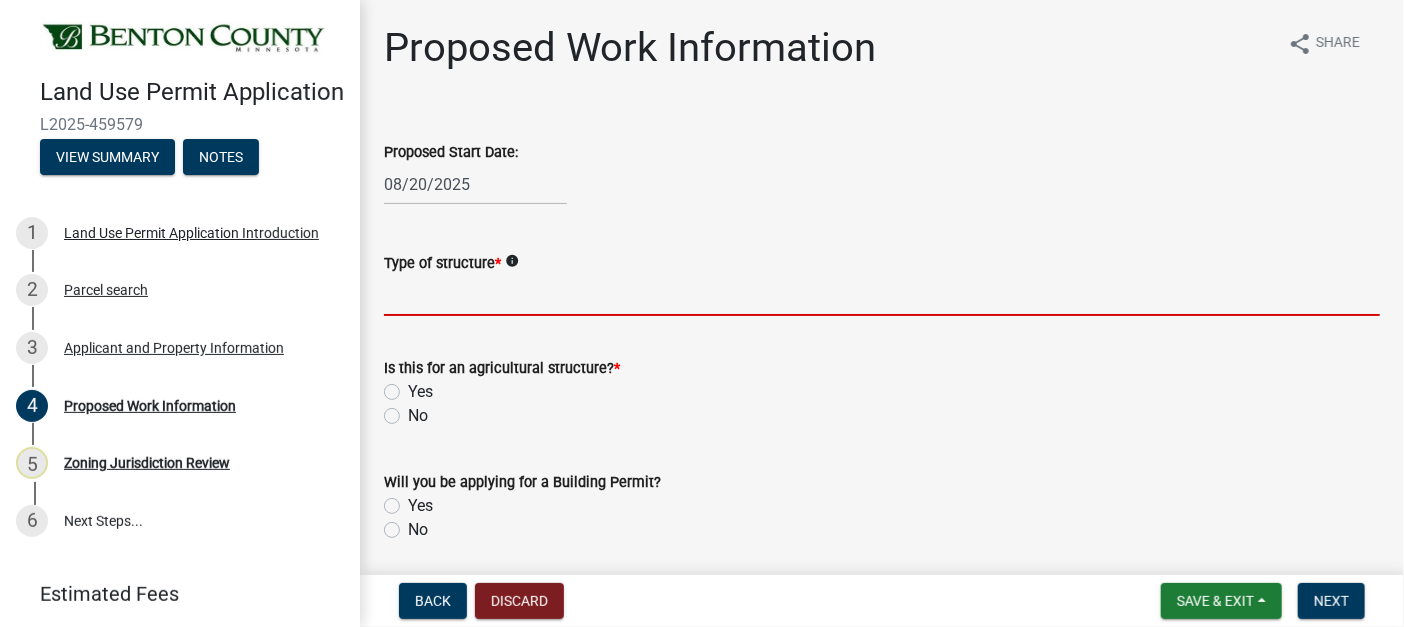 click on "Type of structure  *" at bounding box center [882, 295] 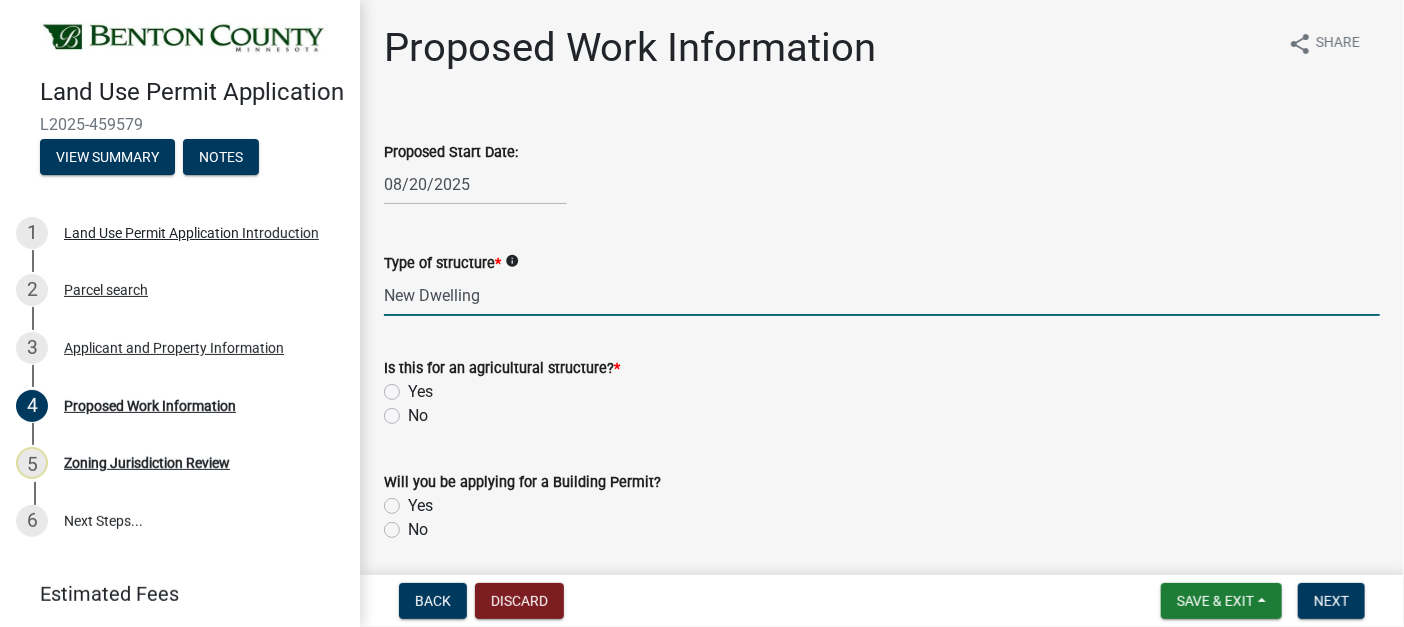 type on "New Dwelling" 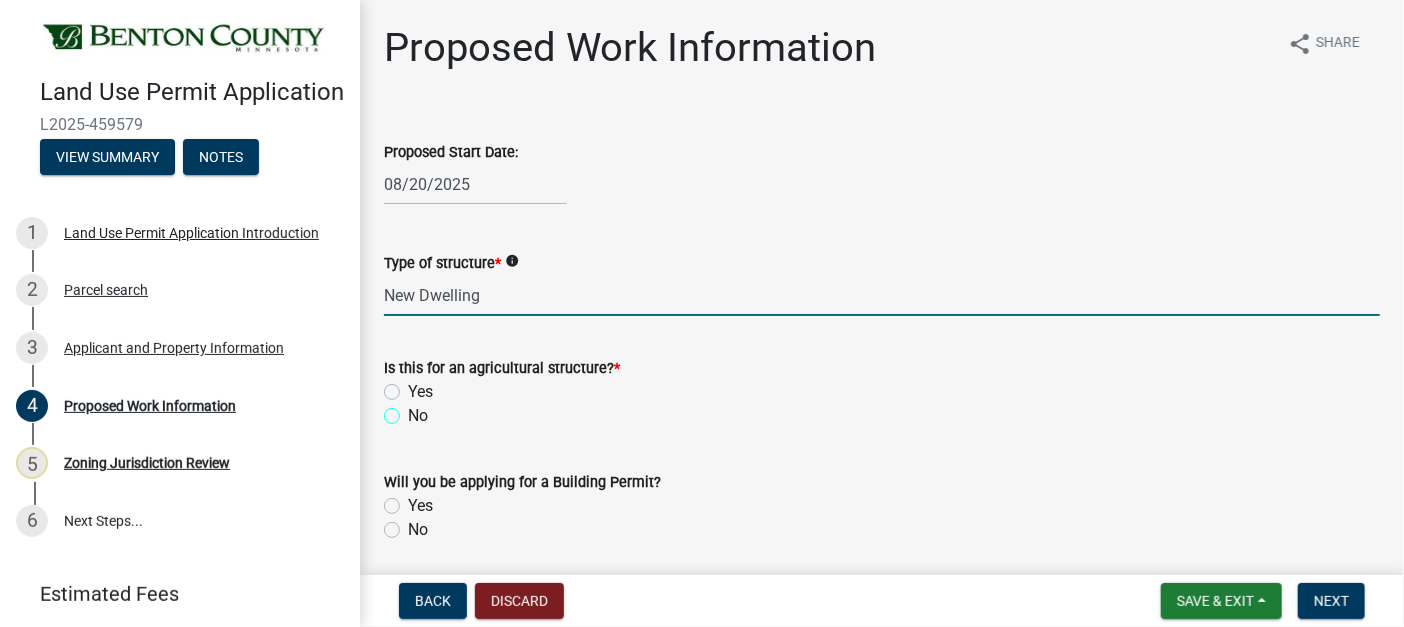 click on "No" at bounding box center [414, 410] 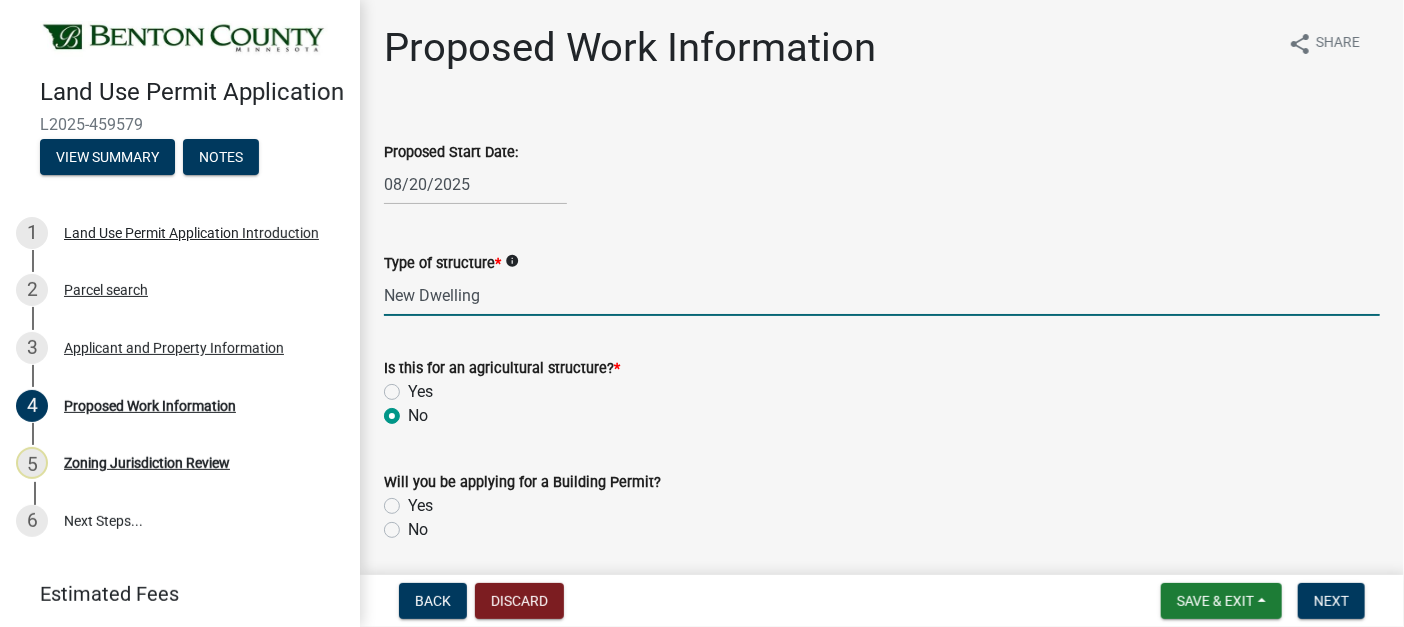 radio on "true" 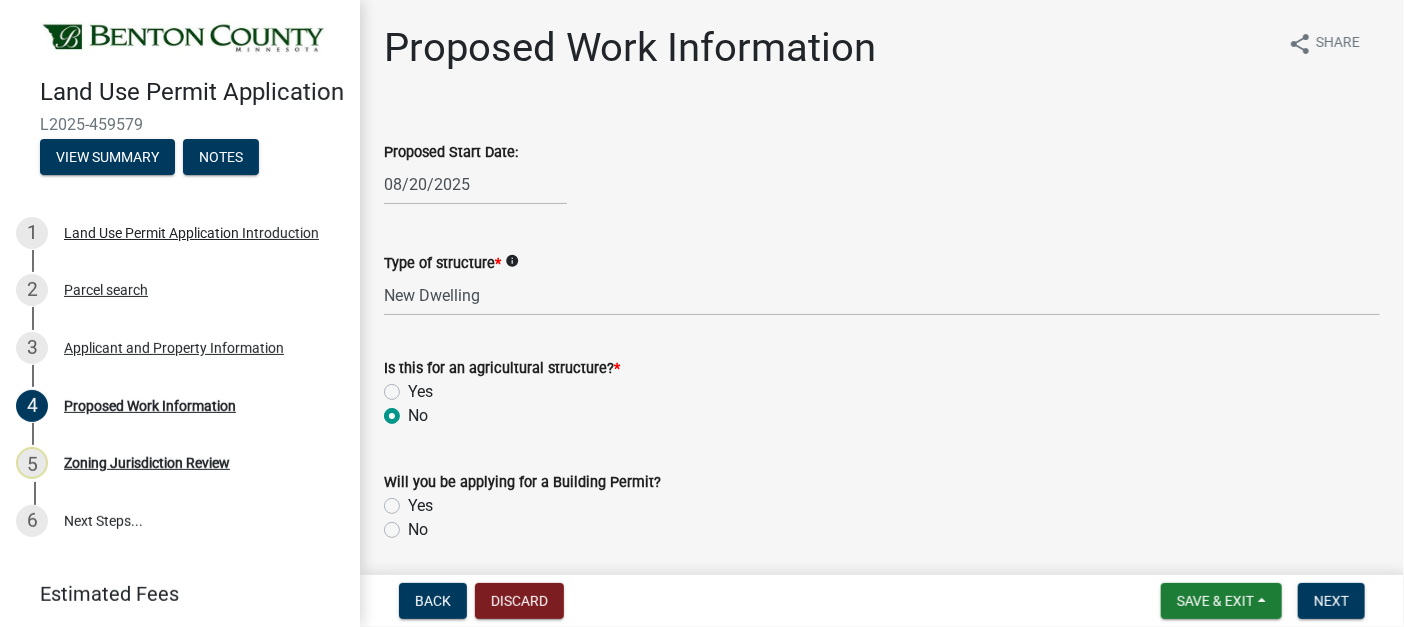 scroll, scrollTop: 200, scrollLeft: 0, axis: vertical 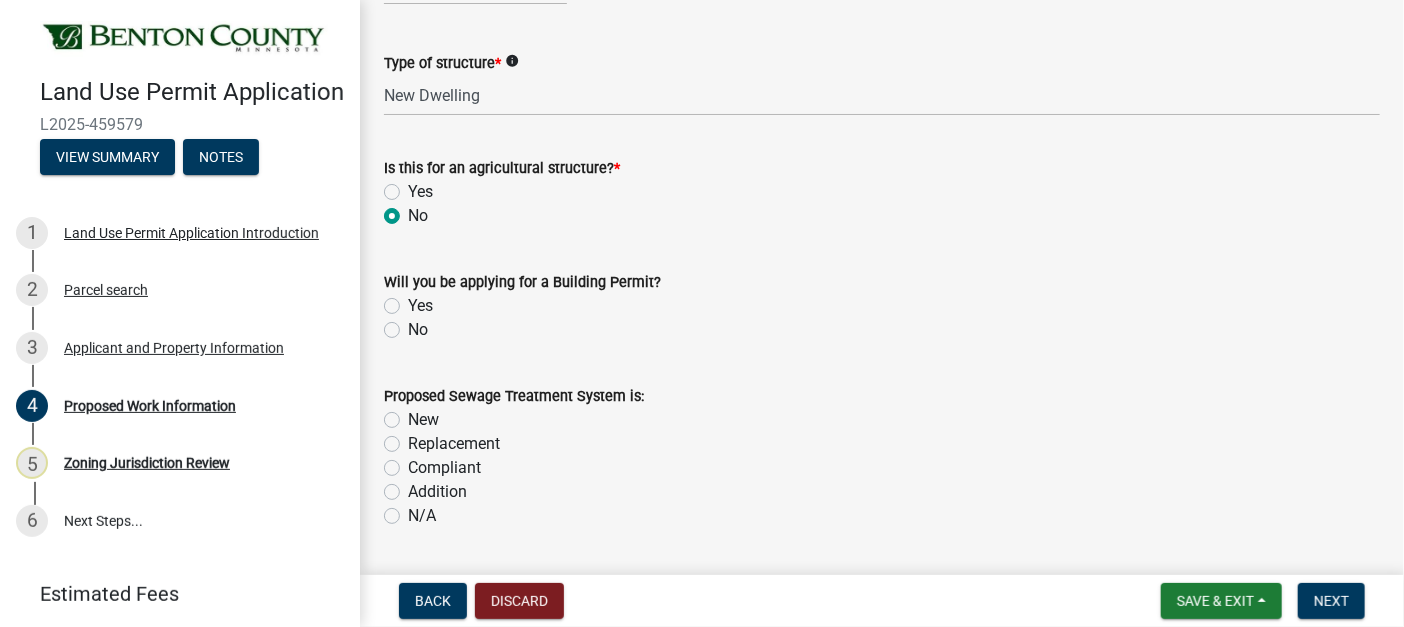 click on "Yes" 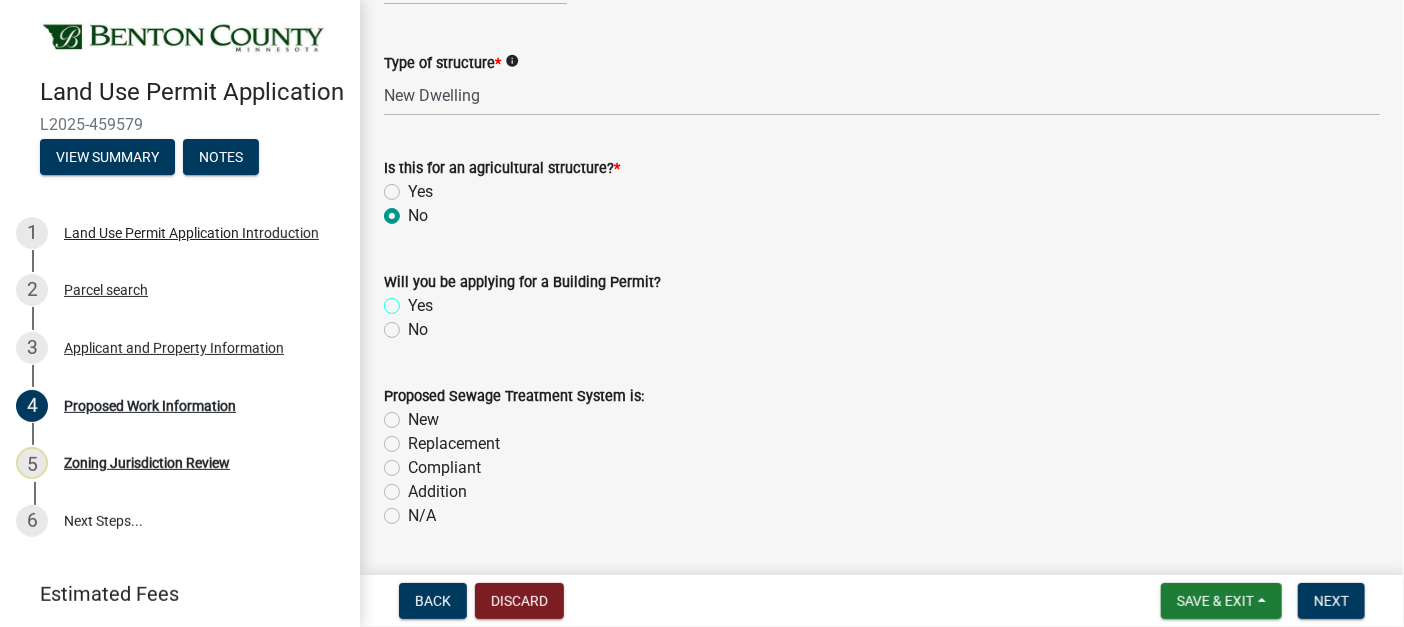 click on "Yes" at bounding box center (414, 300) 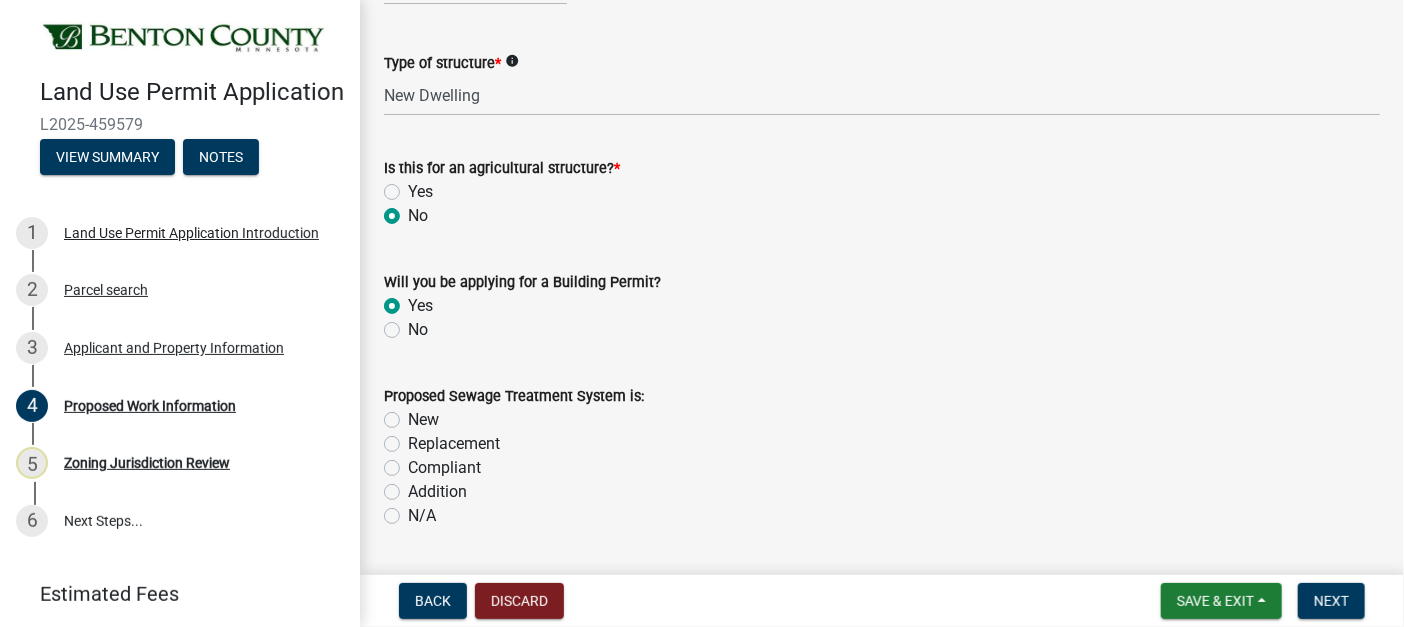 radio on "true" 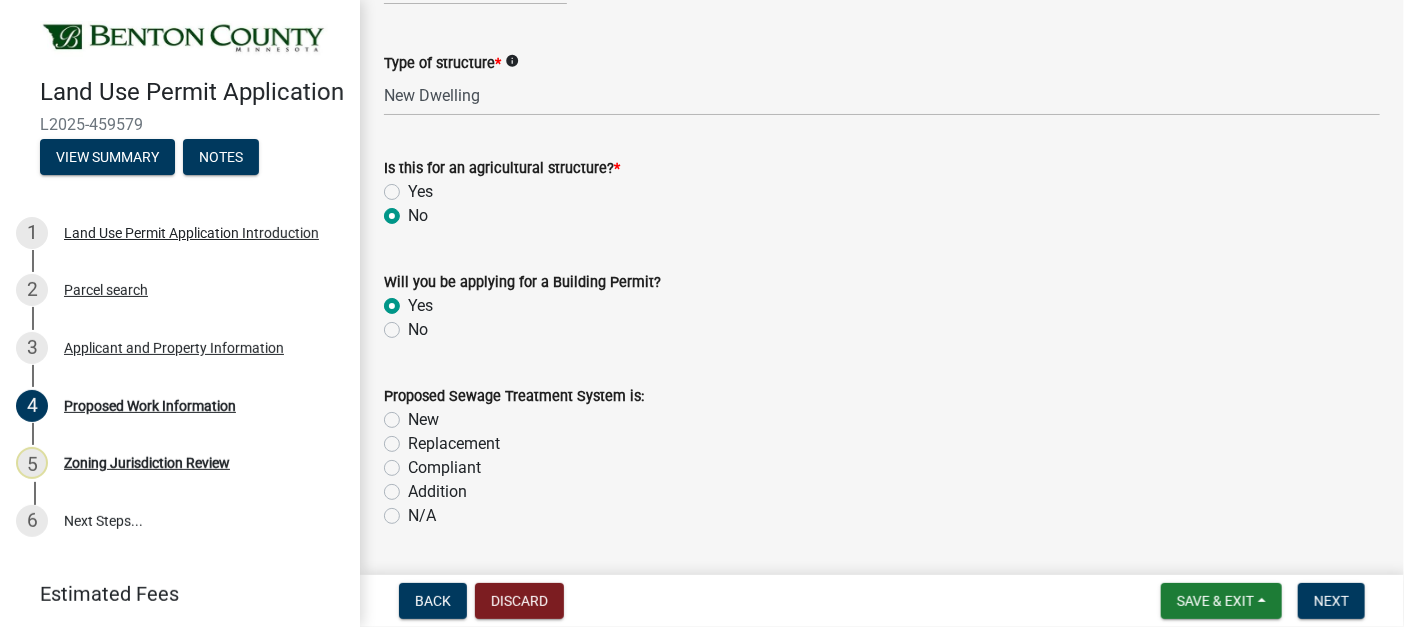click on "New" 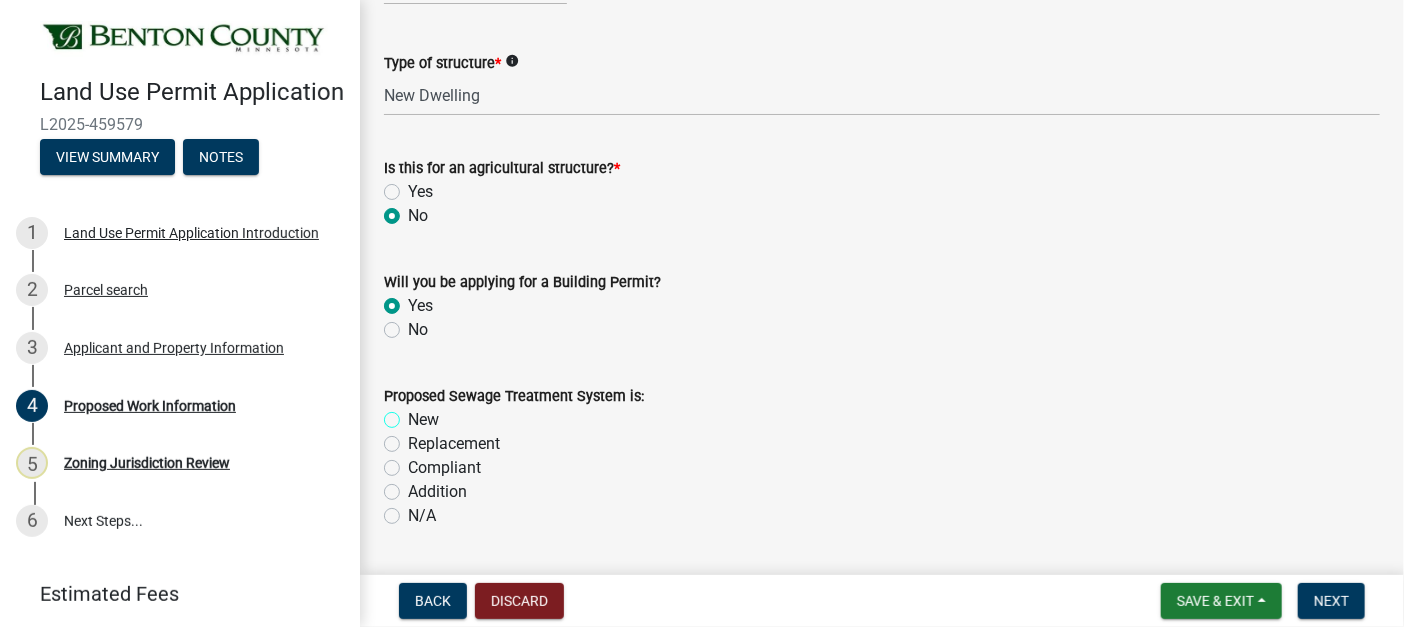 click on "New" at bounding box center (414, 414) 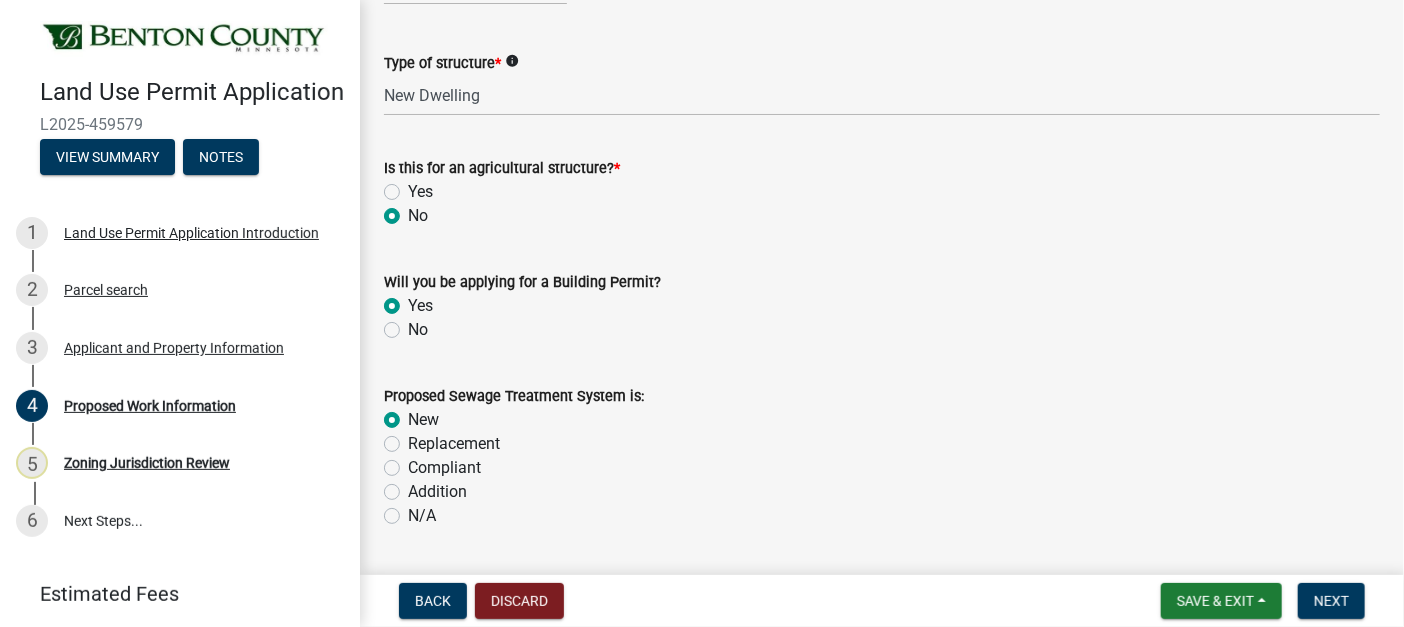 radio on "true" 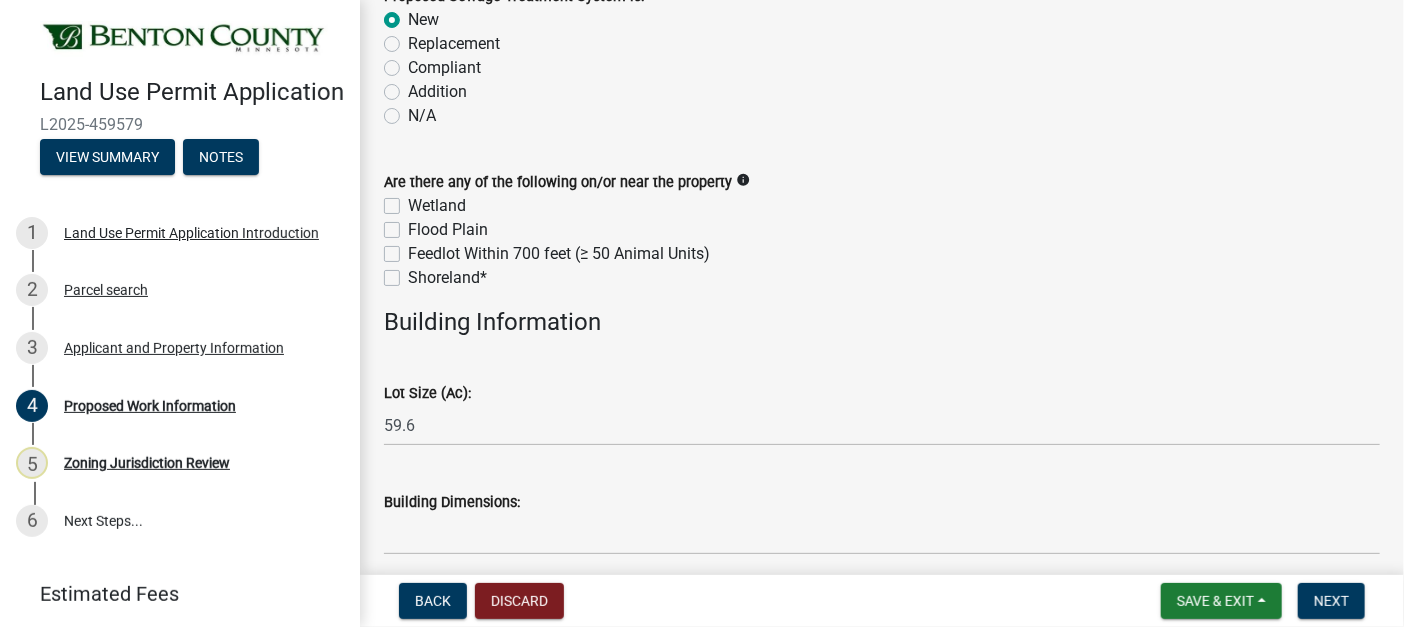 scroll, scrollTop: 800, scrollLeft: 0, axis: vertical 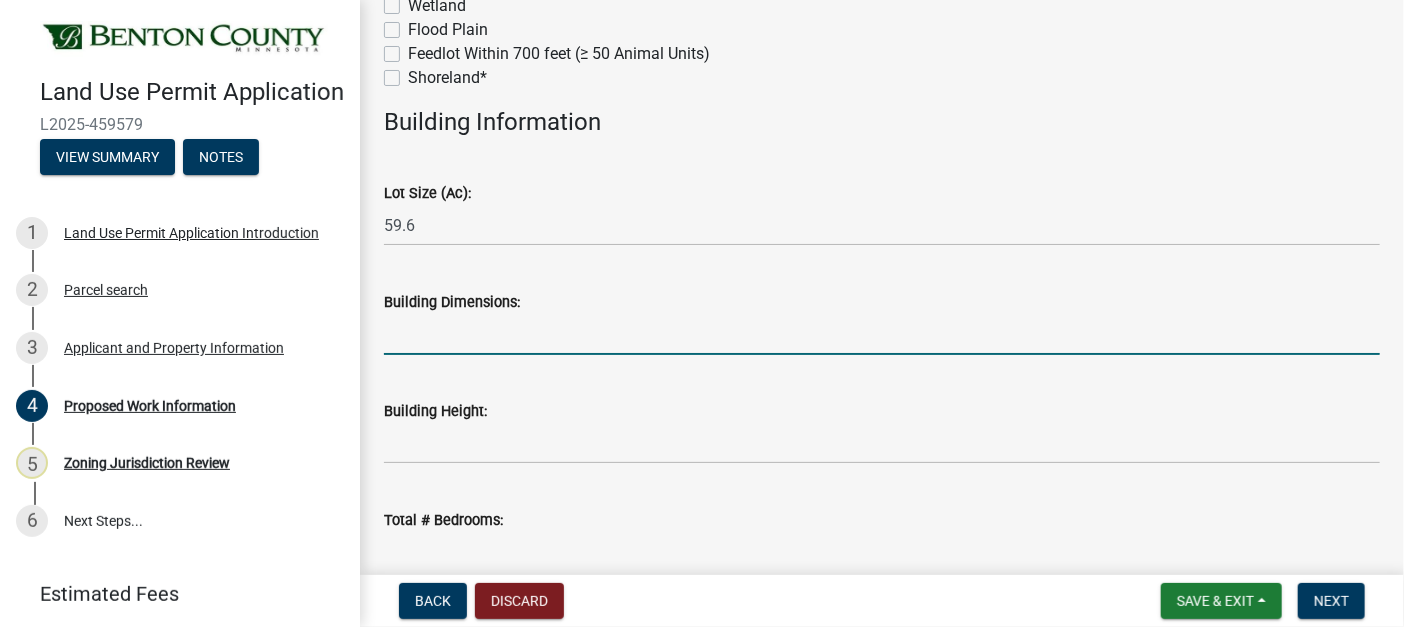 click on "Building Dimensions:" at bounding box center [882, 334] 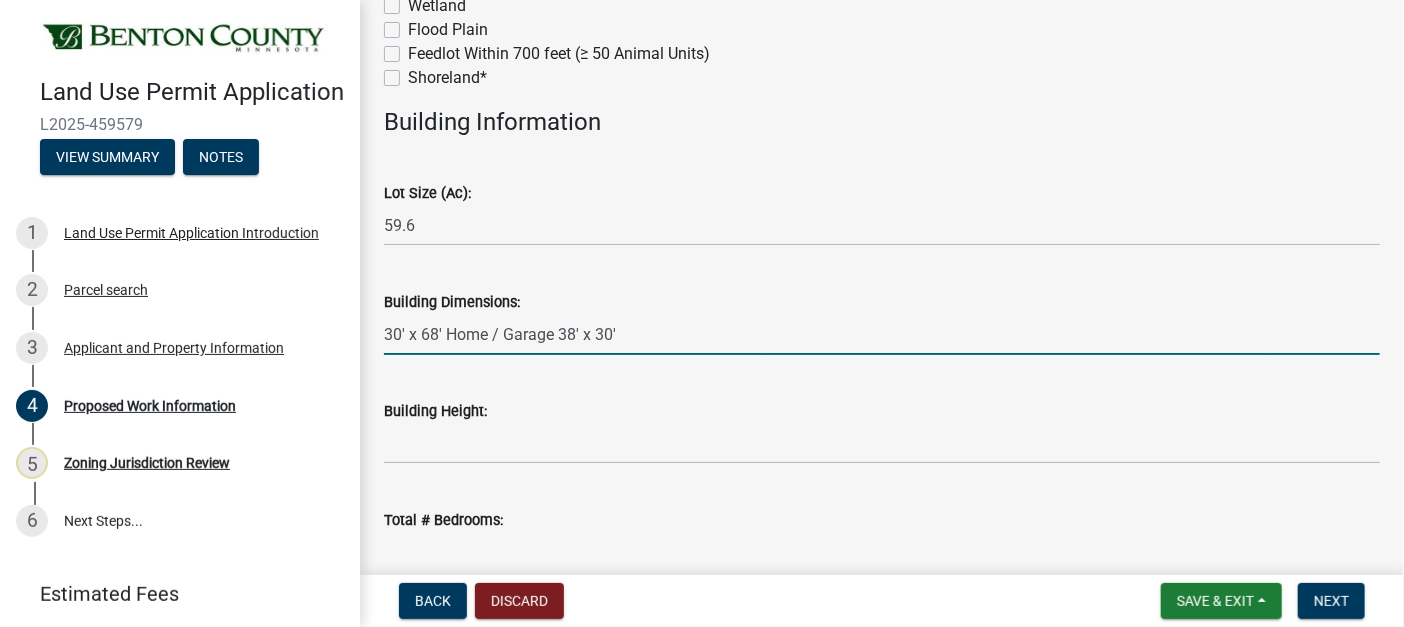scroll, scrollTop: 900, scrollLeft: 0, axis: vertical 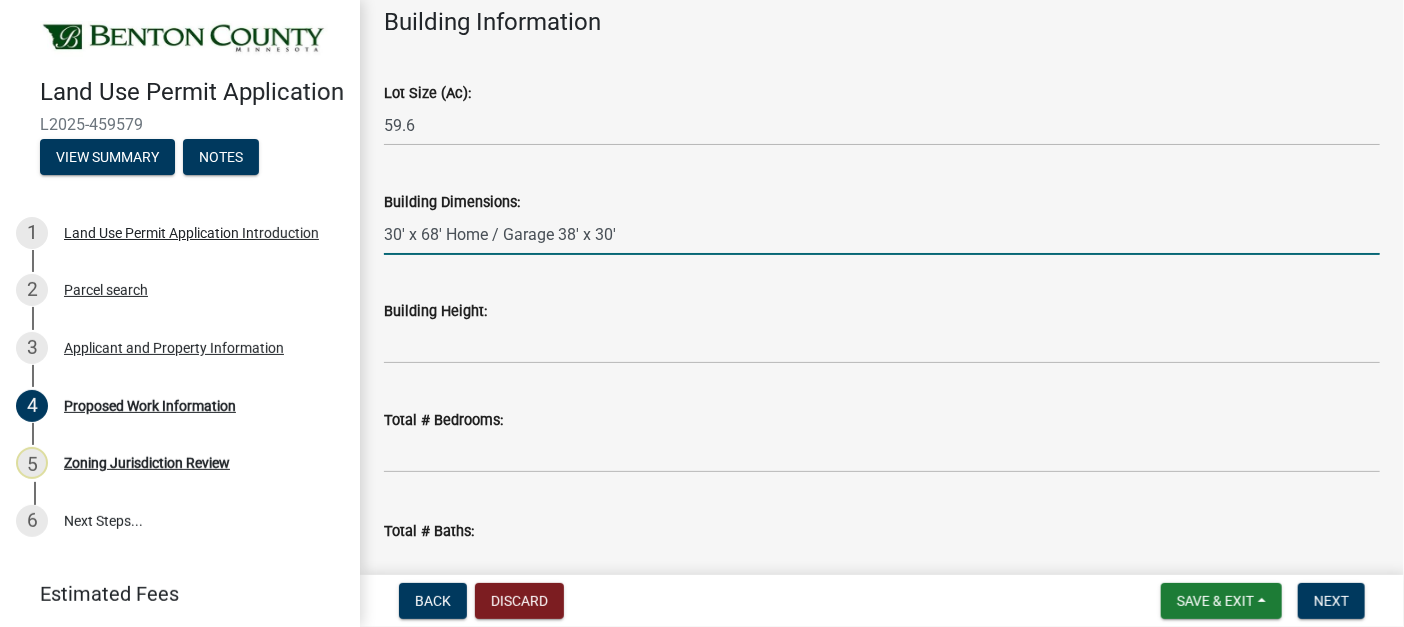 type on "30' x 68' Home / Garage 38' x 30'" 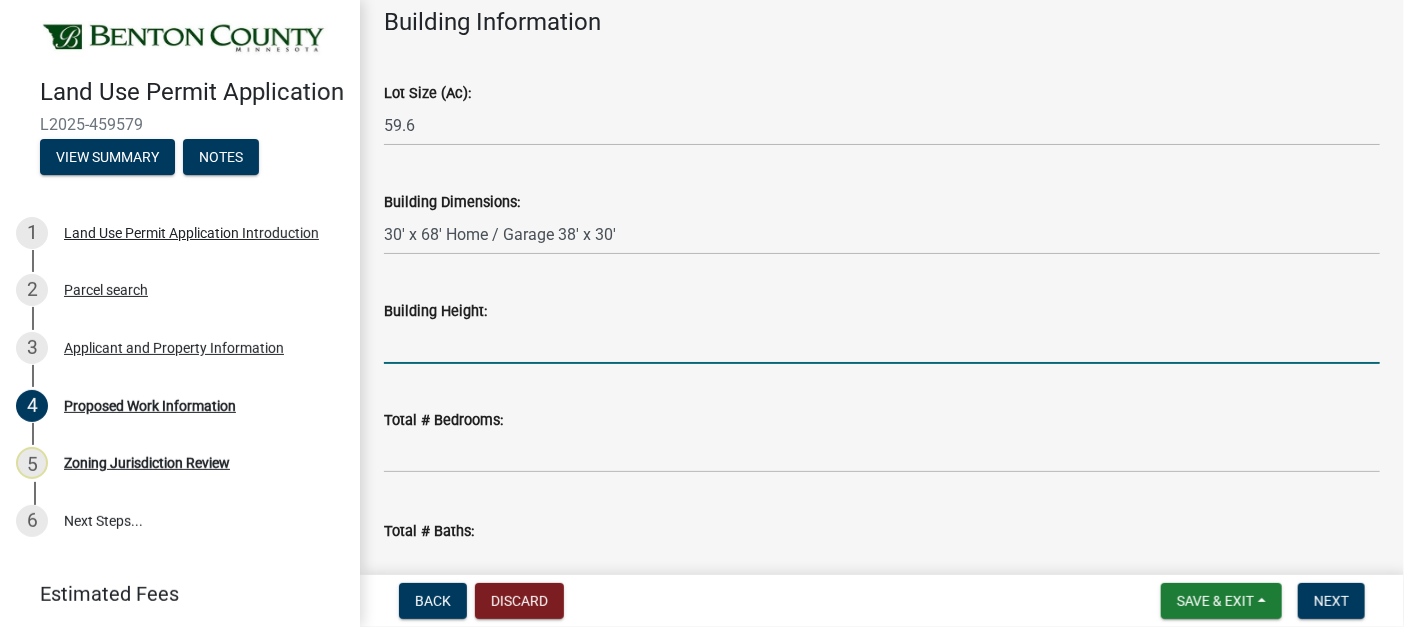 click on "Building Height:" at bounding box center [882, 343] 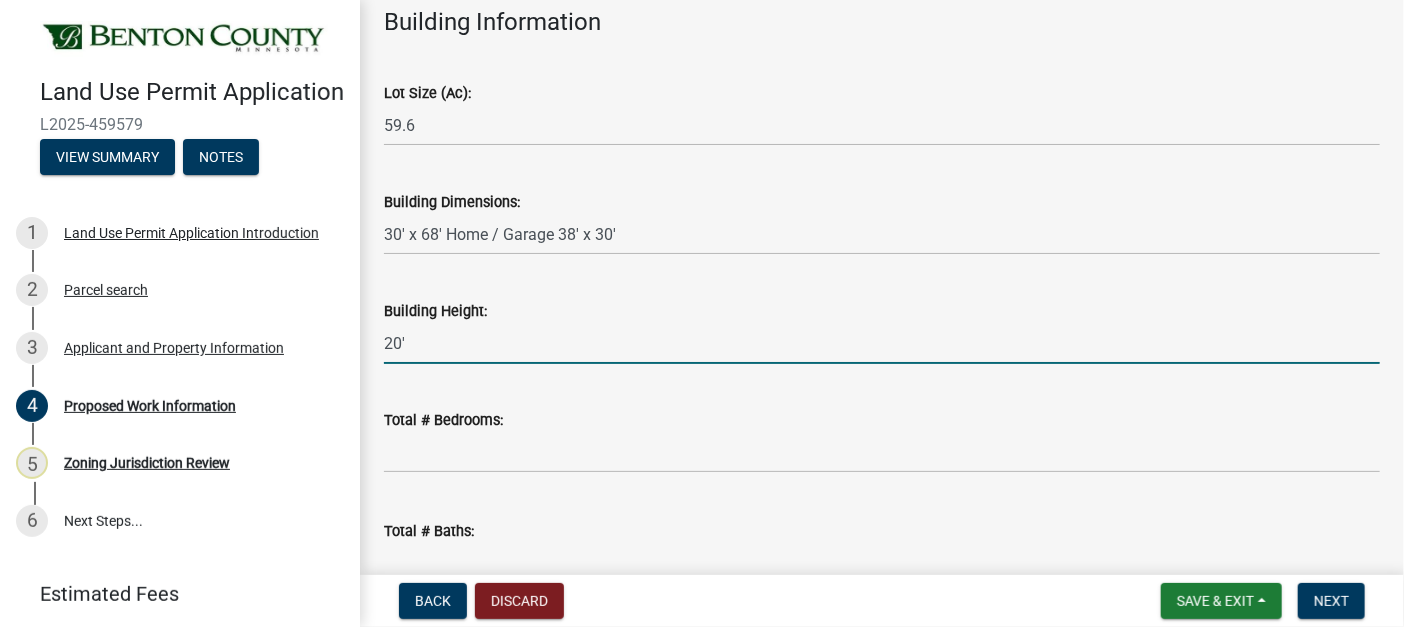 type on "20'" 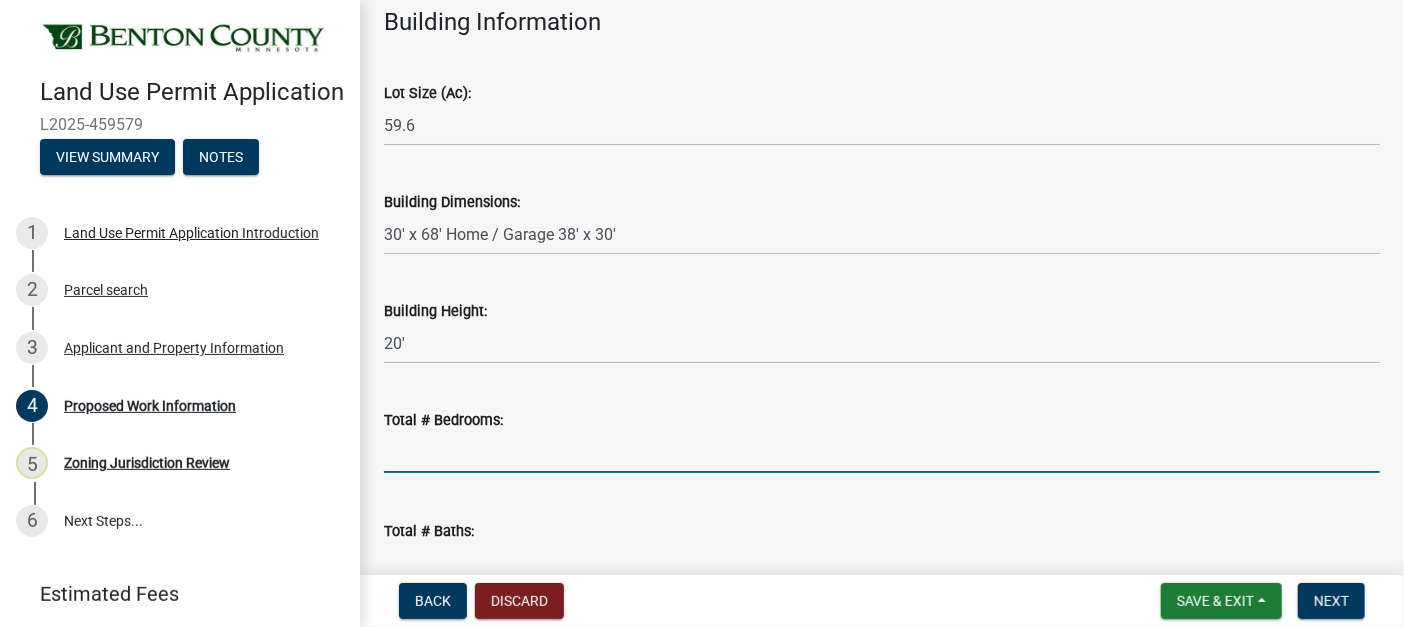 click 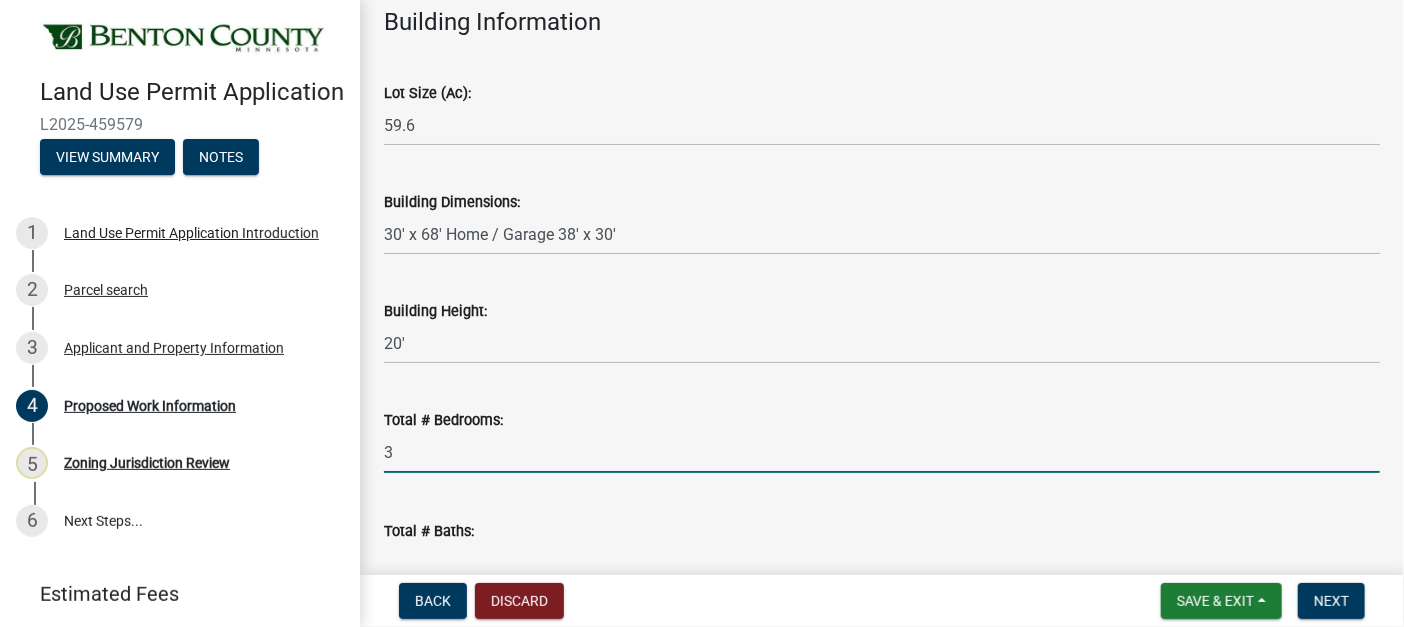 scroll, scrollTop: 1100, scrollLeft: 0, axis: vertical 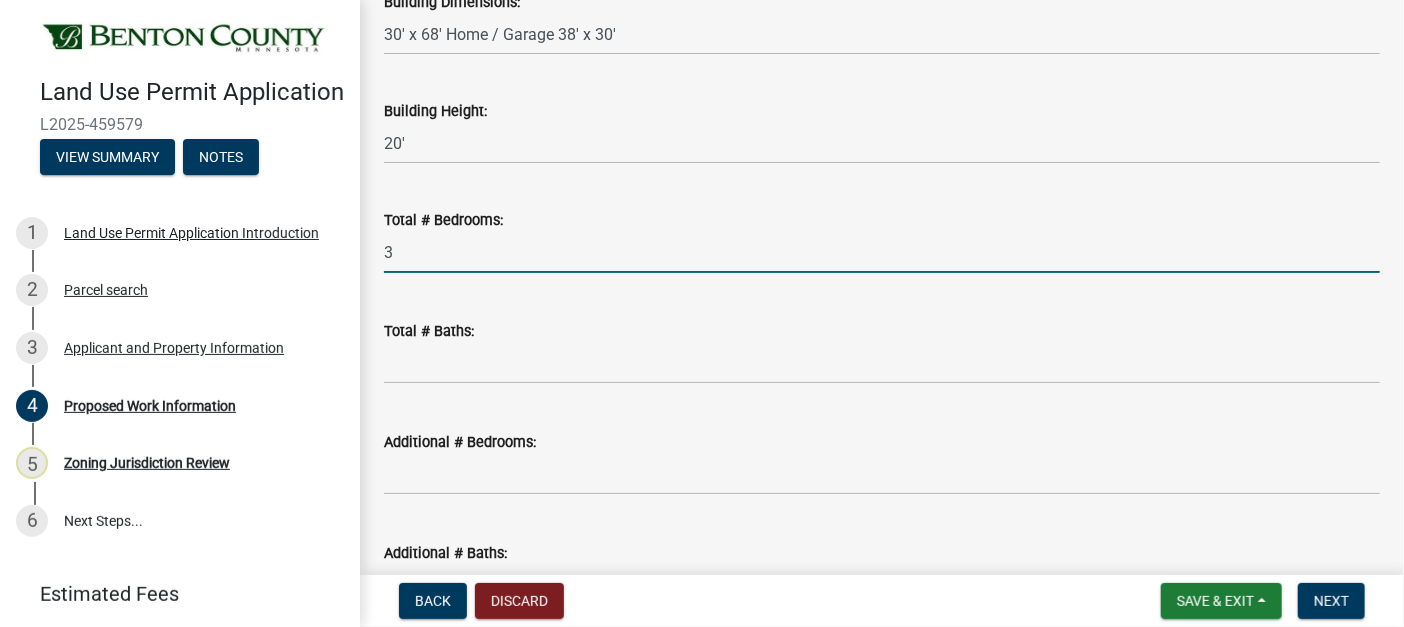 type on "3" 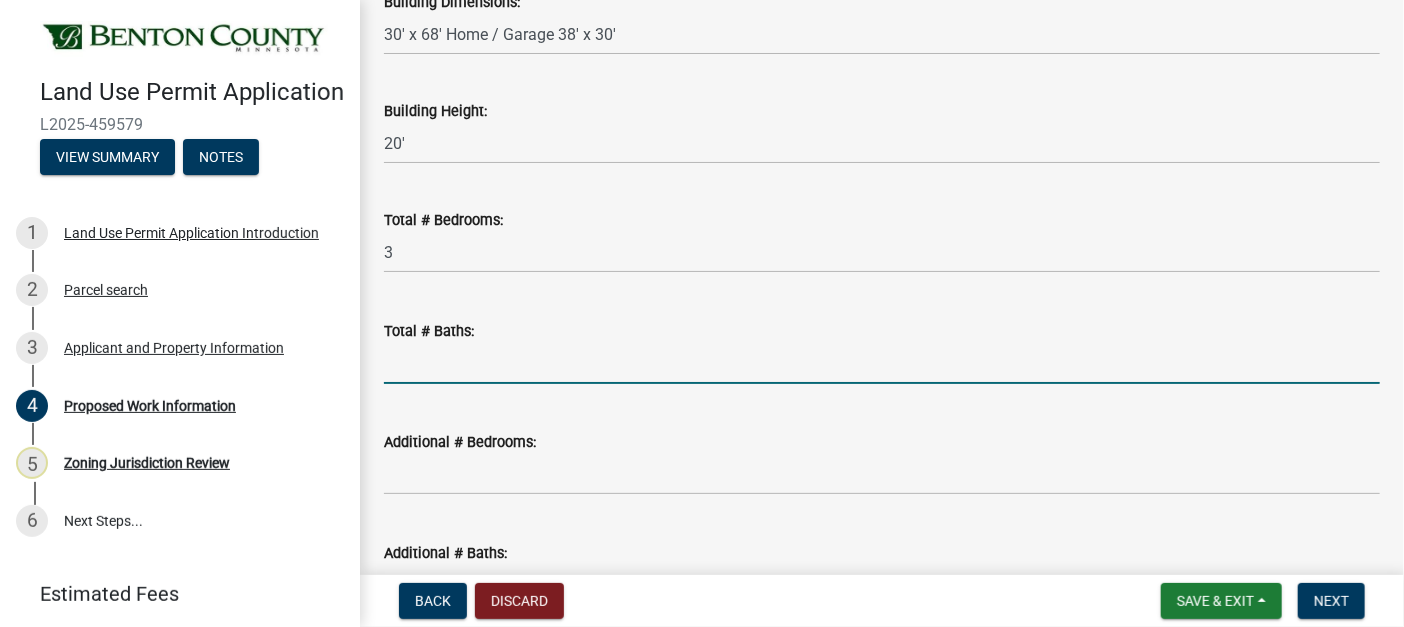 click 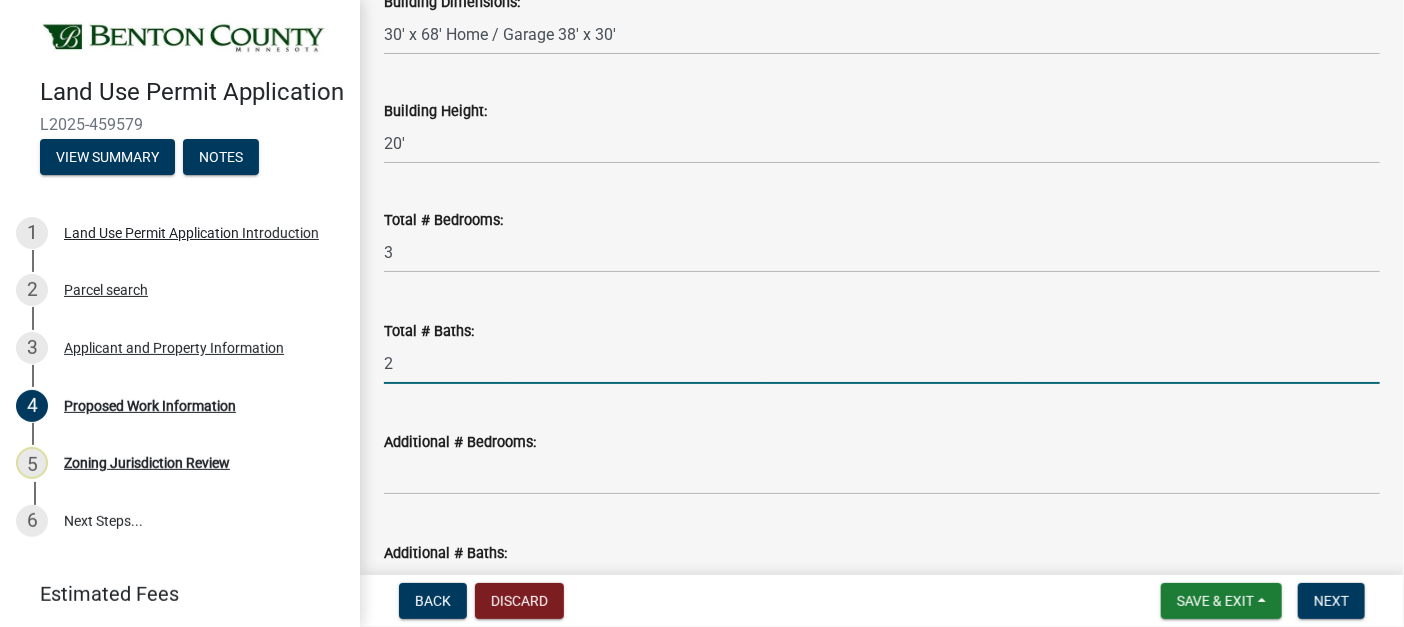 scroll, scrollTop: 1300, scrollLeft: 0, axis: vertical 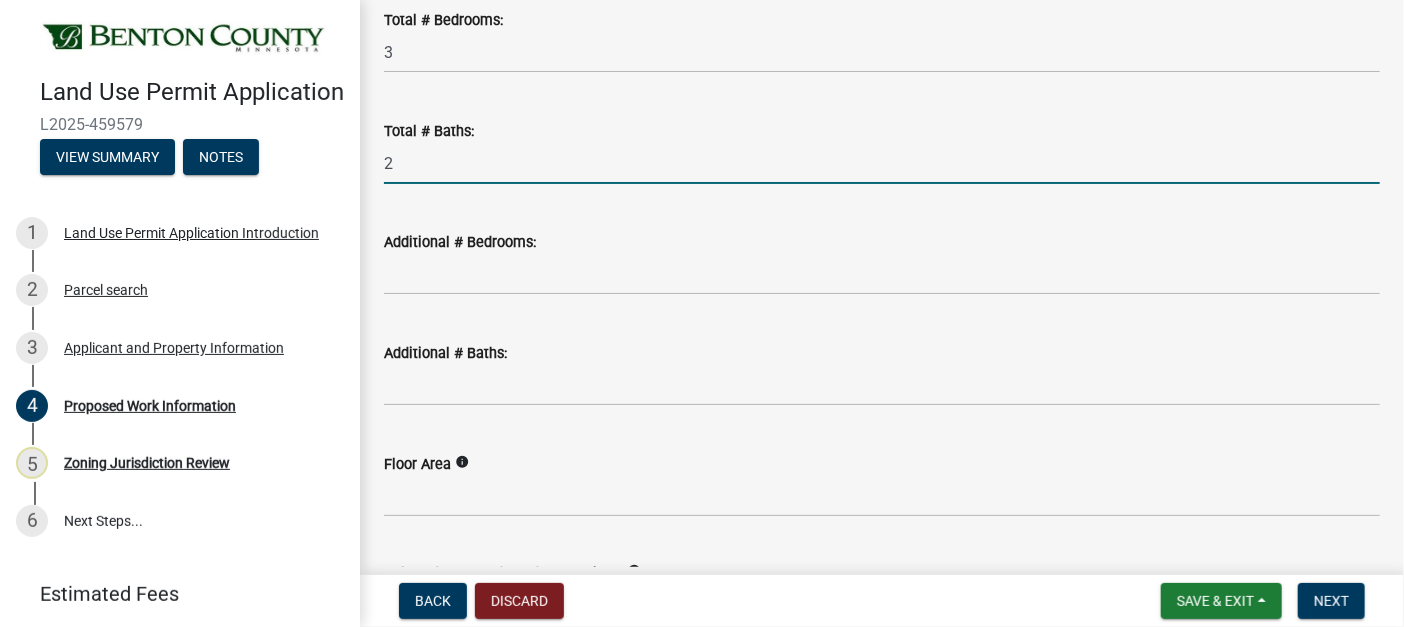 type on "2" 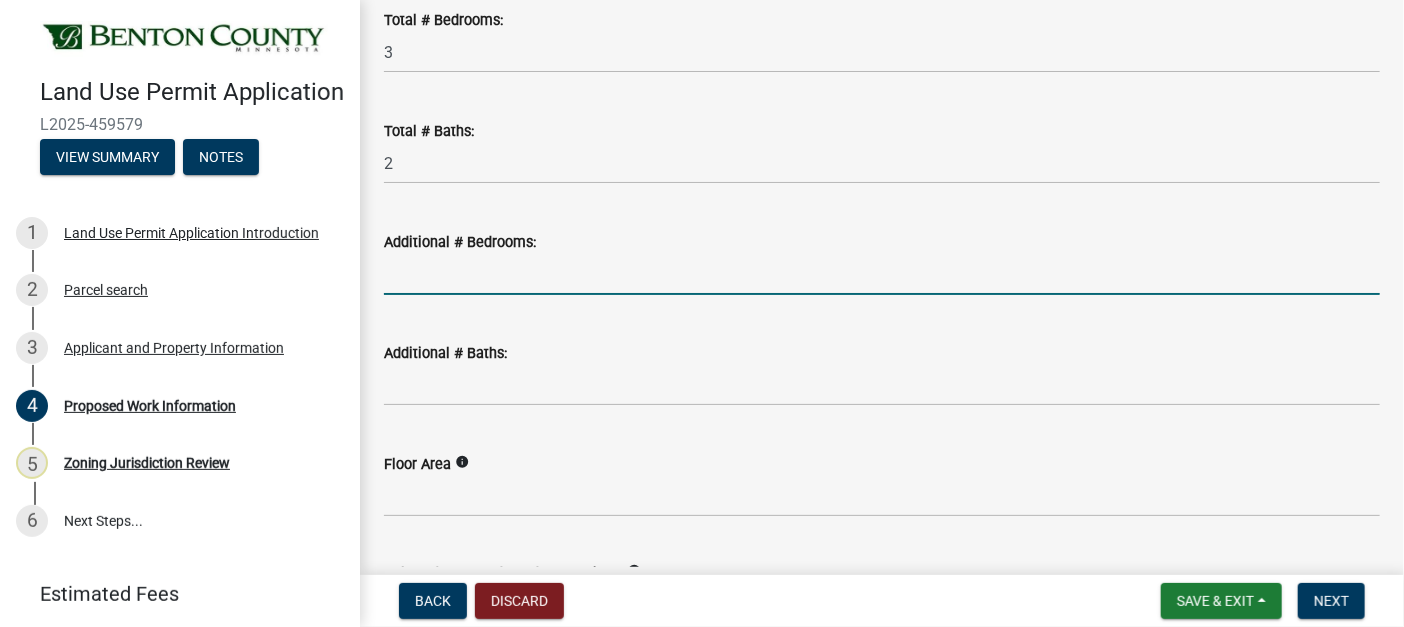 click 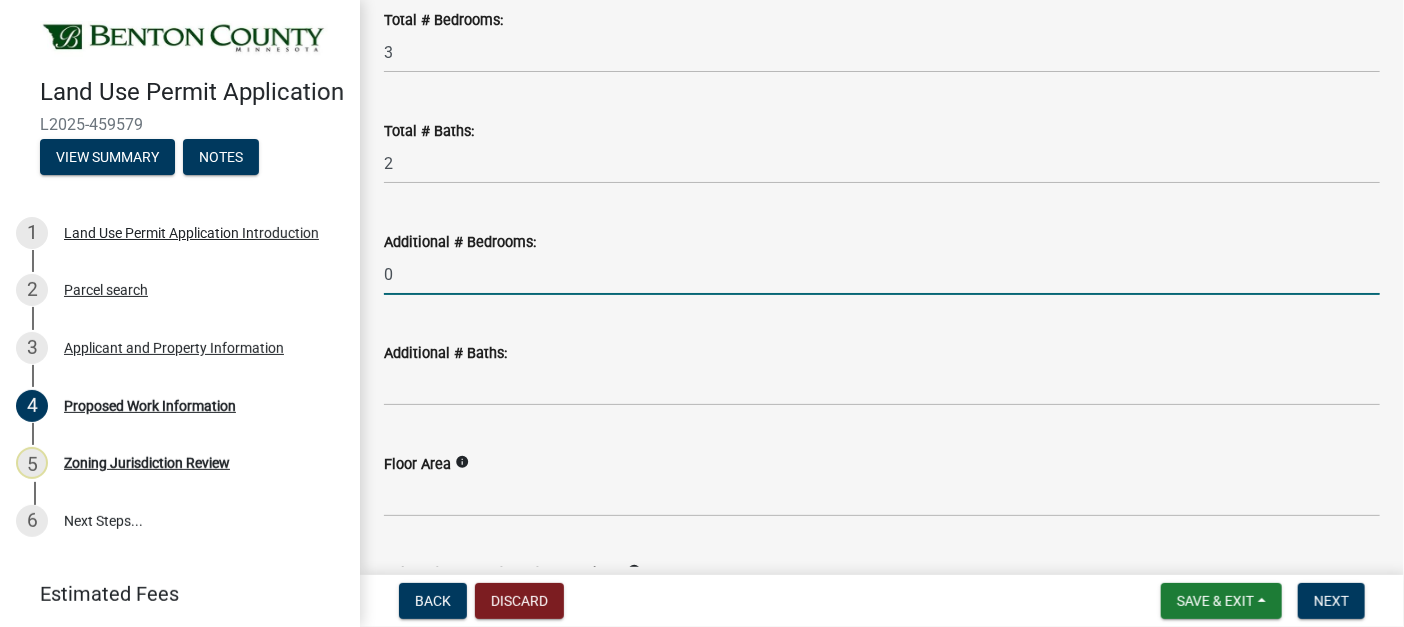 type on "0" 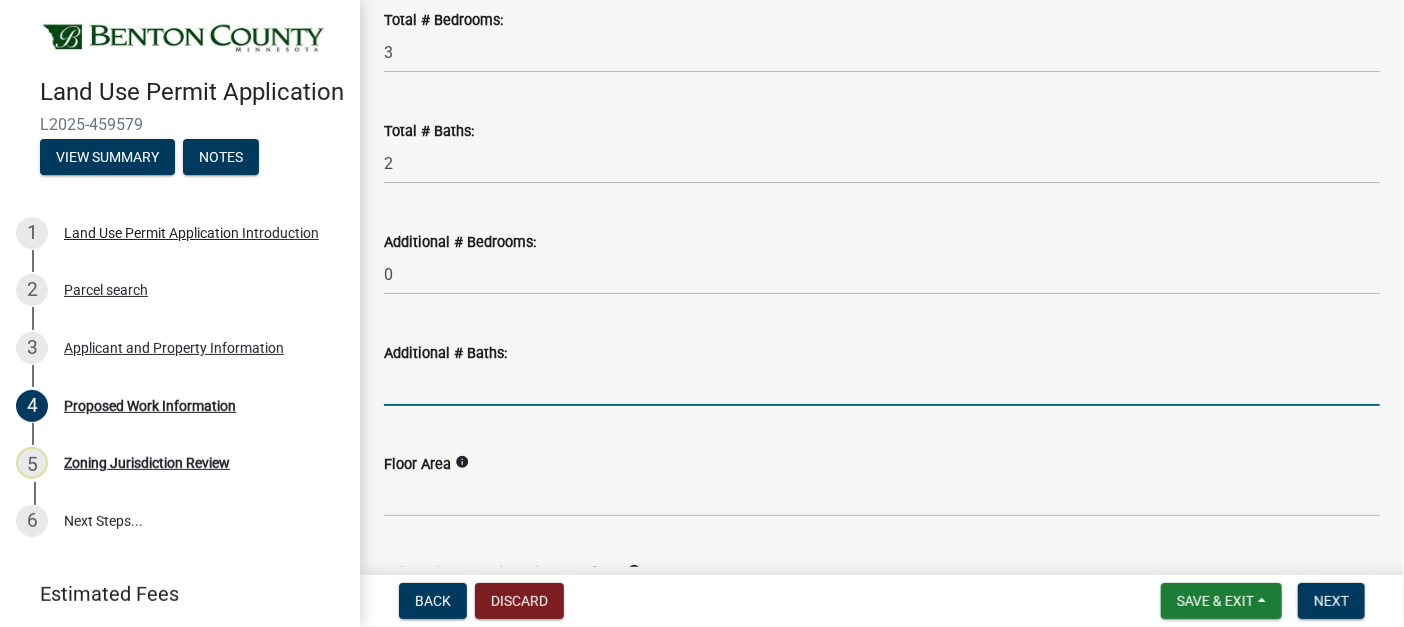 click 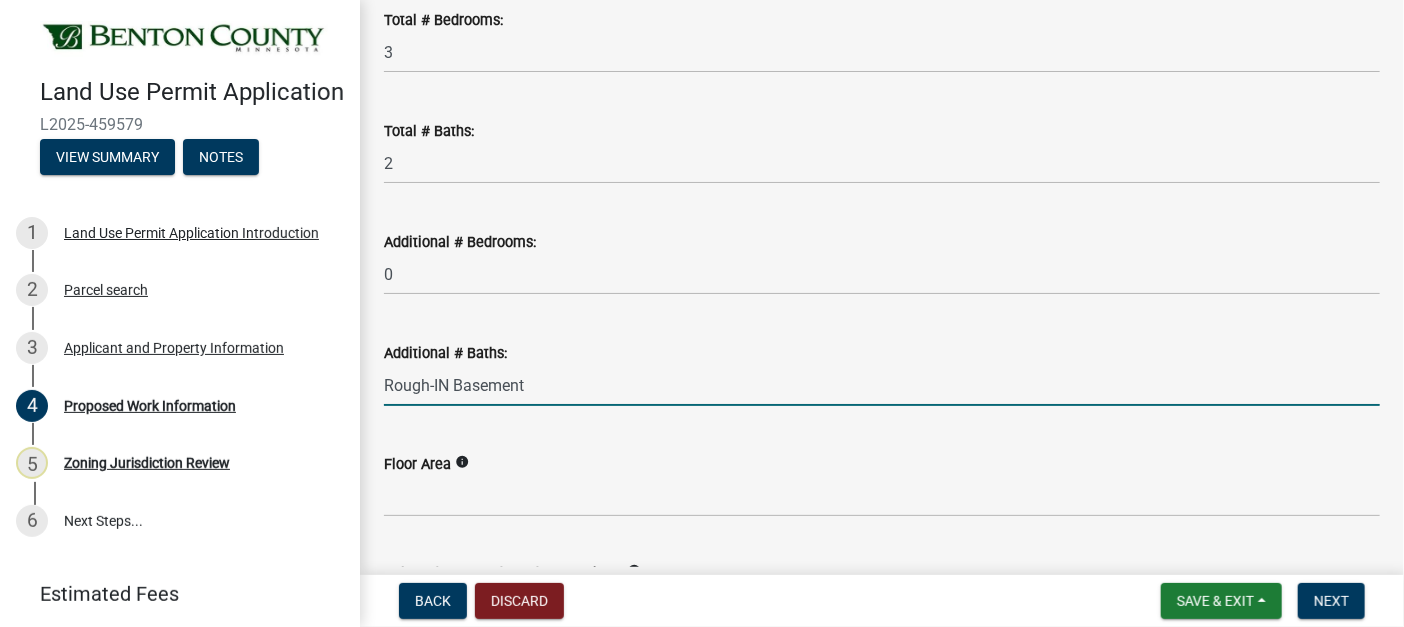 scroll, scrollTop: 1453, scrollLeft: 0, axis: vertical 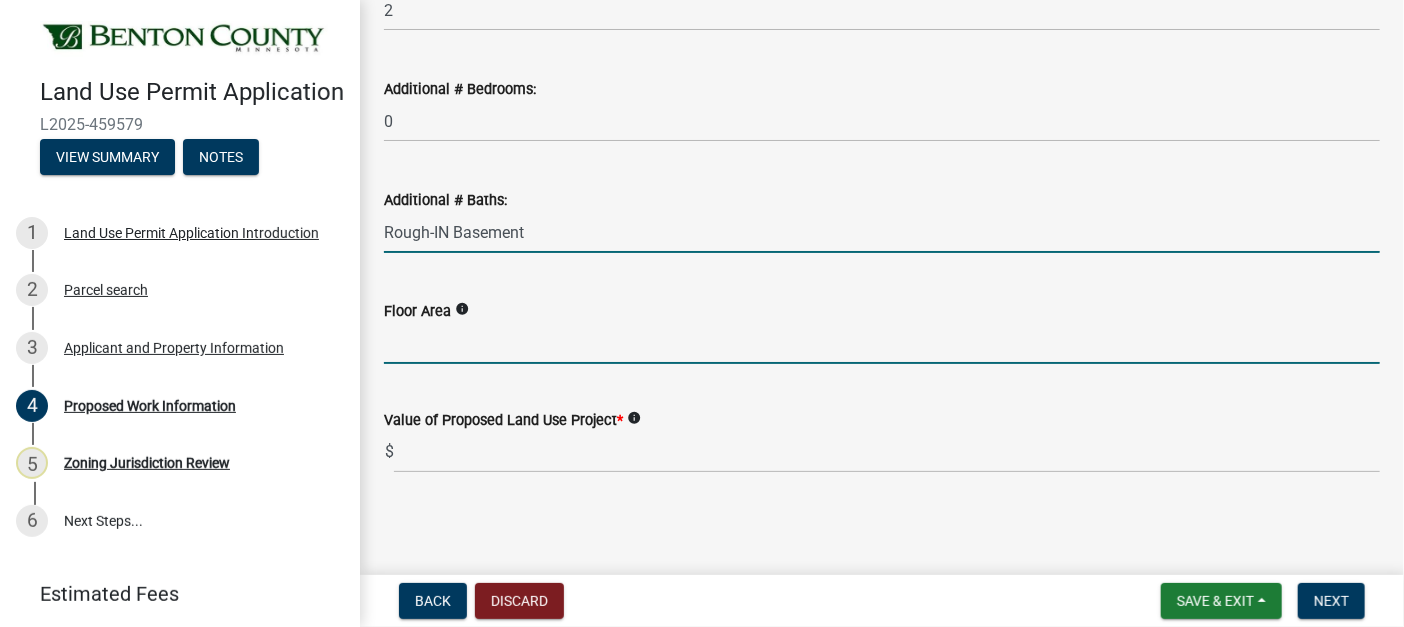 type on "0" 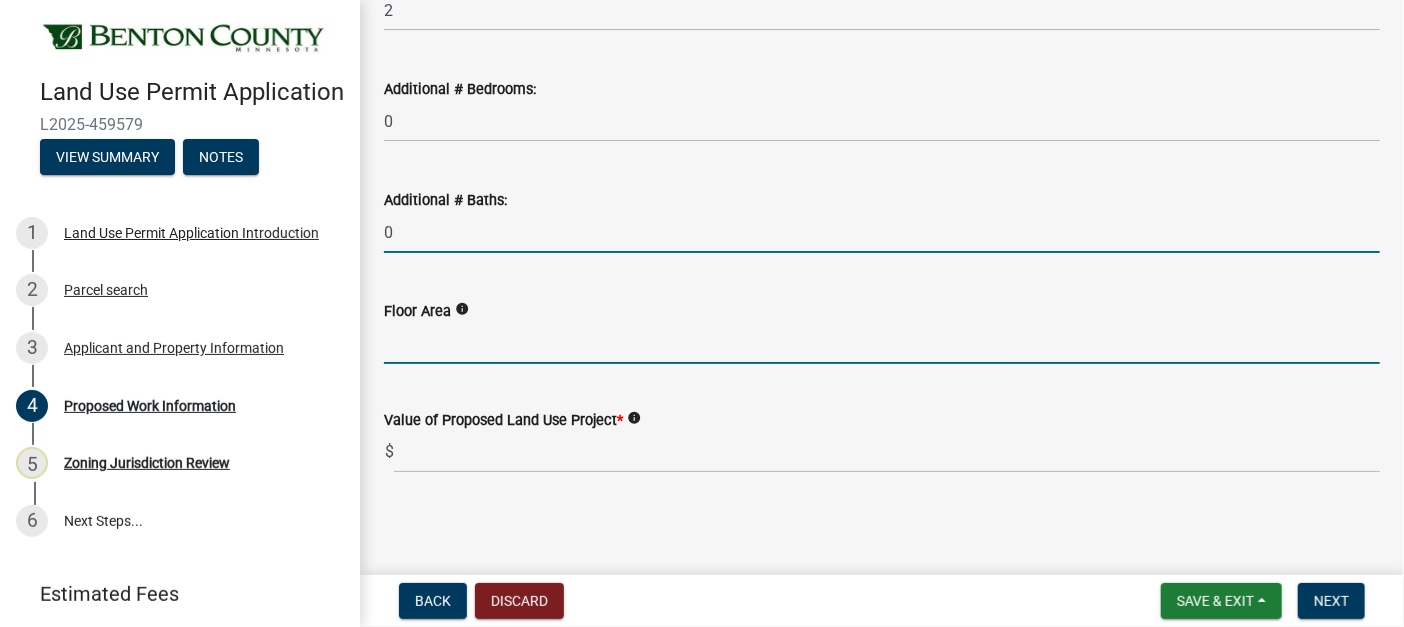 click on "Floor Area" at bounding box center [882, 343] 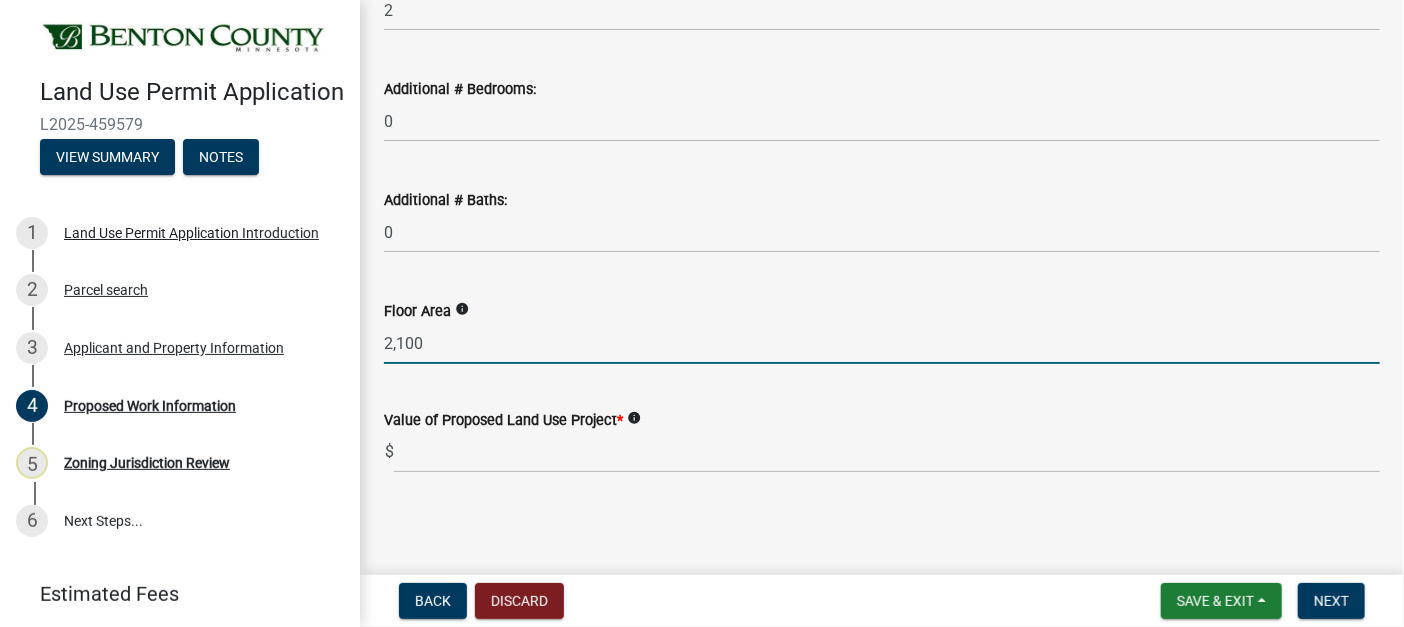 type on "2,100" 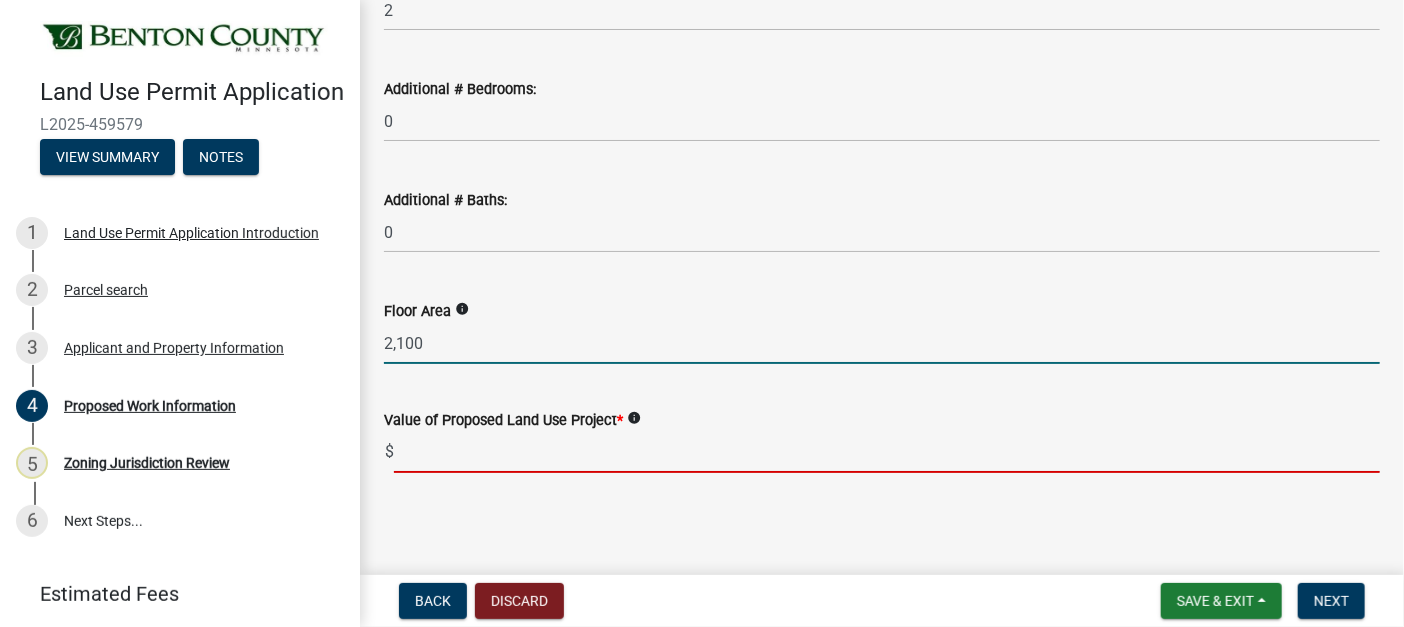 click 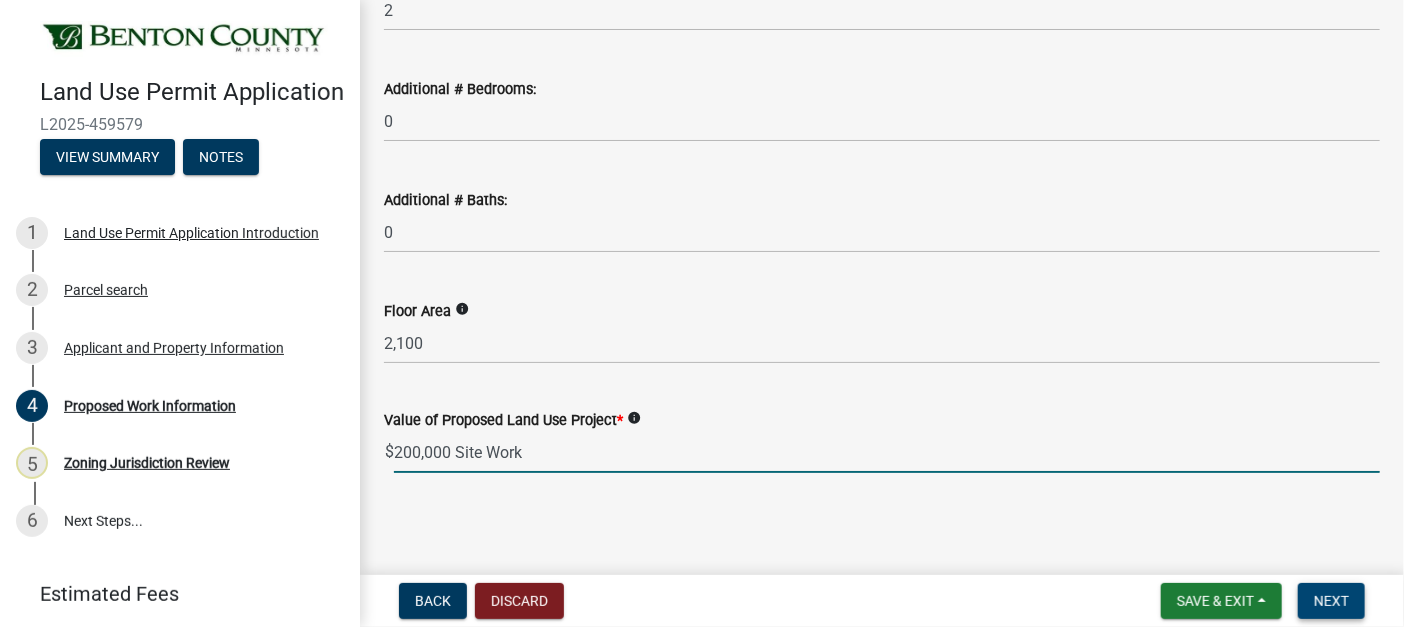 type on "200000" 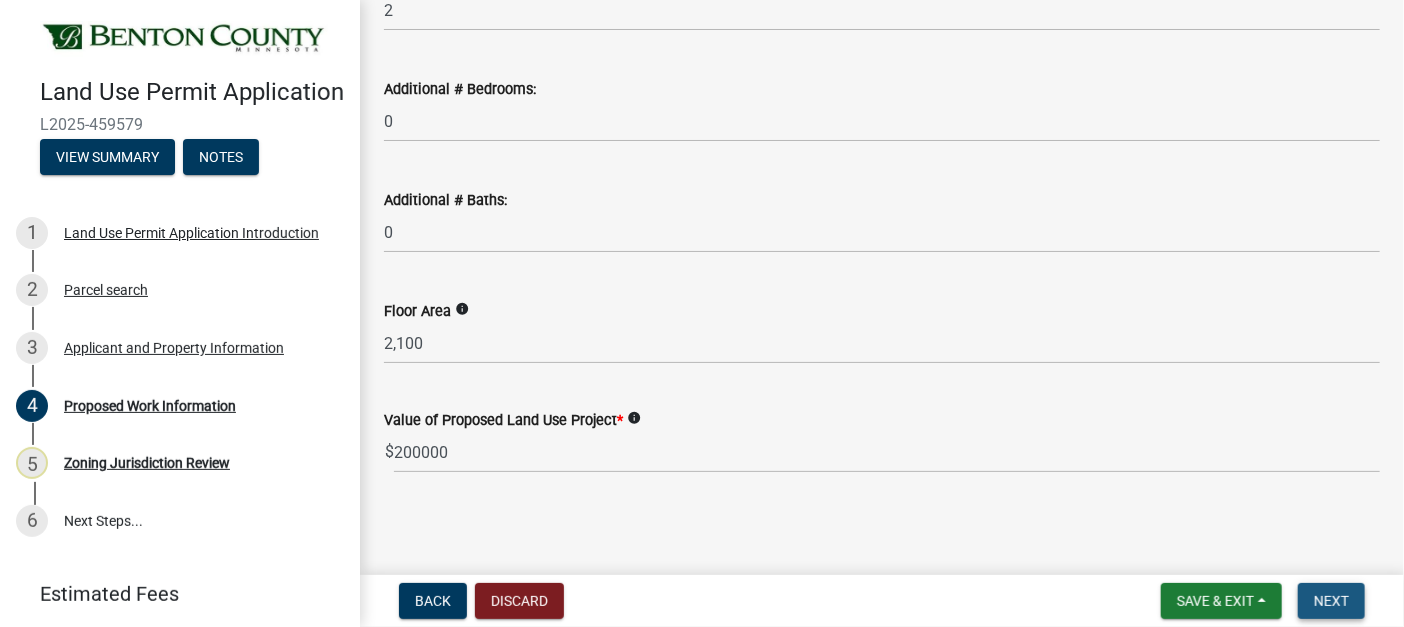click on "Next" at bounding box center (1331, 601) 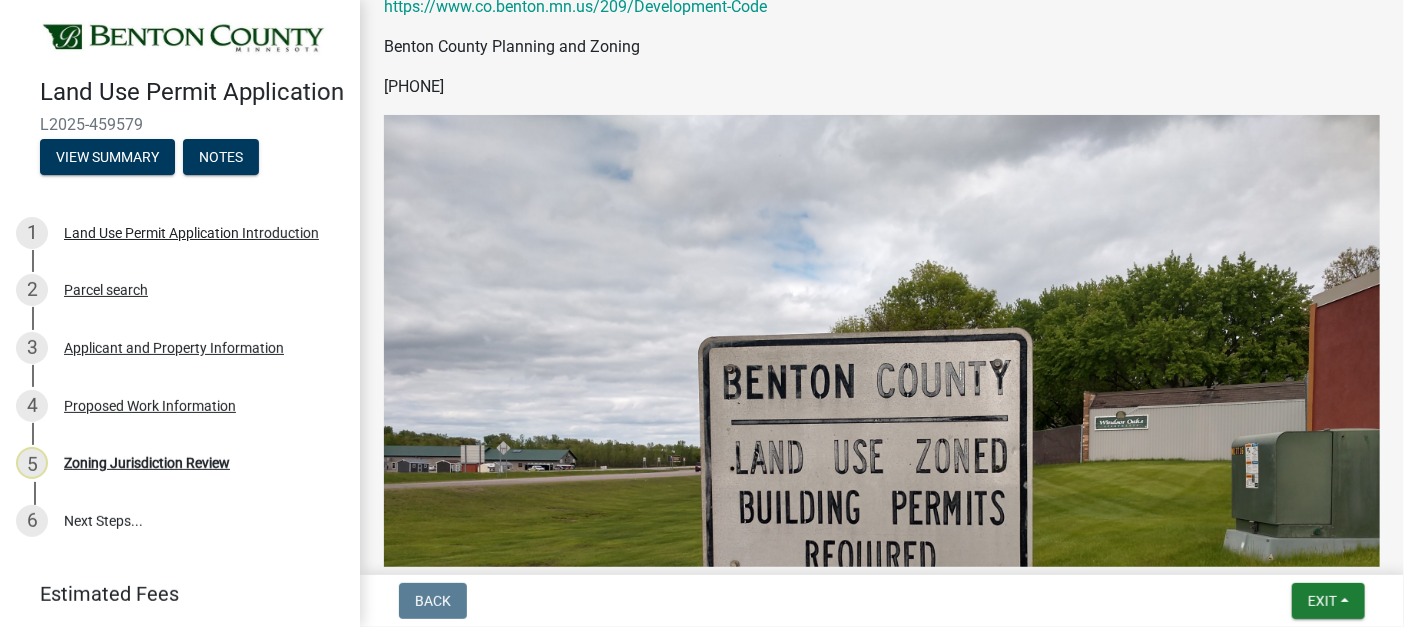scroll, scrollTop: 961, scrollLeft: 0, axis: vertical 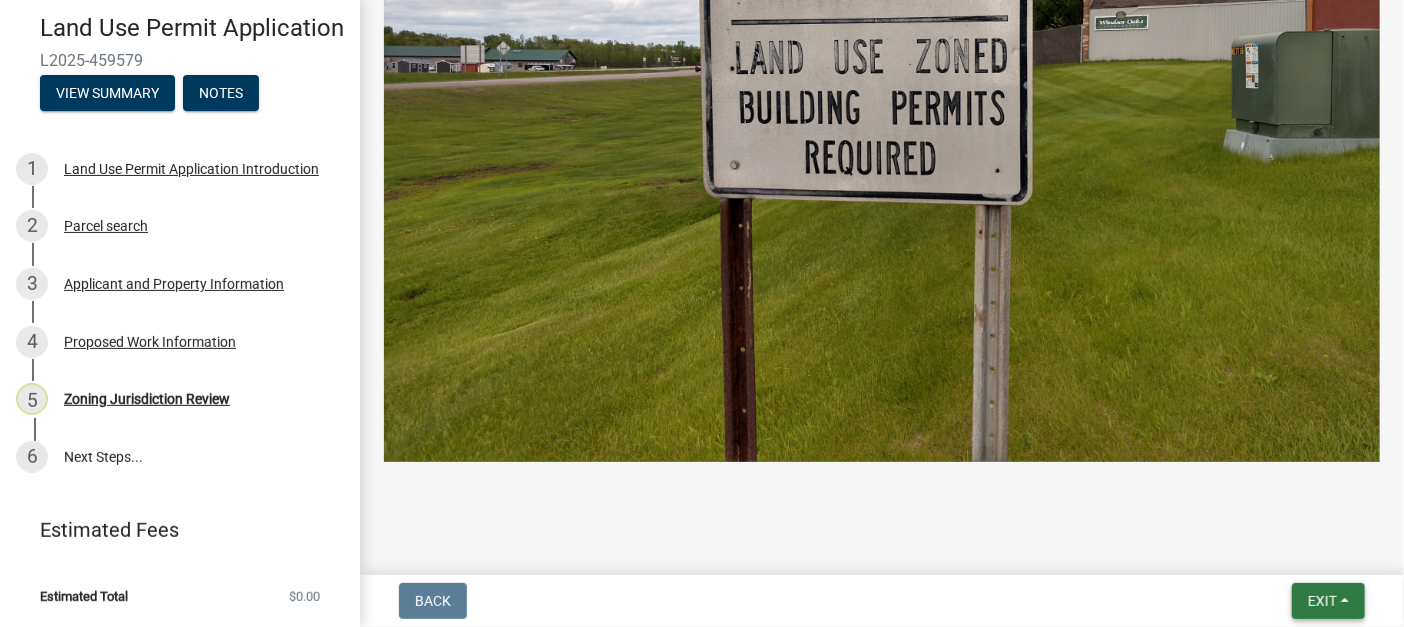 click on "Exit" at bounding box center (1322, 601) 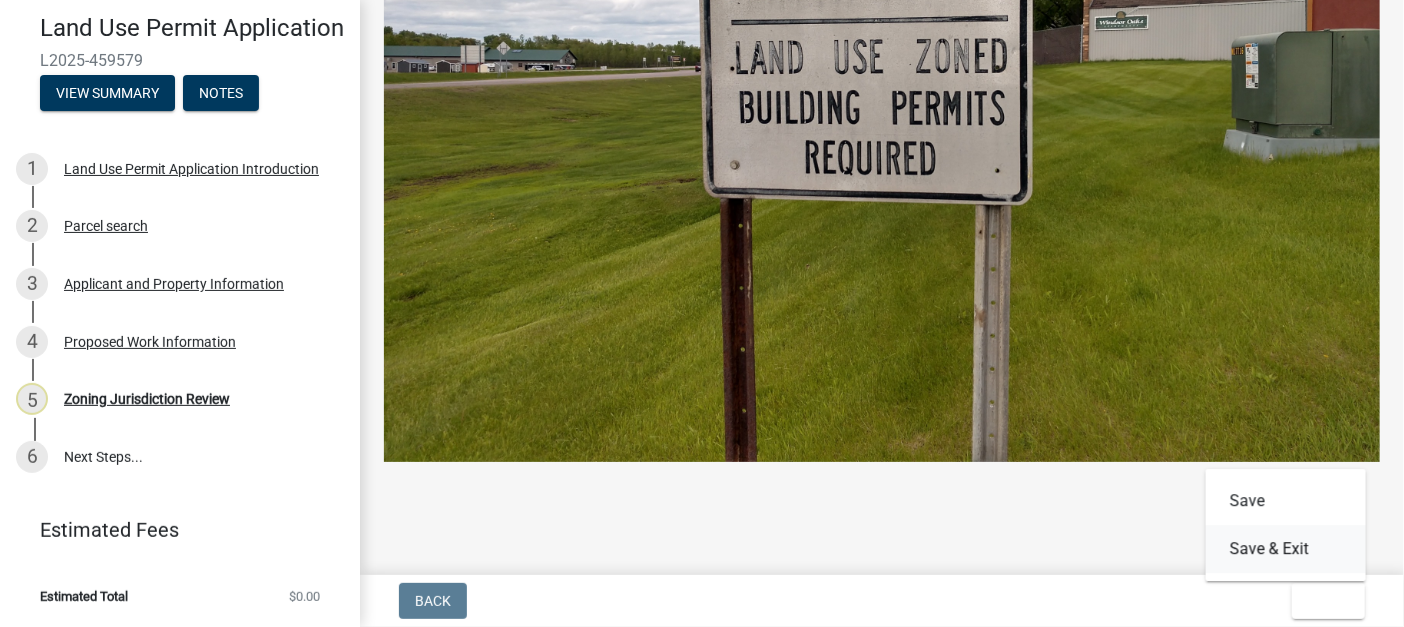 click on "Save & Exit" at bounding box center (1286, 549) 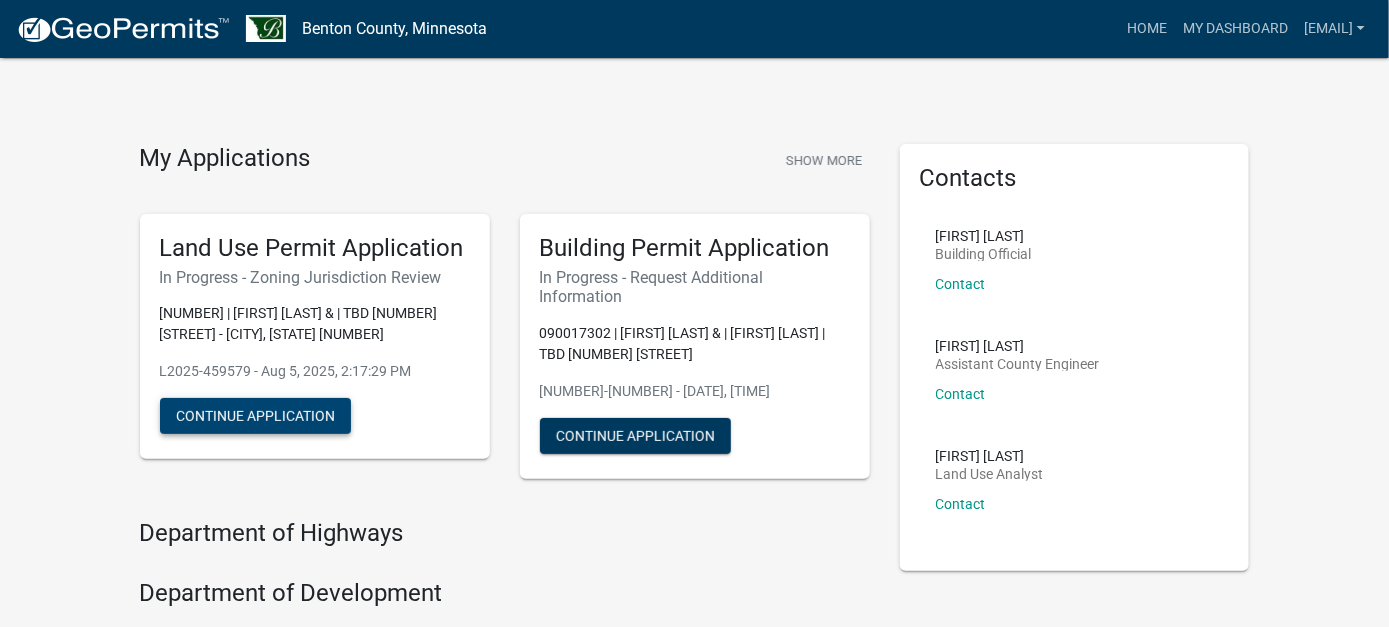 click on "Continue Application" 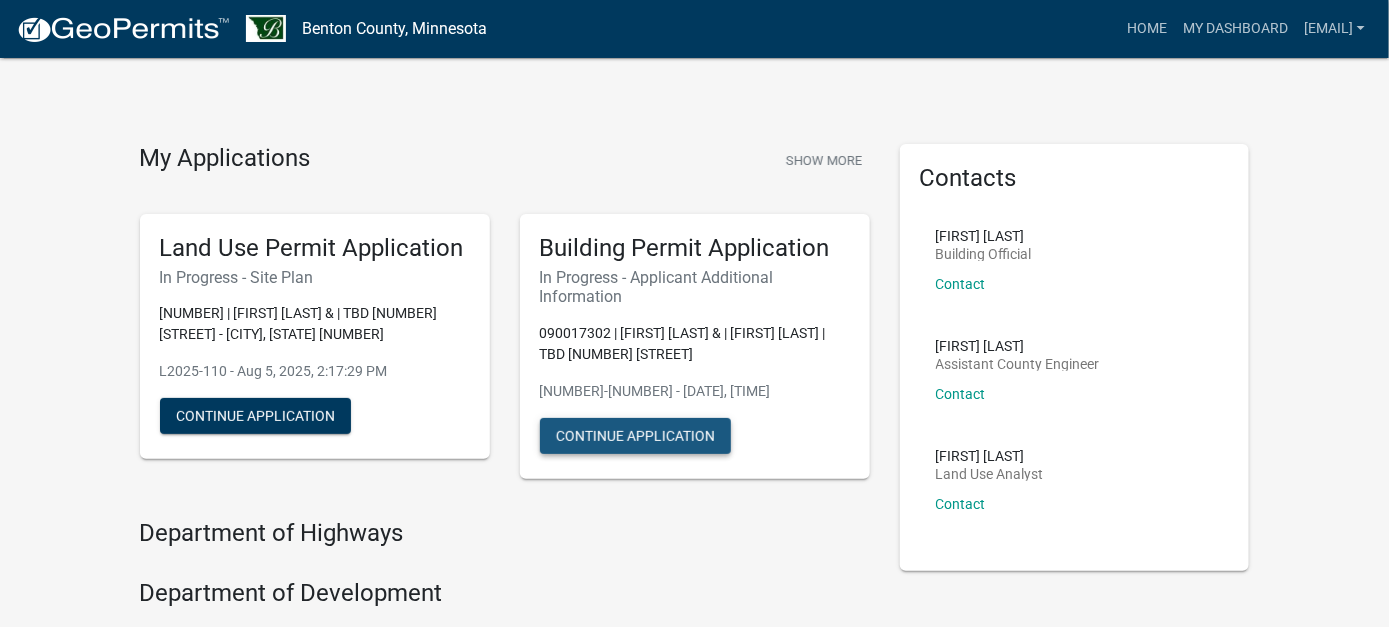 click on "Continue Application" 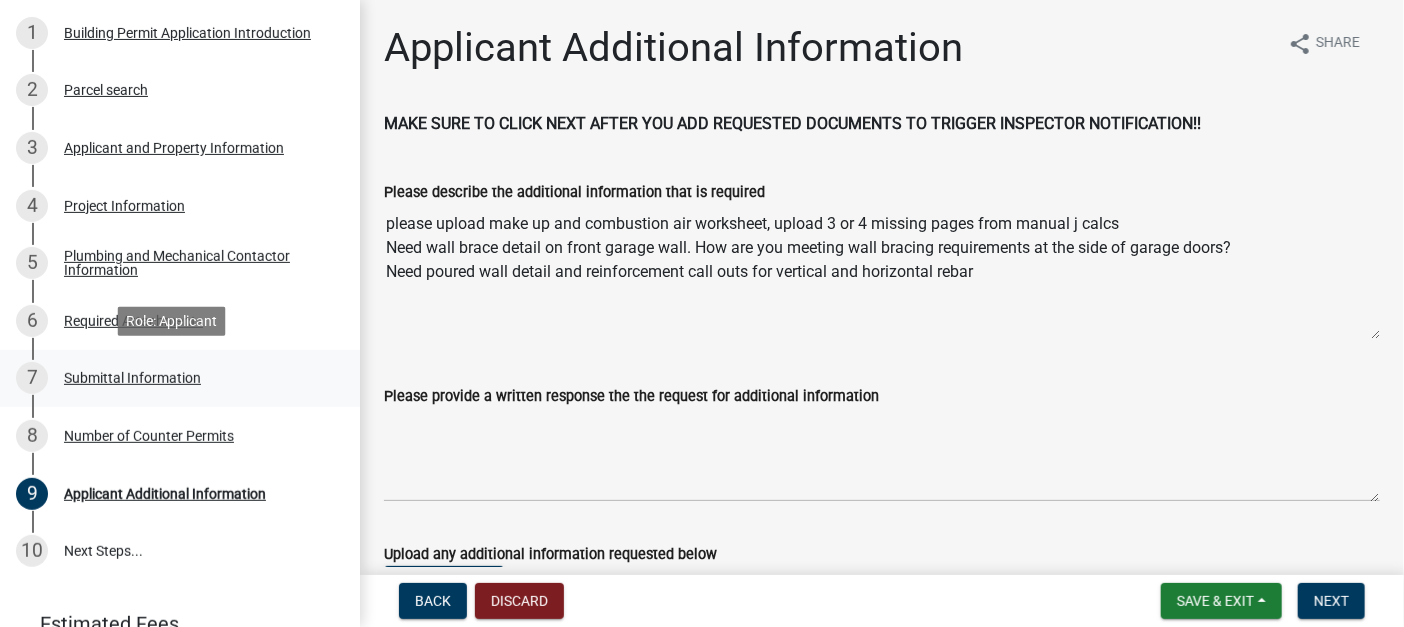 scroll, scrollTop: 291, scrollLeft: 0, axis: vertical 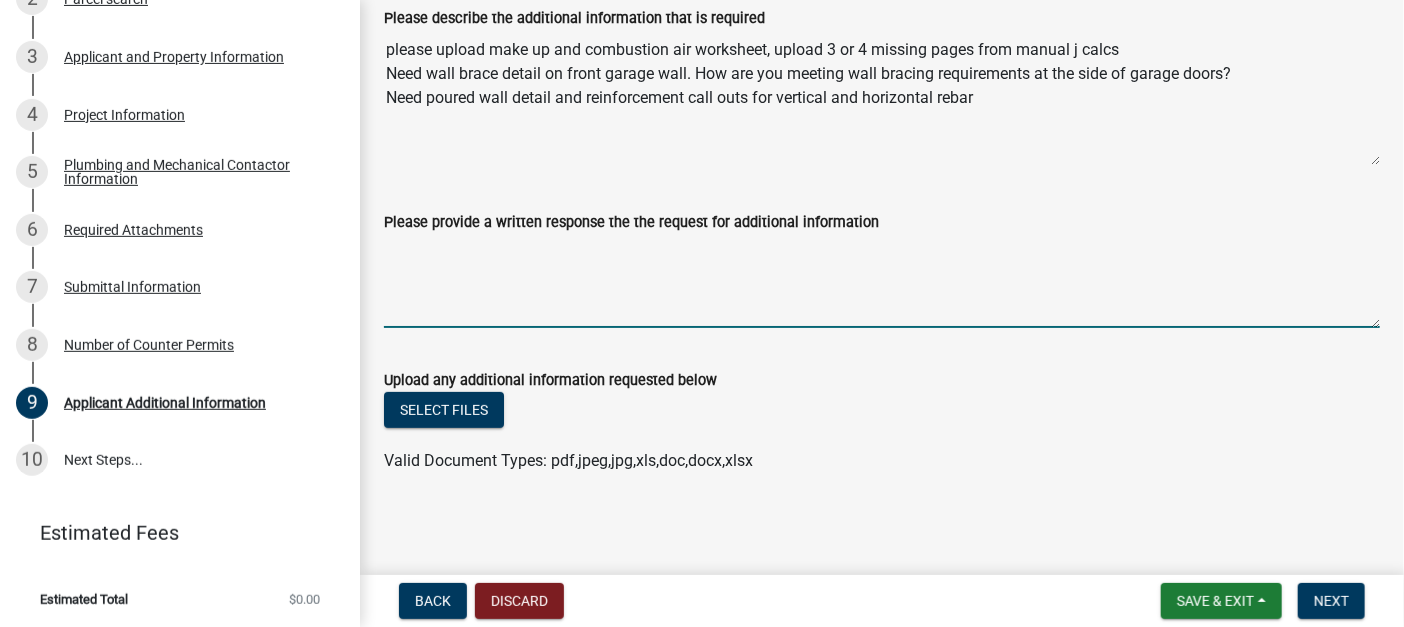 click on "Please provide a written response the the request for additional information" at bounding box center (882, 281) 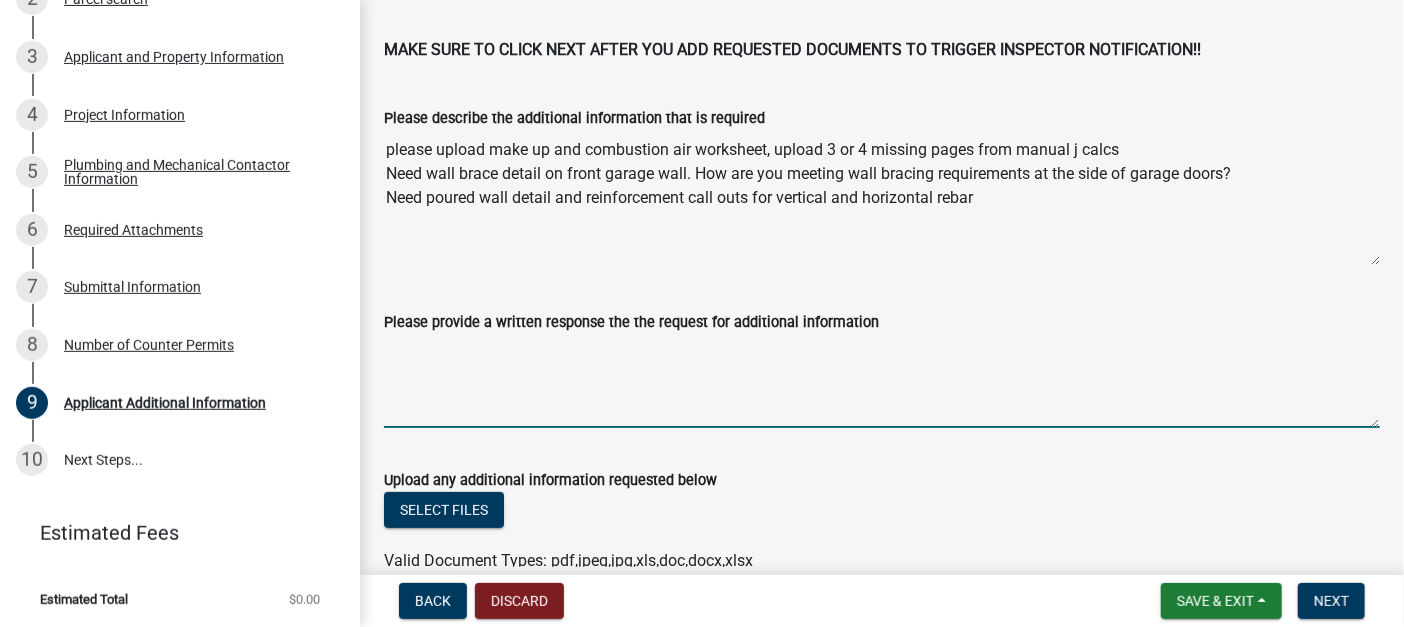 scroll, scrollTop: 174, scrollLeft: 0, axis: vertical 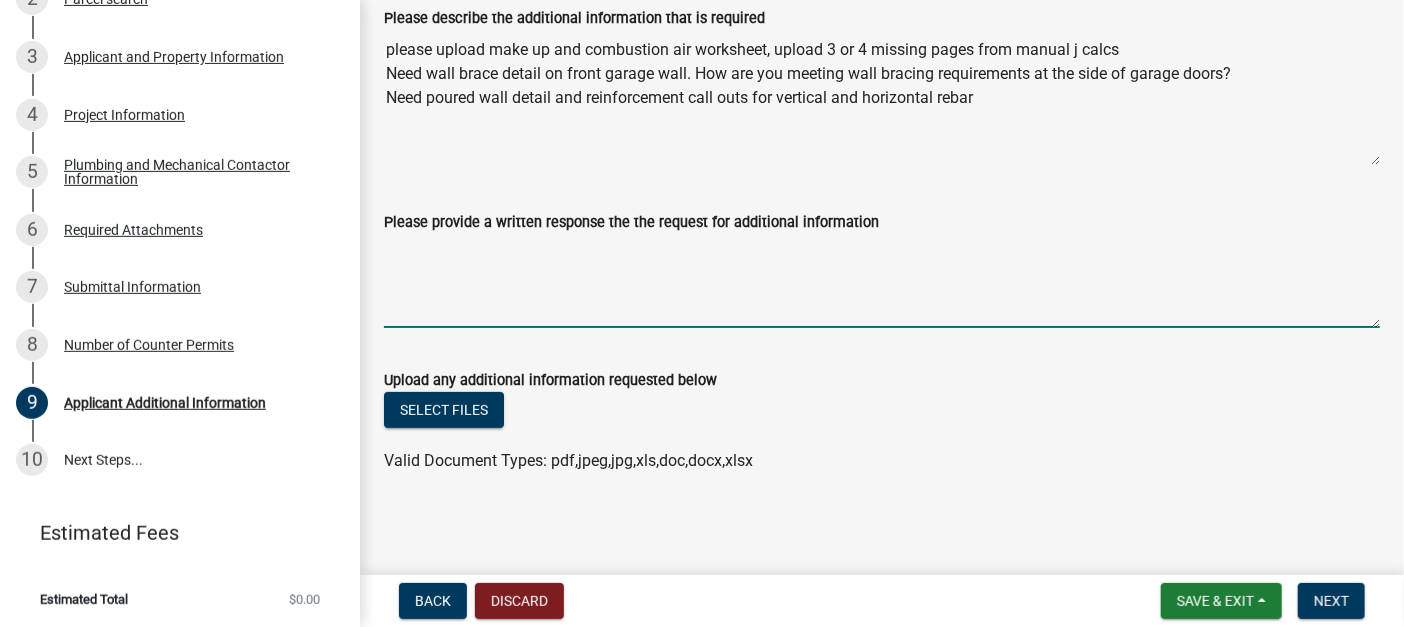 click on "Please provide a written response the the request for additional information" at bounding box center (882, 281) 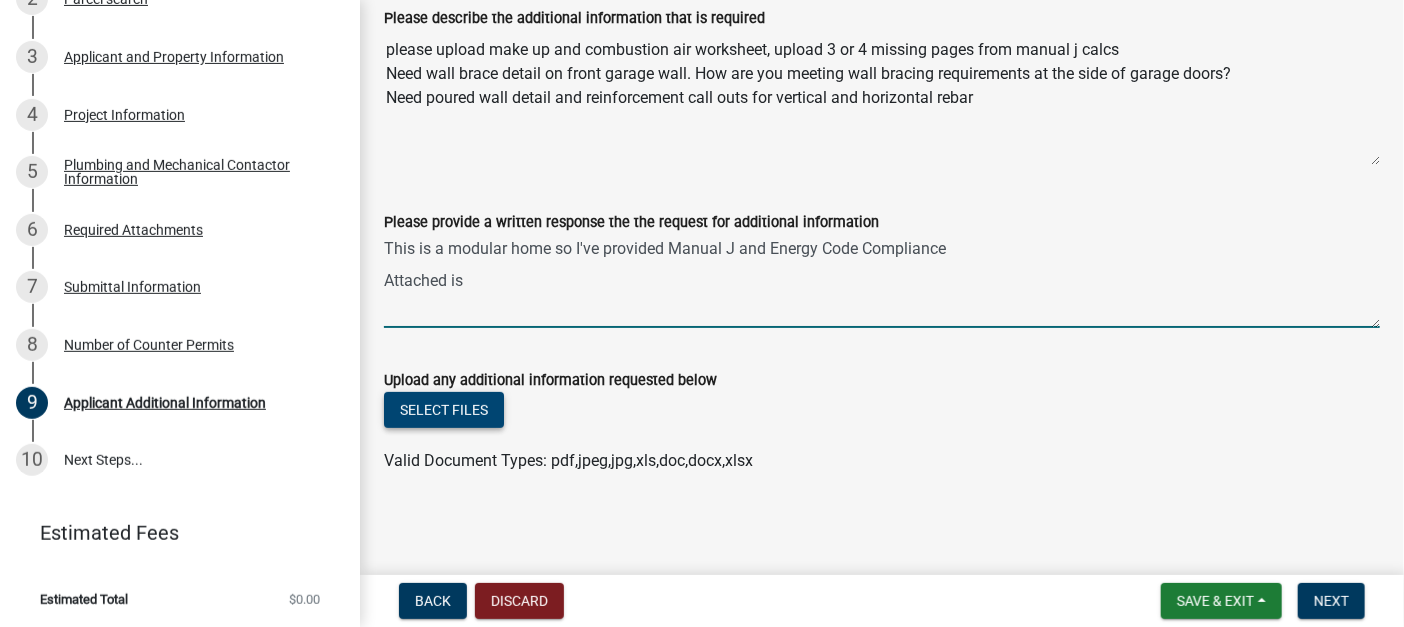 click on "Select files" 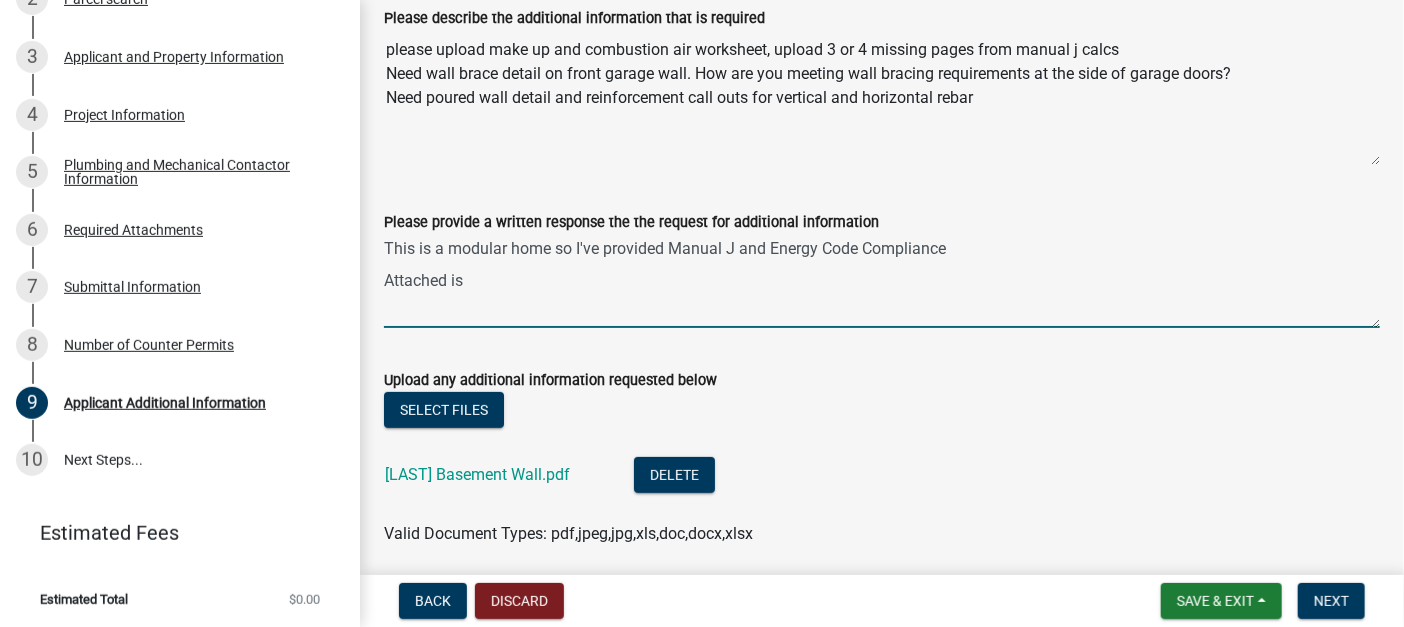 click on "This is a modular home so I've provided Manual J and Energy Code Compliance
Attached is" at bounding box center (882, 281) 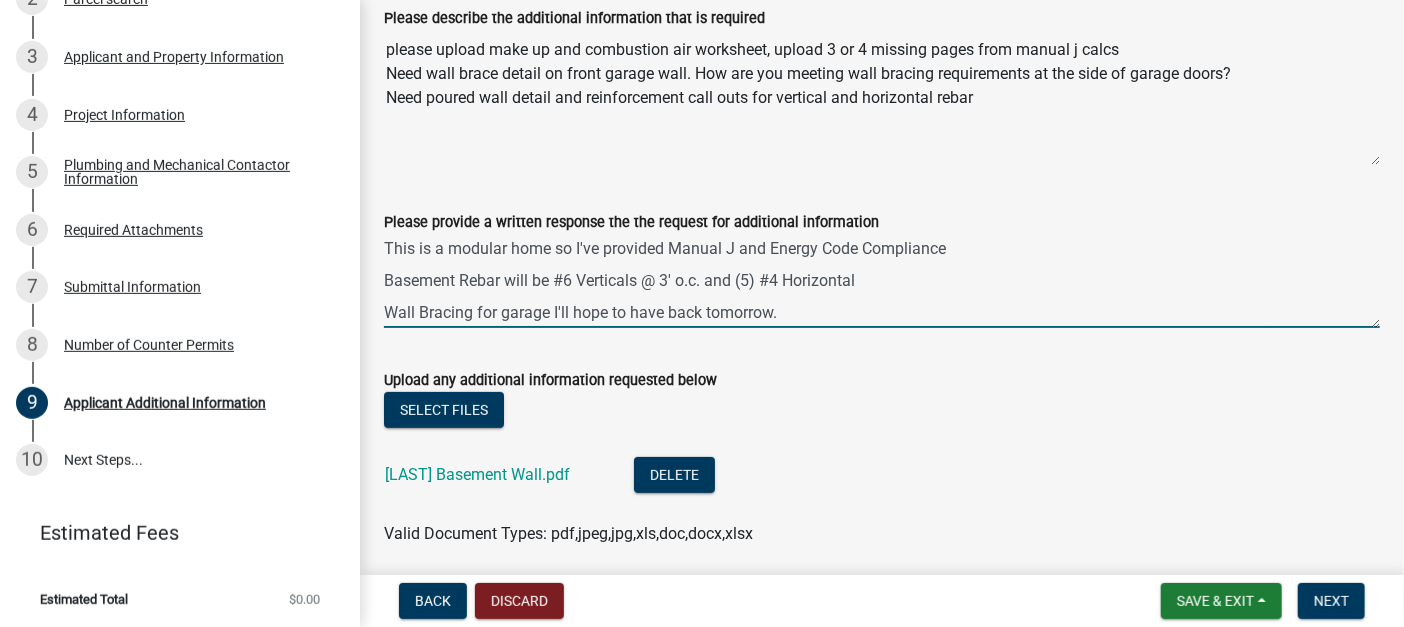 scroll, scrollTop: 248, scrollLeft: 0, axis: vertical 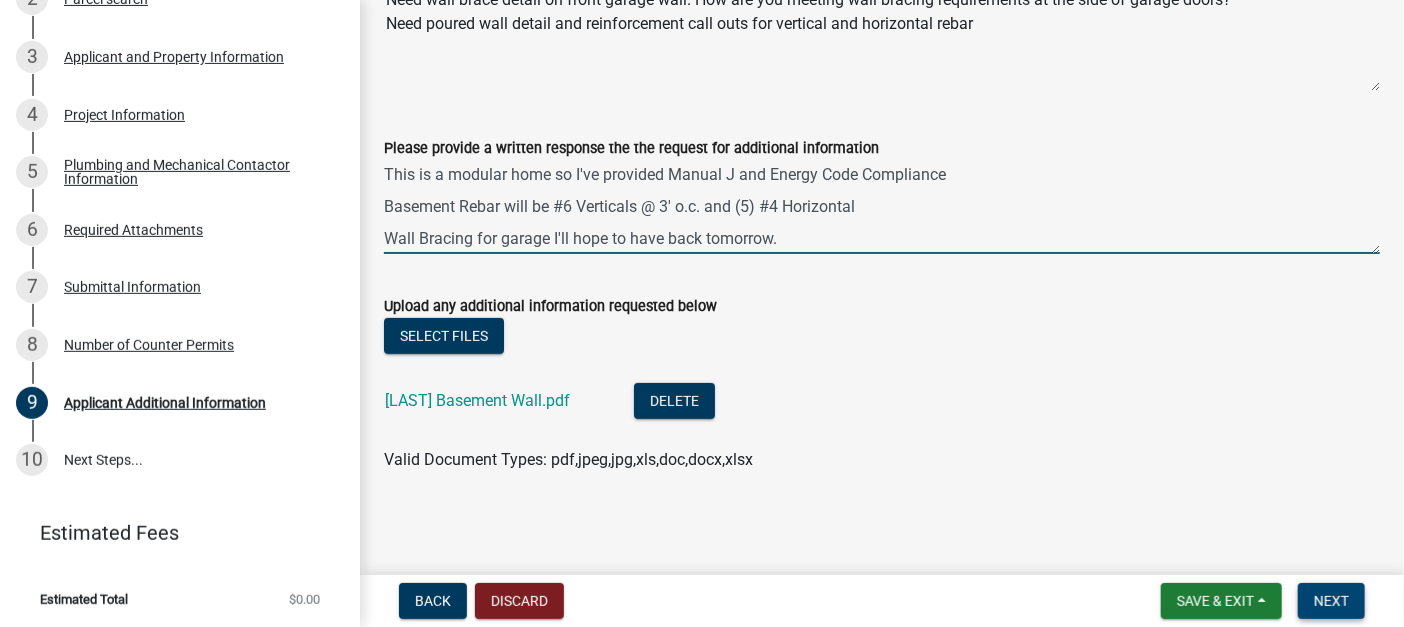 type on "This is a modular home so I've provided Manual J and Energy Code Compliance
Basement Rebar will be #6 Verticals @ 3' o.c. and (5) #4 Horizontal
Wall Bracing for garage I'll hope to have back tomorrow." 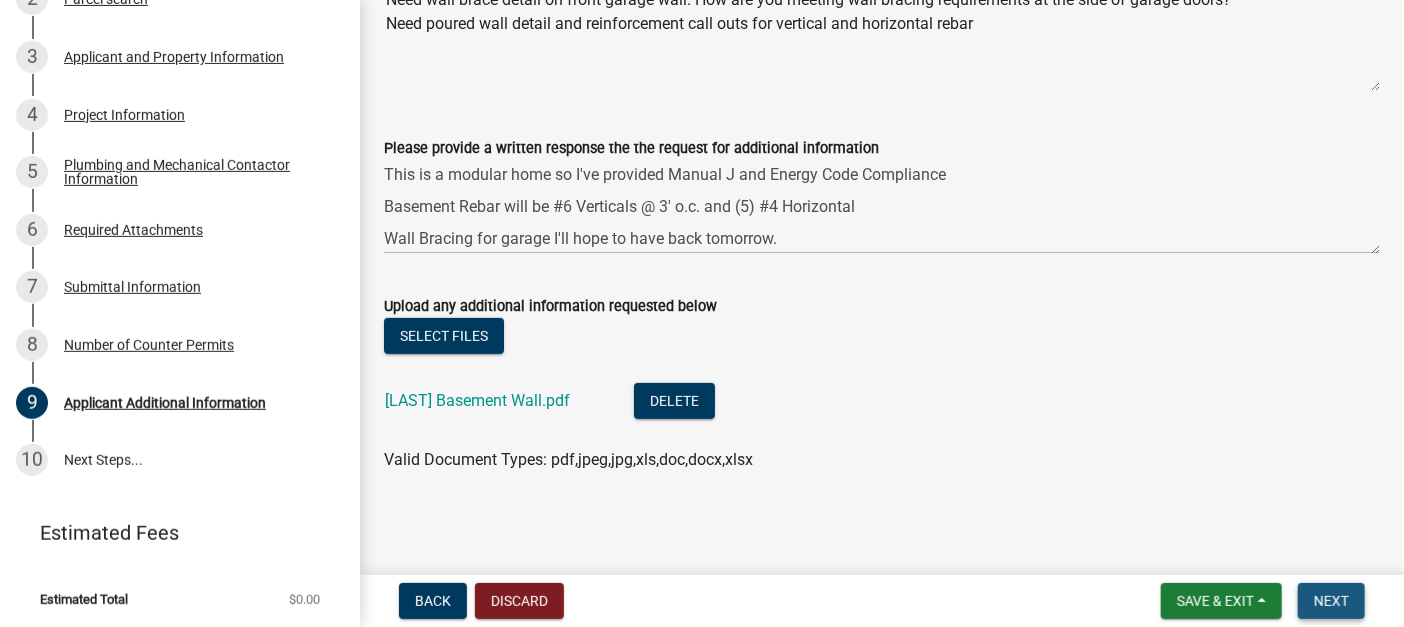 click on "Next" at bounding box center (1331, 601) 